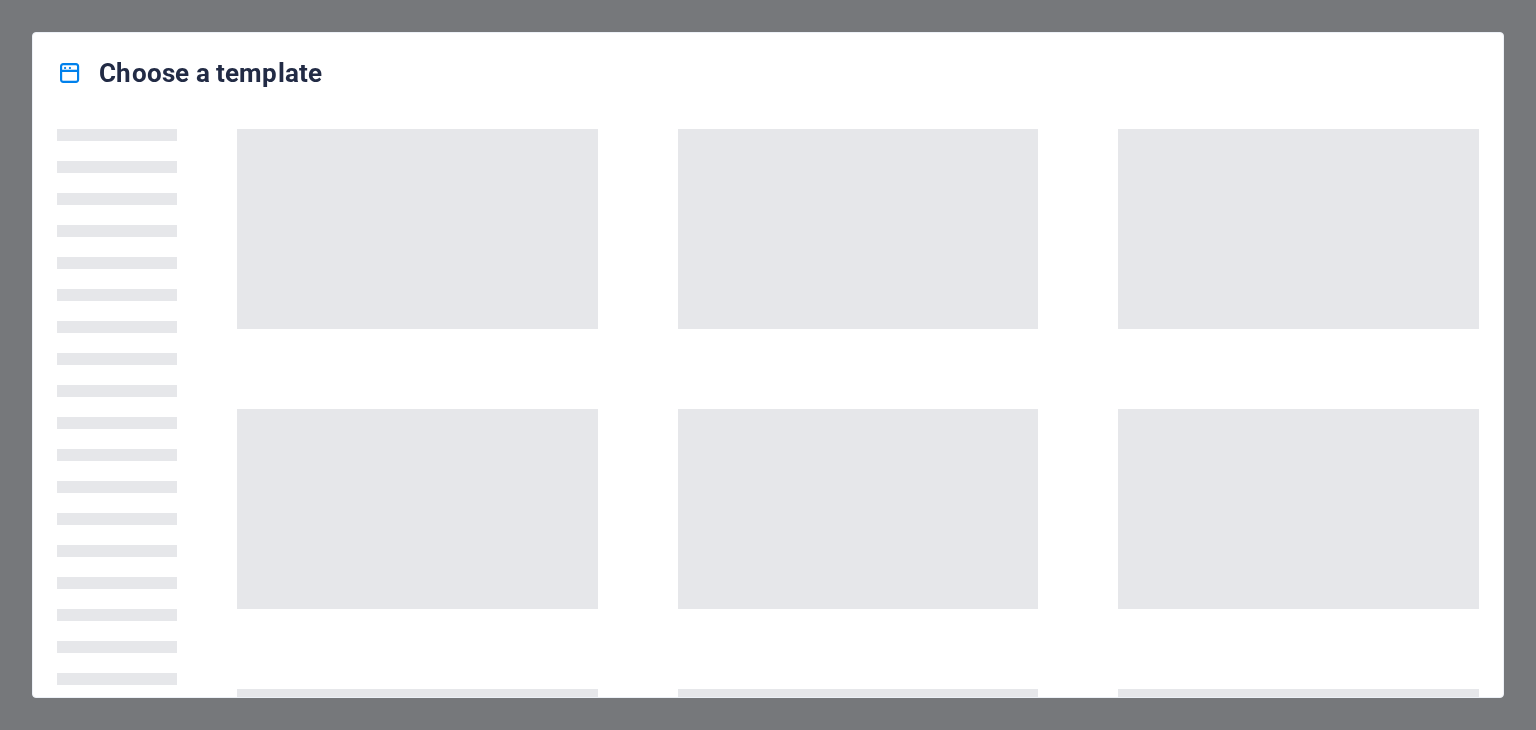 scroll, scrollTop: 0, scrollLeft: 0, axis: both 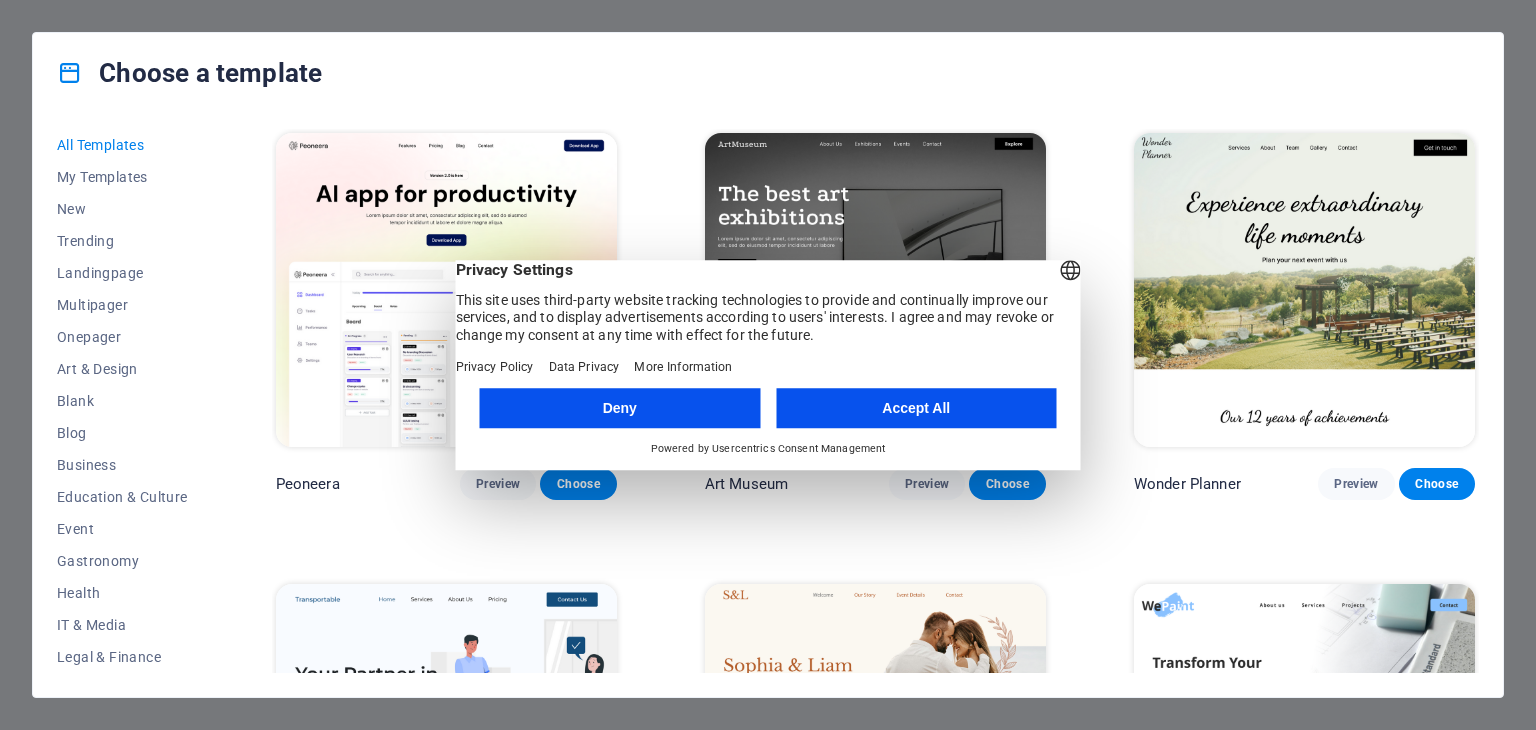 click on "Accept All" at bounding box center [916, 408] 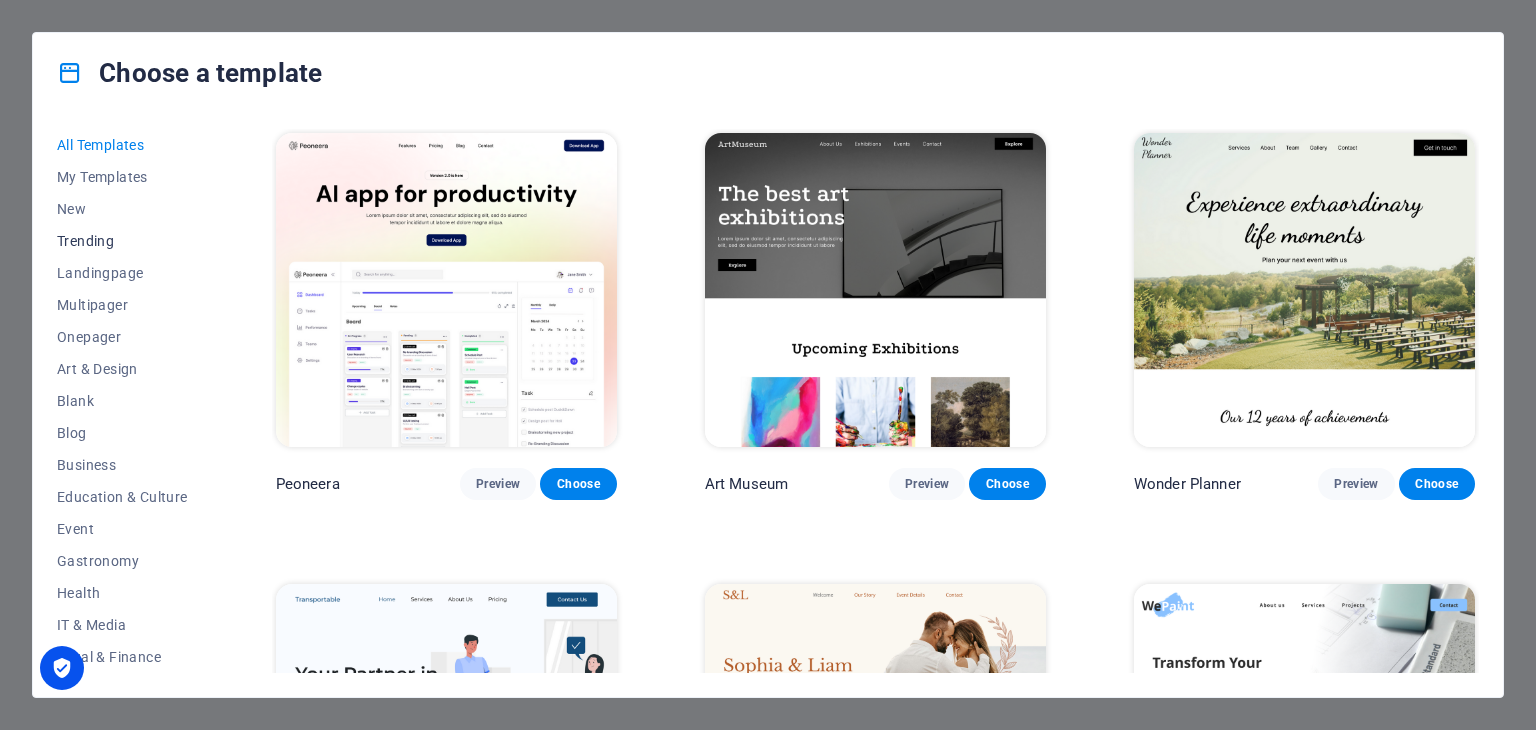 click on "Trending" at bounding box center (122, 241) 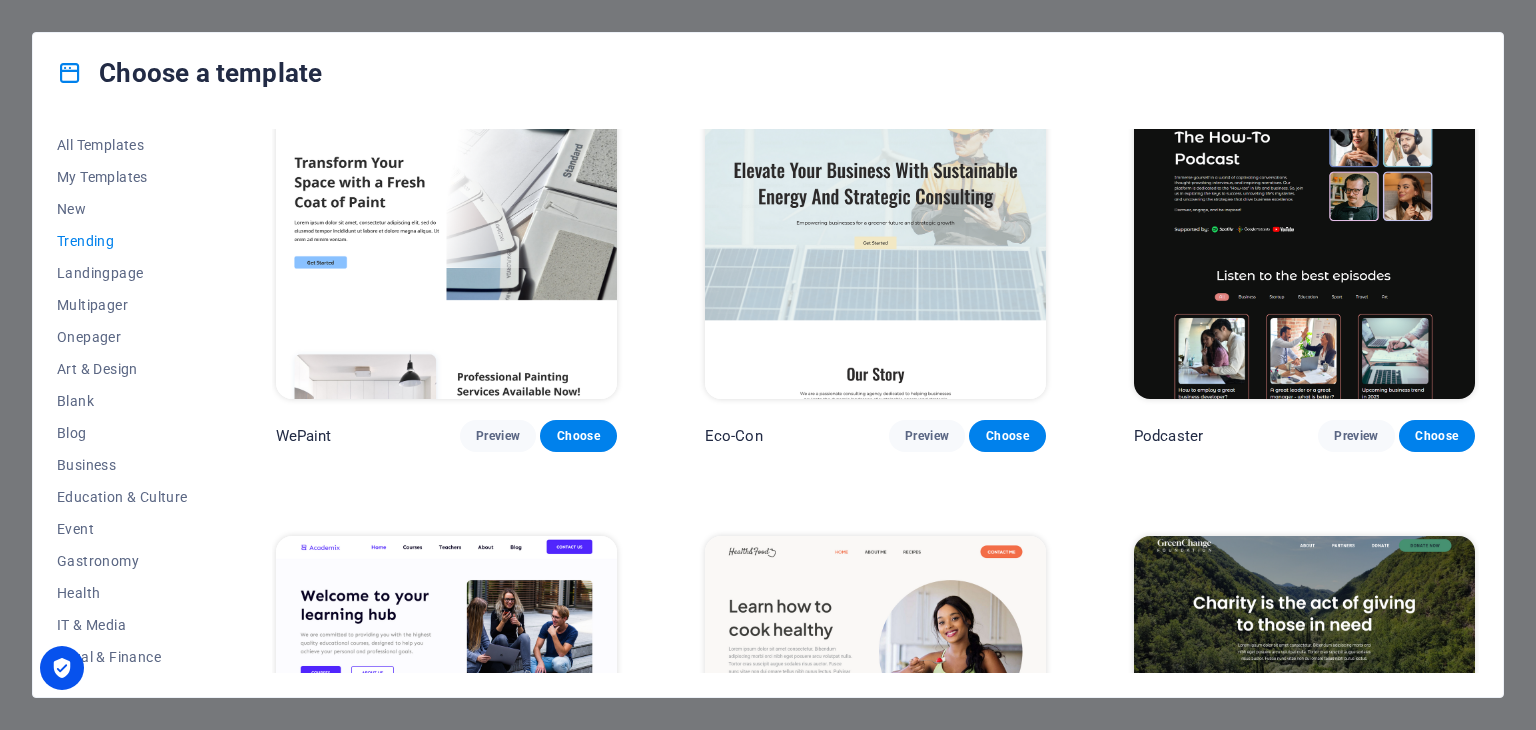 scroll, scrollTop: 800, scrollLeft: 0, axis: vertical 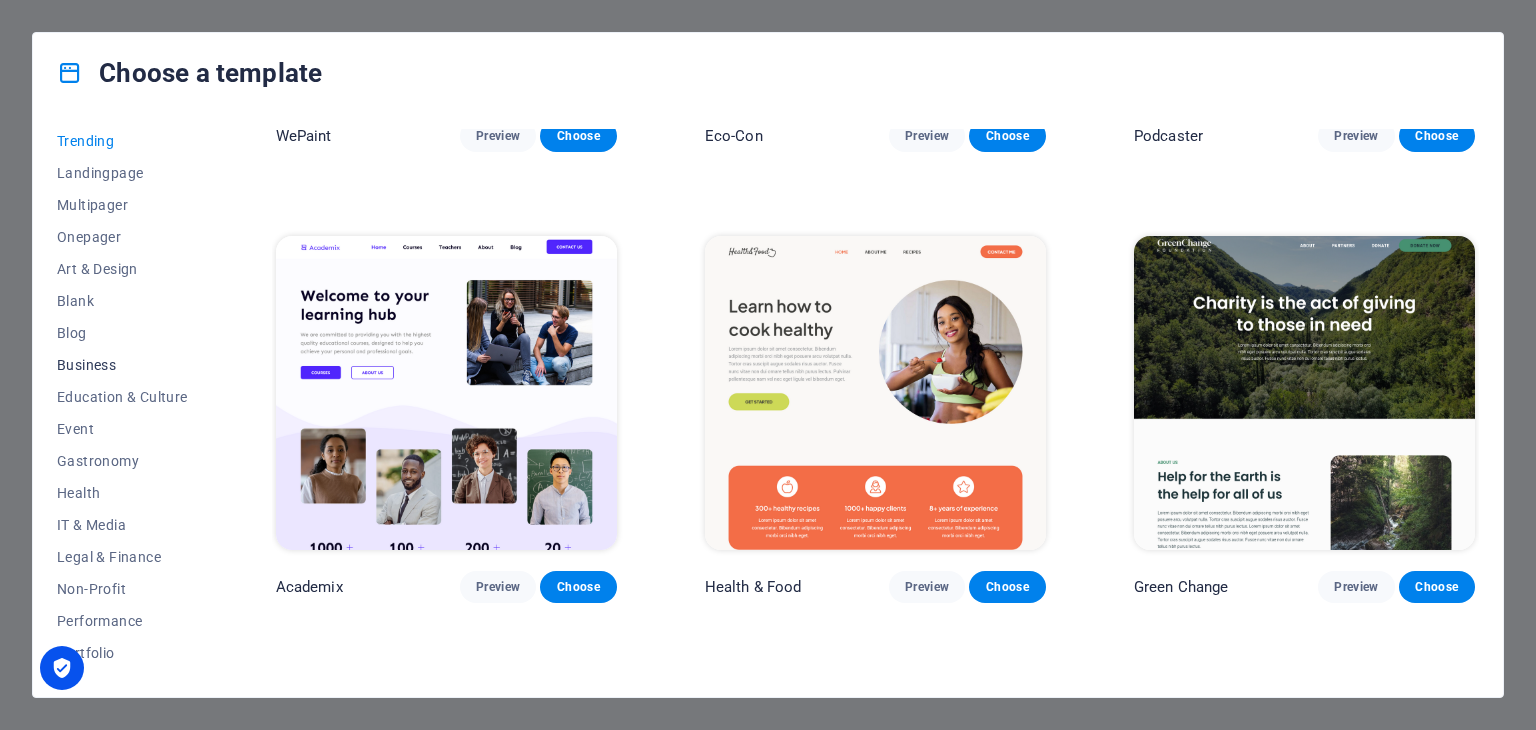 click on "Business" at bounding box center [122, 365] 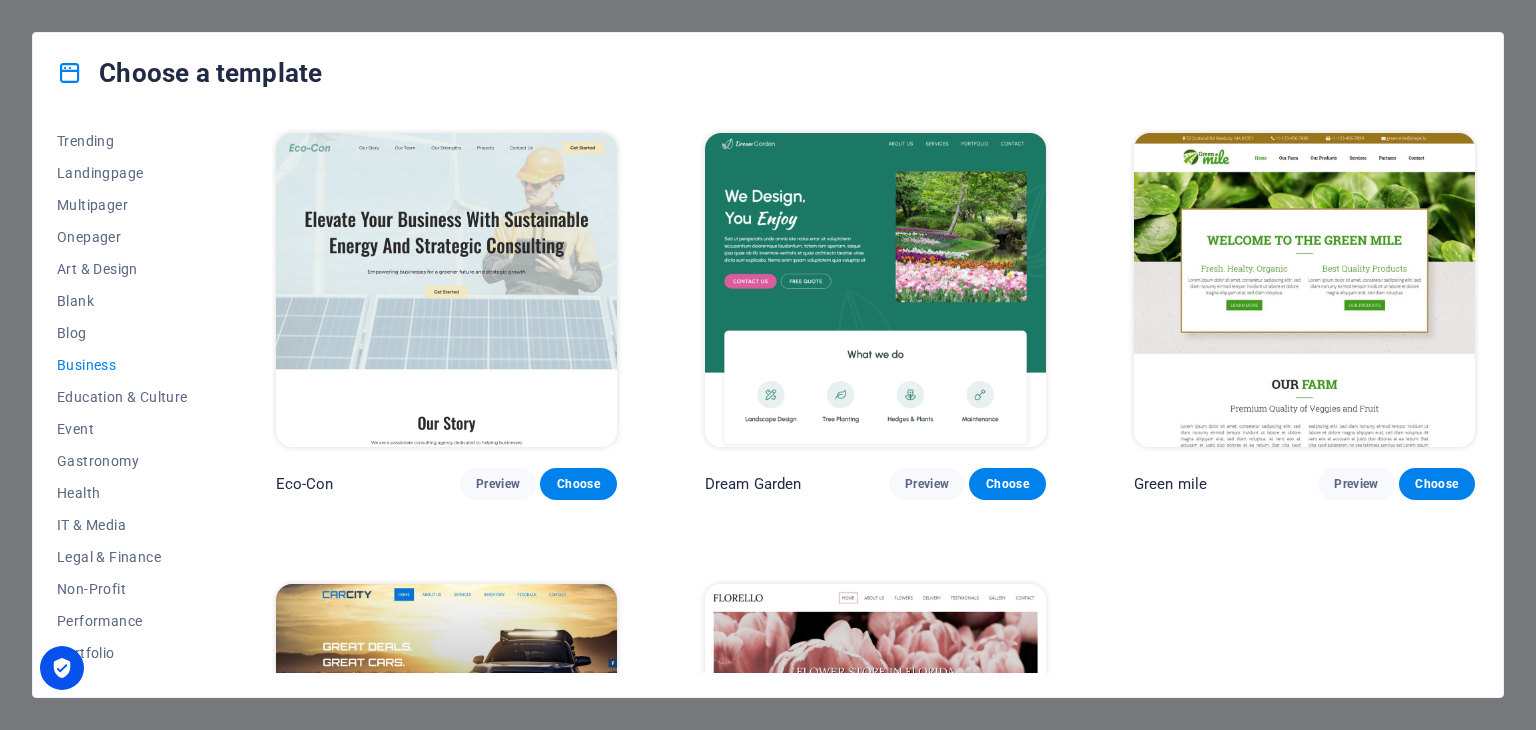 scroll, scrollTop: 274, scrollLeft: 0, axis: vertical 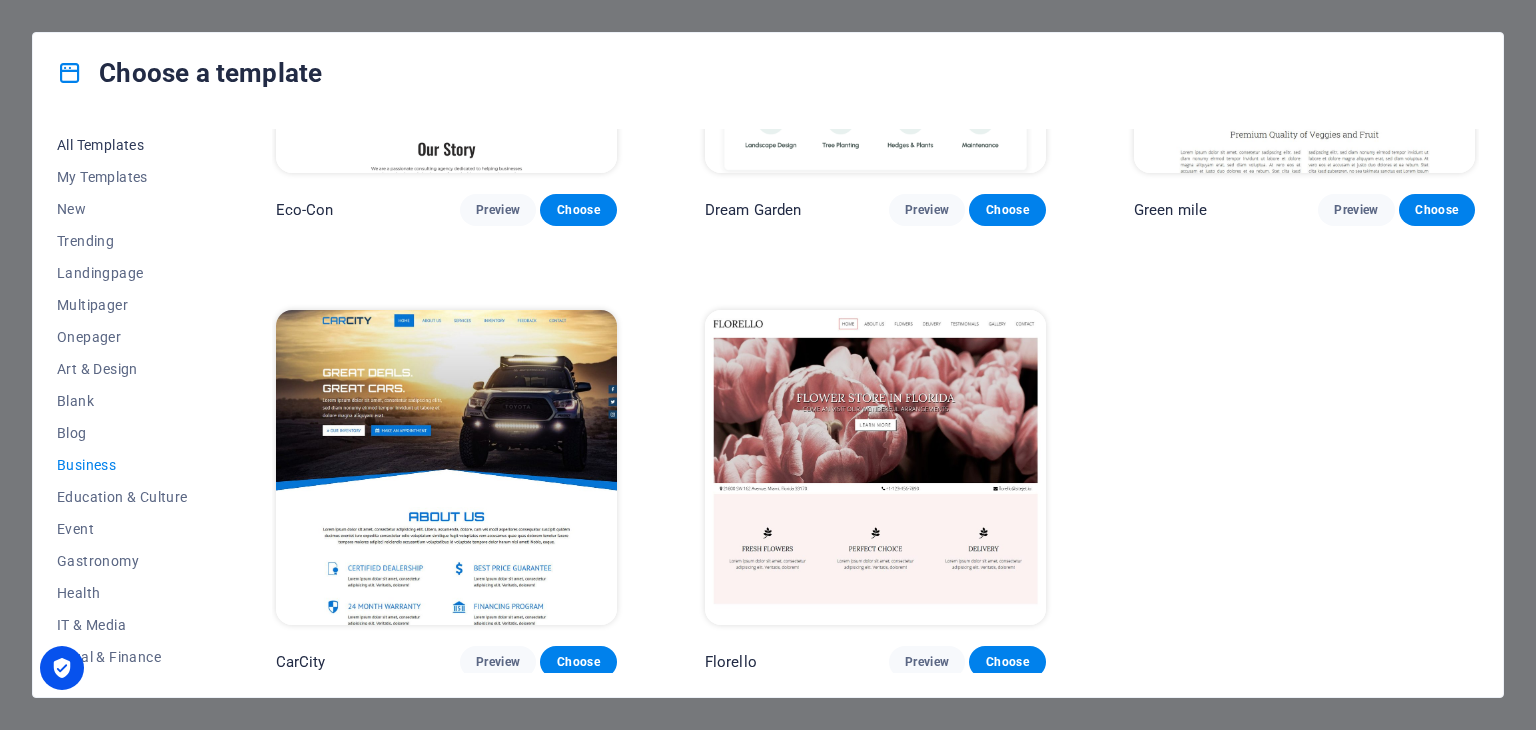 click on "All Templates" at bounding box center (122, 145) 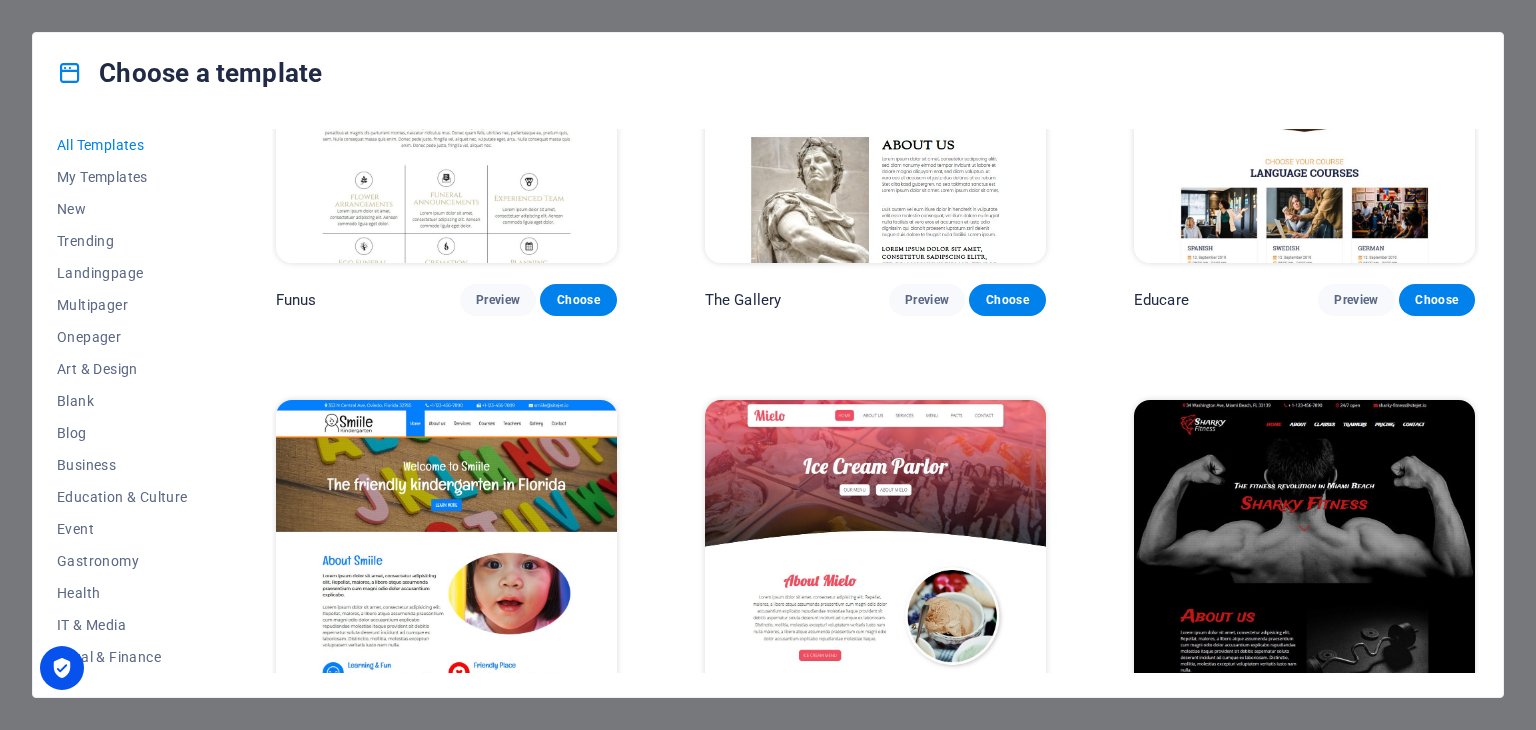 scroll, scrollTop: 13472, scrollLeft: 0, axis: vertical 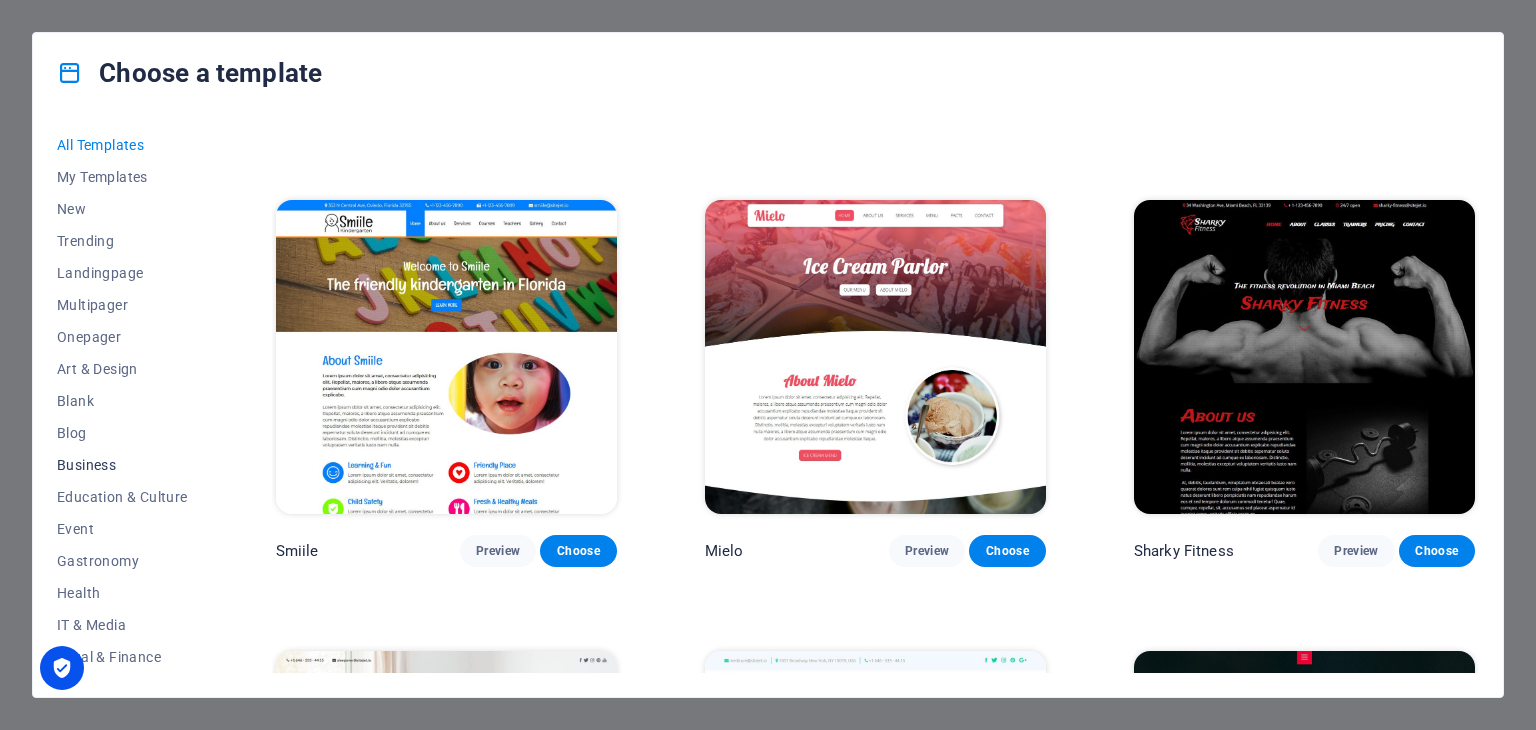 click on "Business" at bounding box center (122, 465) 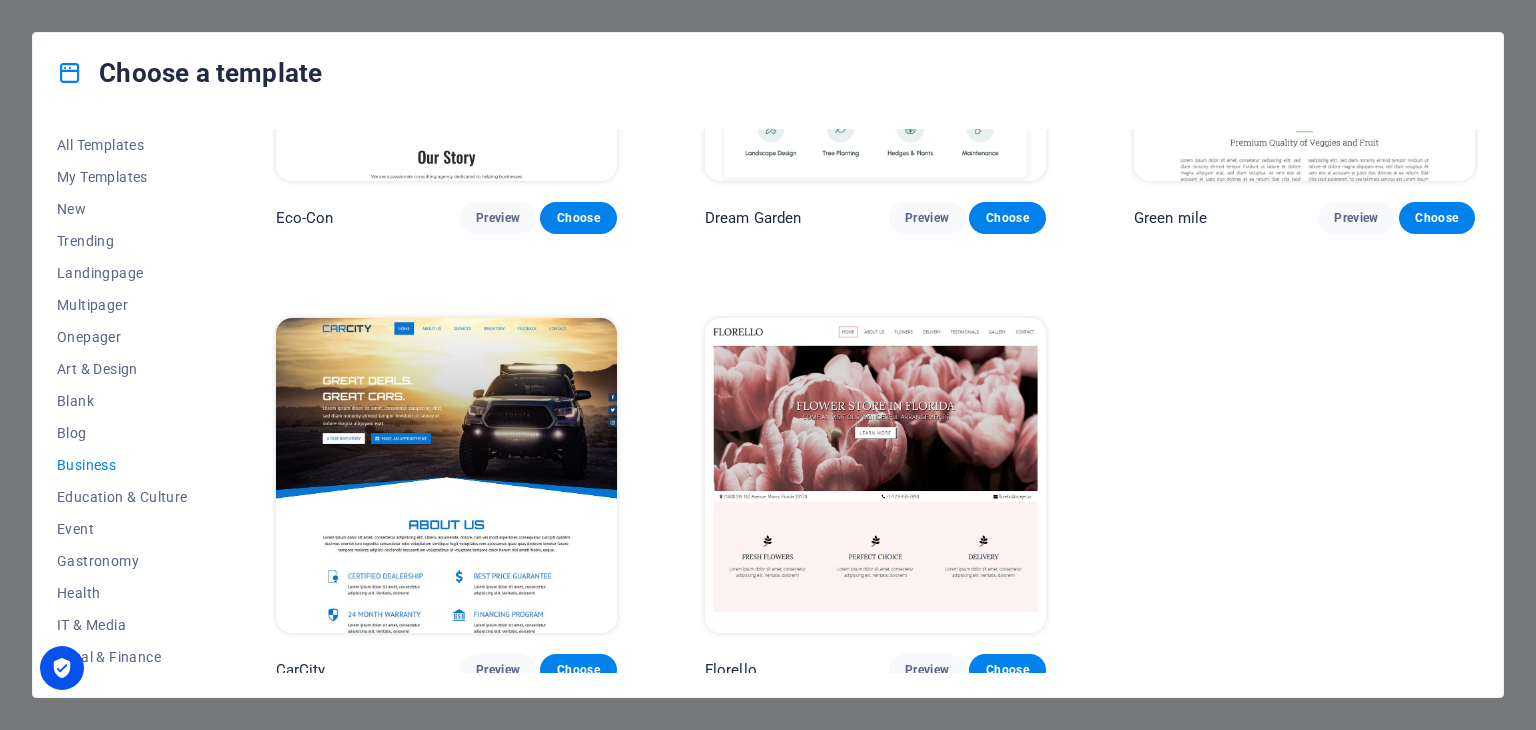 scroll, scrollTop: 274, scrollLeft: 0, axis: vertical 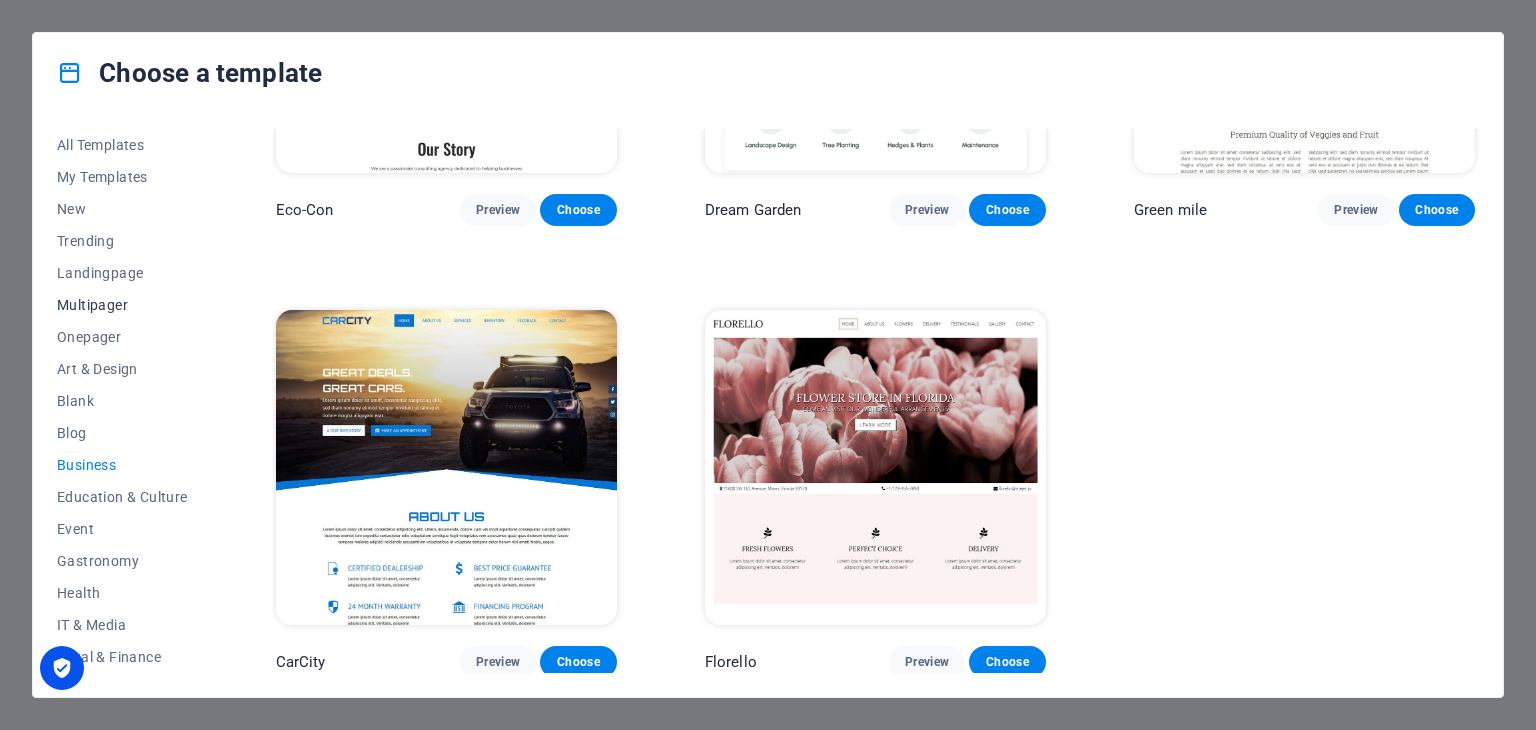 click on "Multipager" at bounding box center [122, 305] 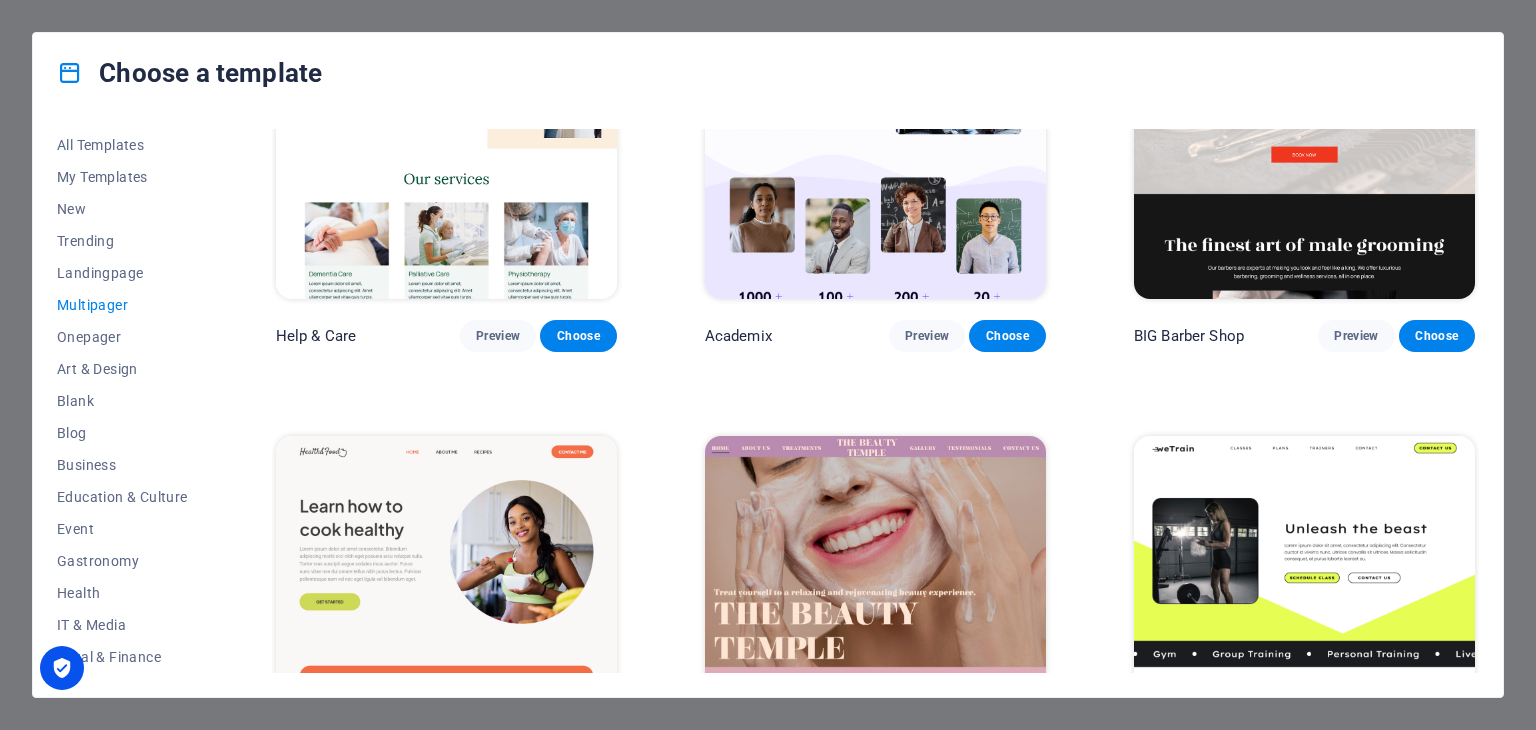 scroll, scrollTop: 300, scrollLeft: 0, axis: vertical 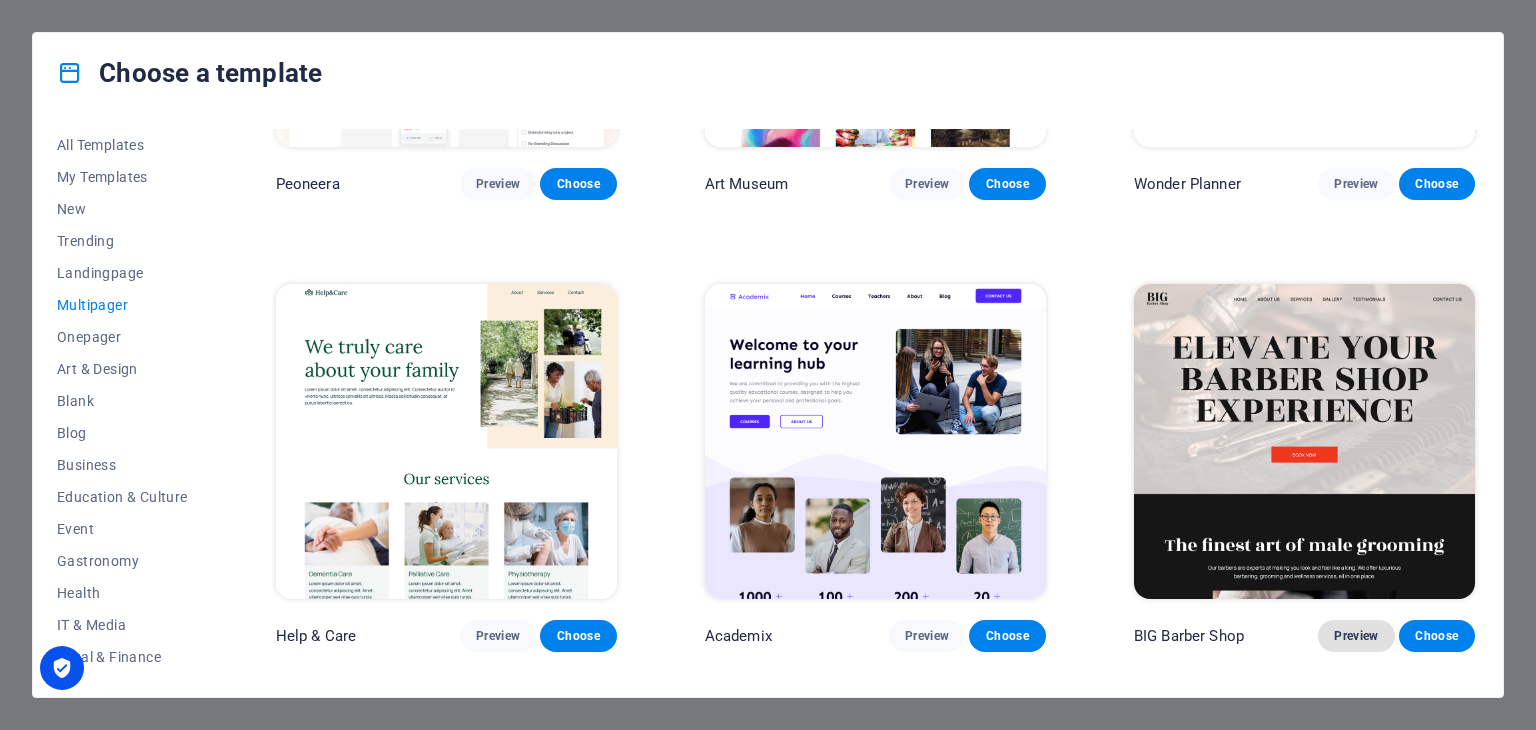 click on "Preview" at bounding box center [1356, 636] 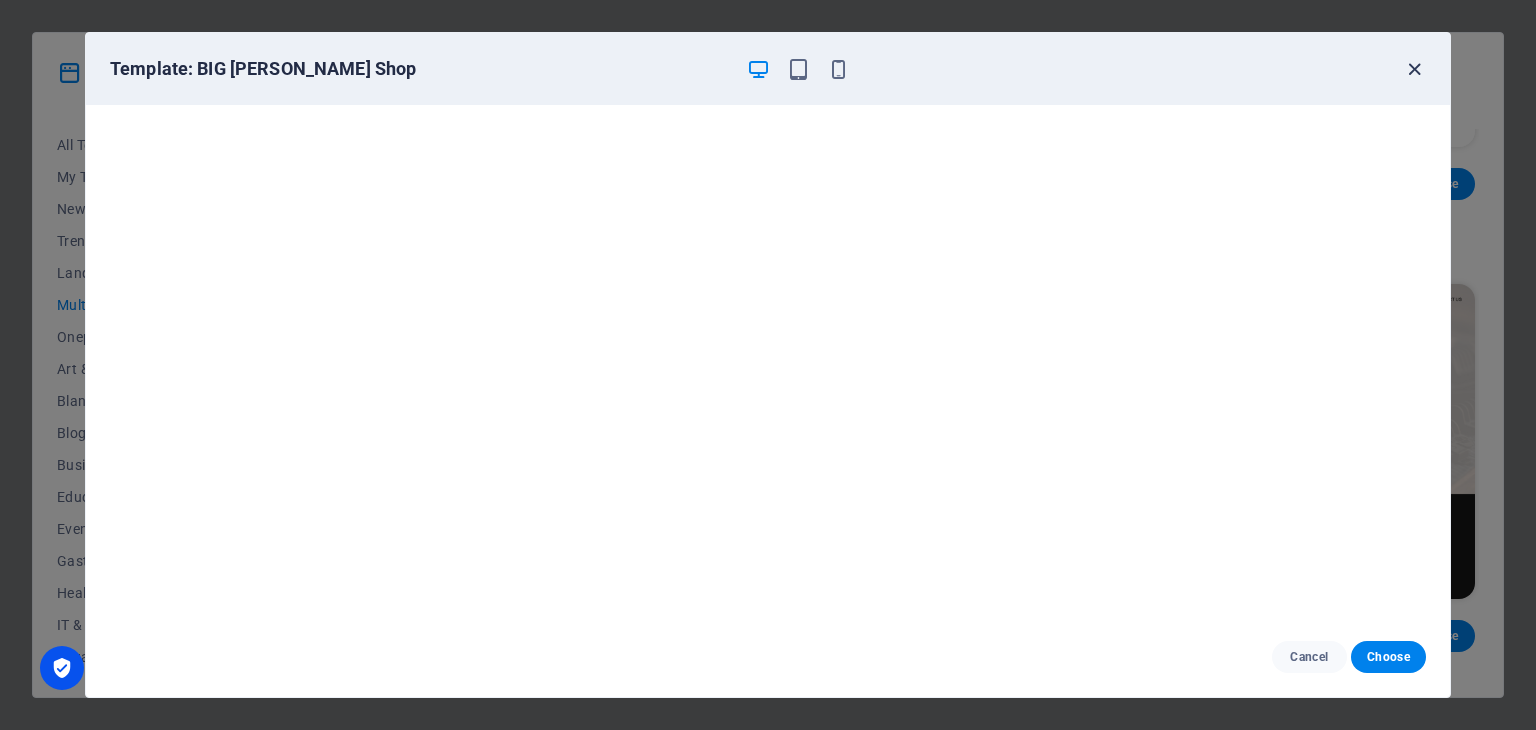 click at bounding box center [1414, 69] 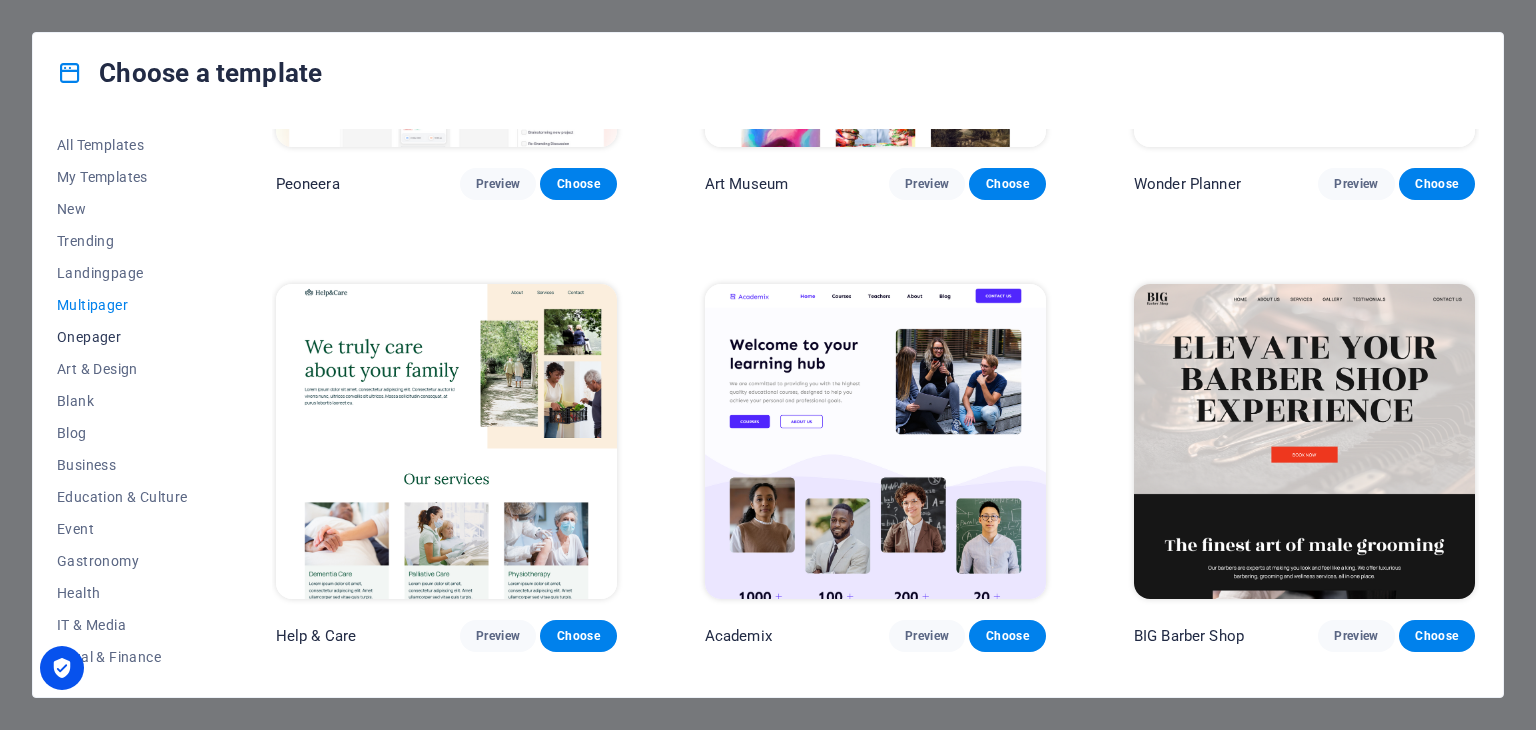click on "Onepager" at bounding box center (122, 337) 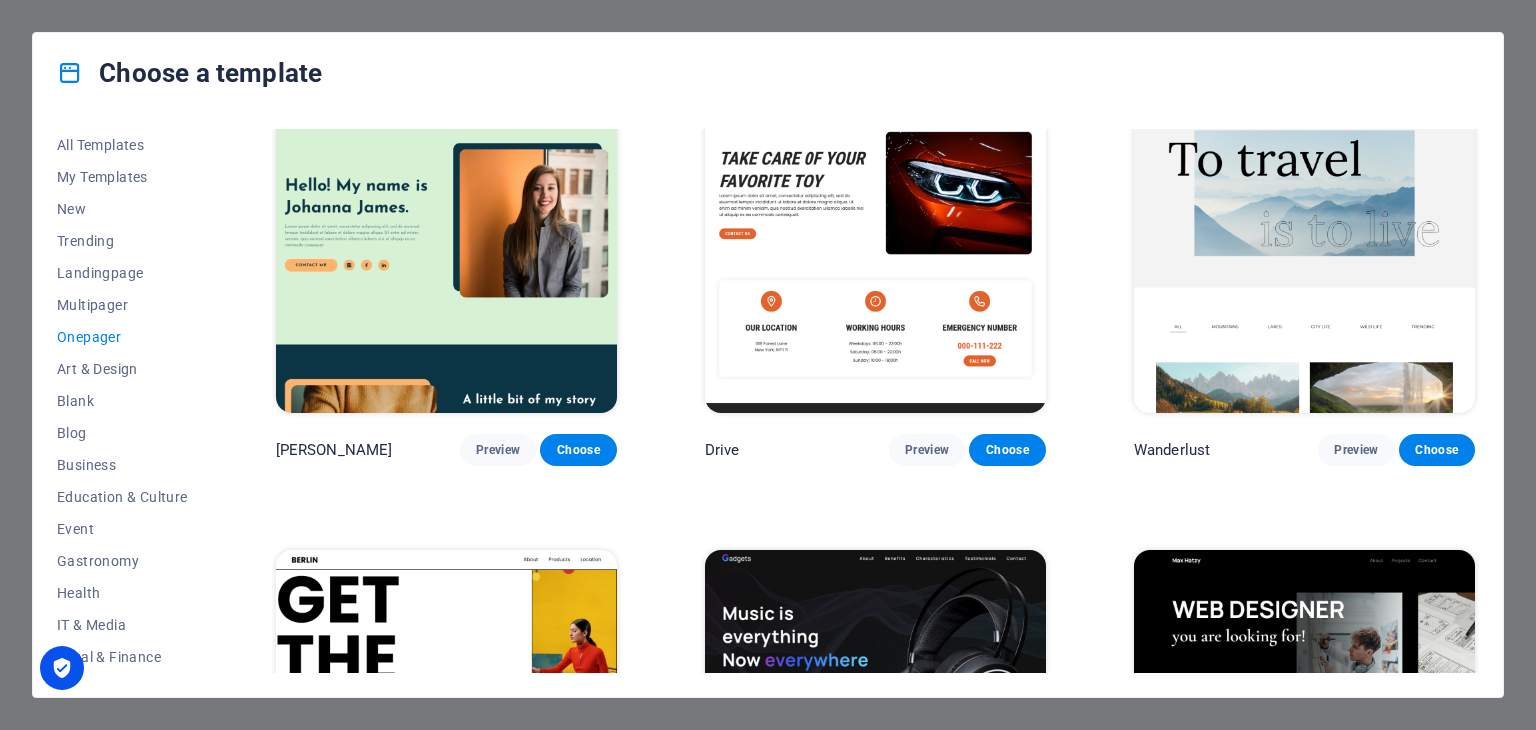 scroll, scrollTop: 1400, scrollLeft: 0, axis: vertical 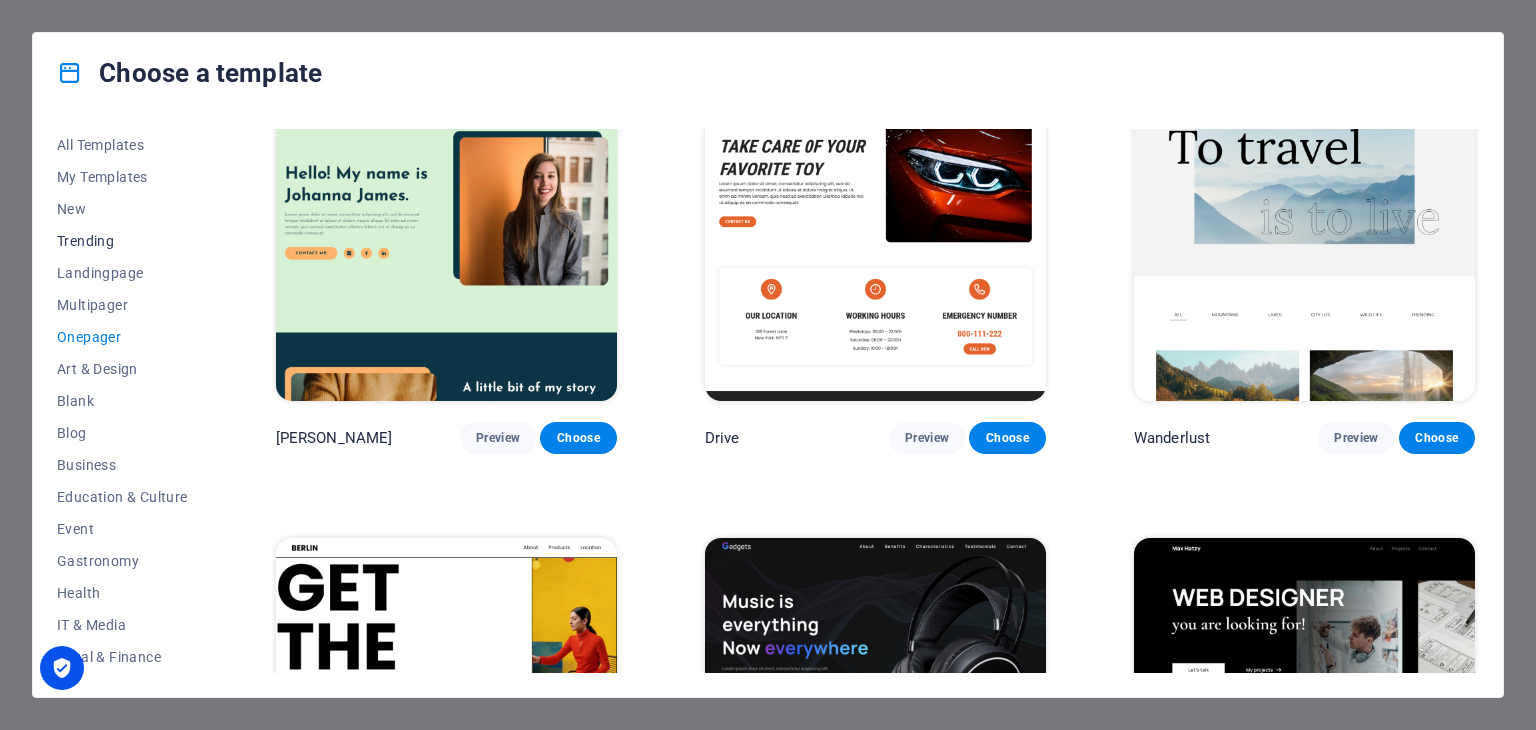 click on "Trending" at bounding box center (122, 241) 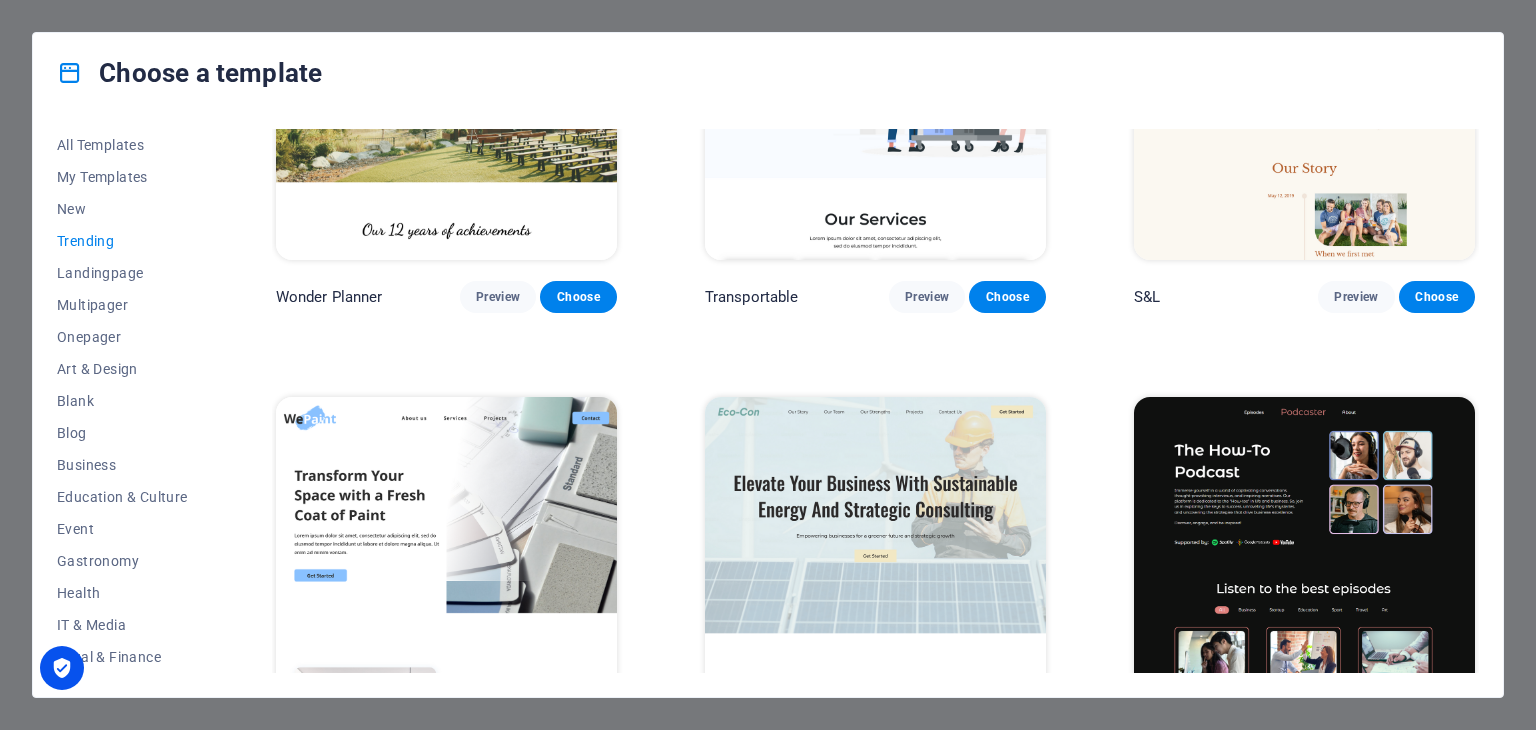 scroll, scrollTop: 0, scrollLeft: 0, axis: both 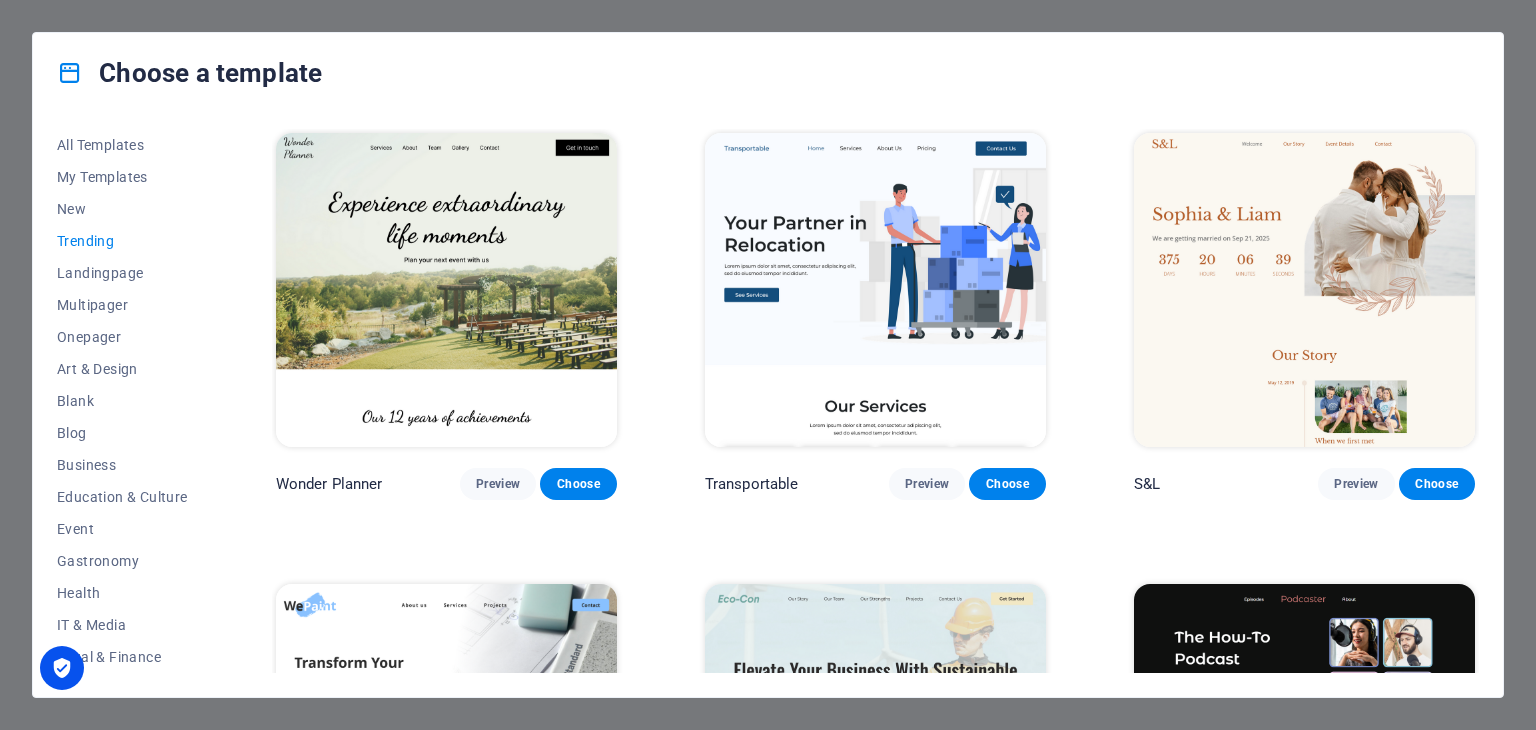 click at bounding box center (875, 290) 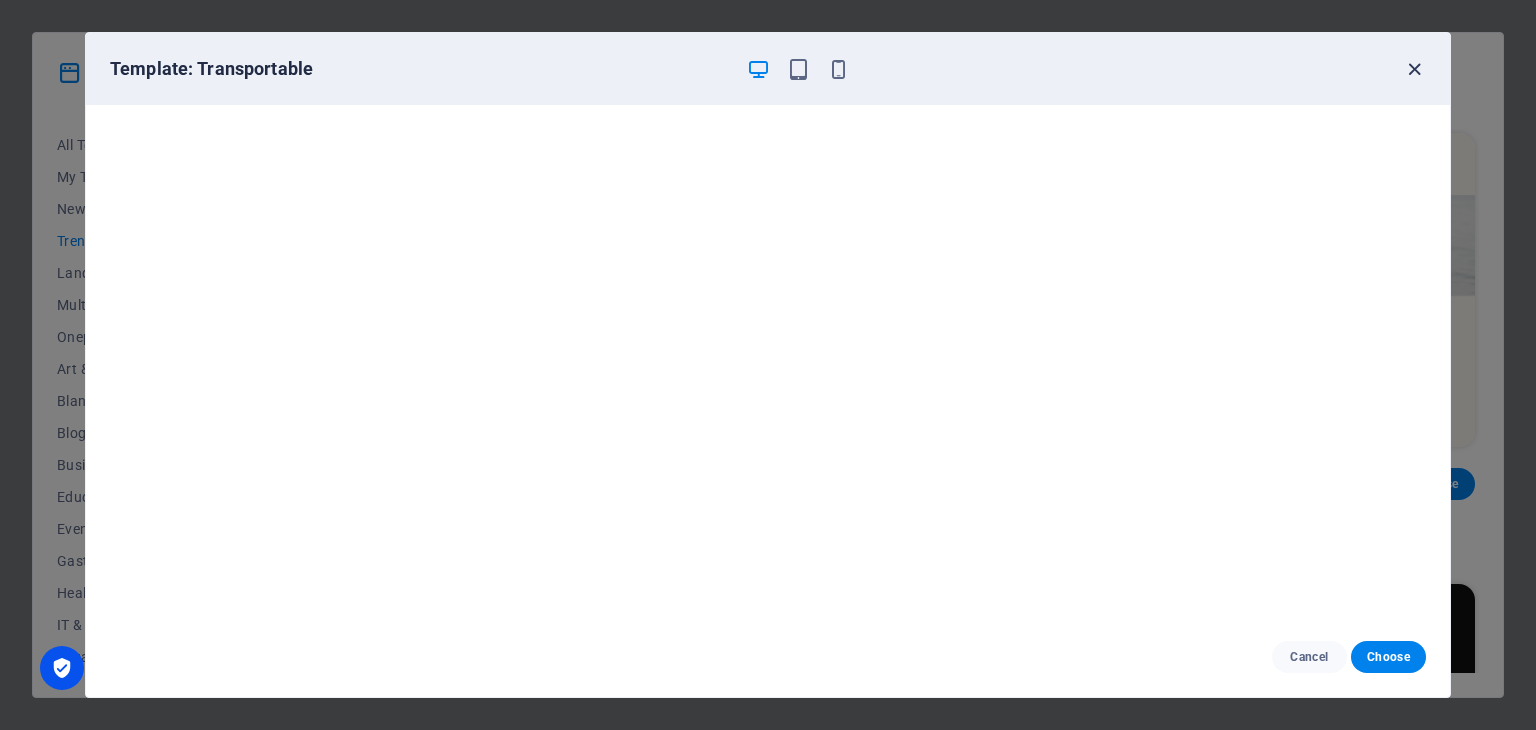 click at bounding box center [1414, 69] 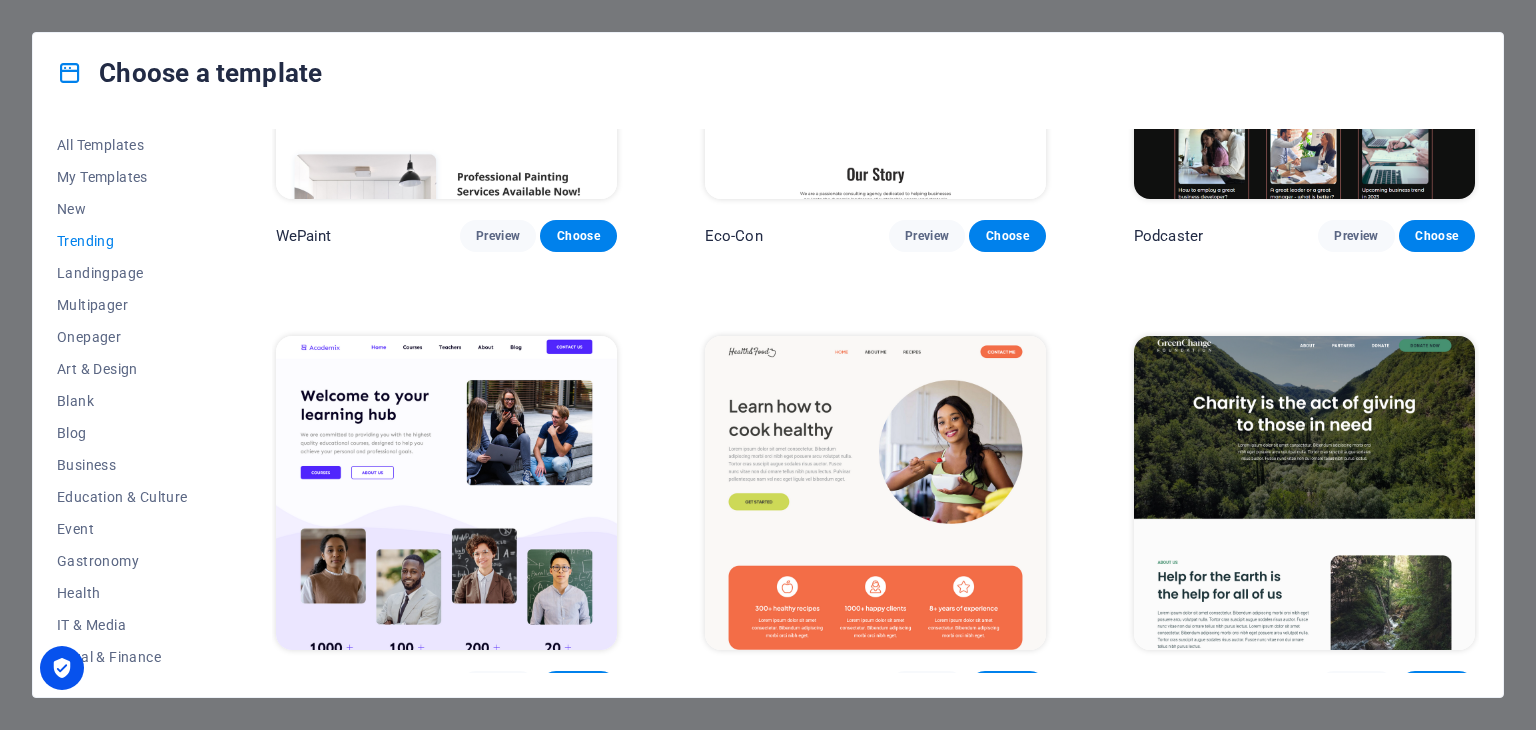scroll, scrollTop: 900, scrollLeft: 0, axis: vertical 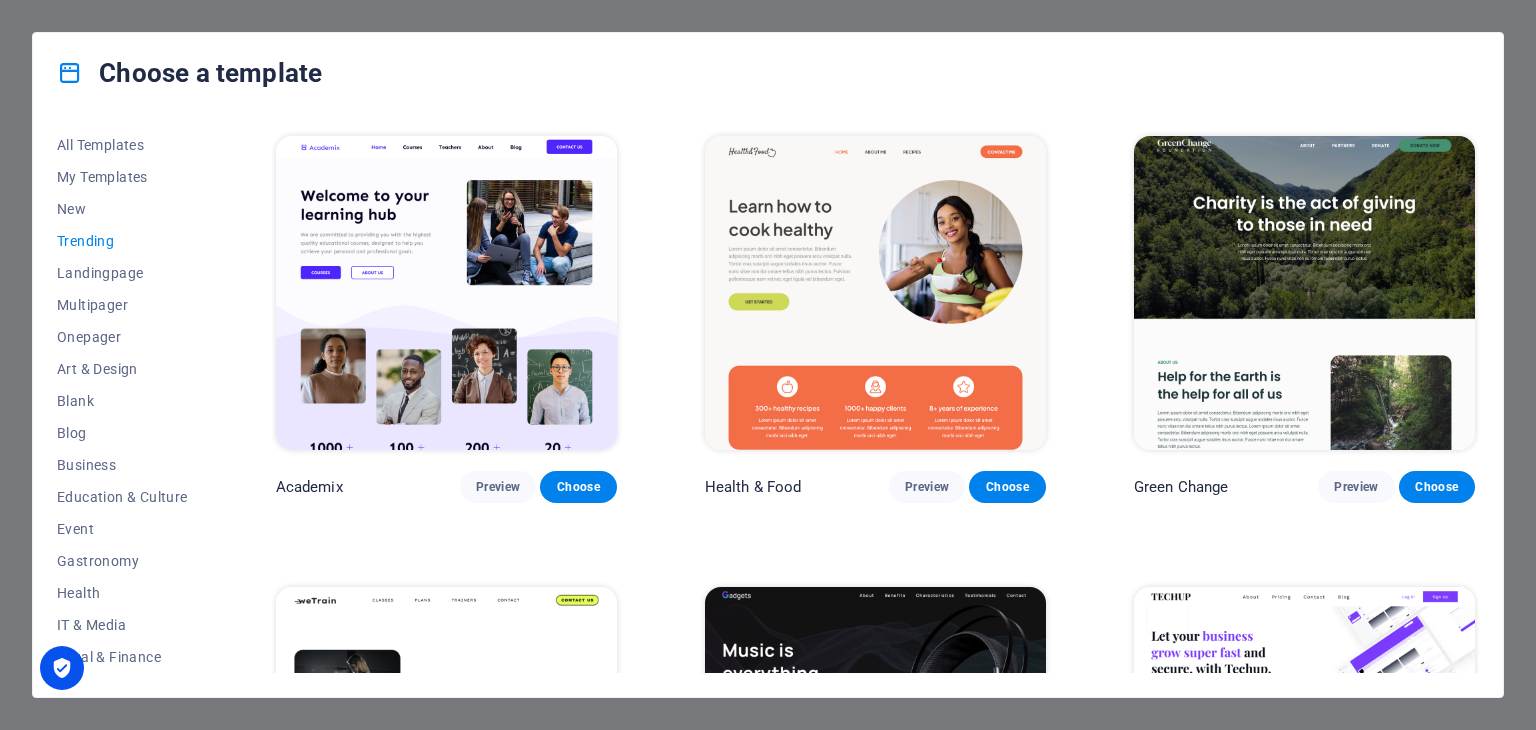 click at bounding box center [1304, 293] 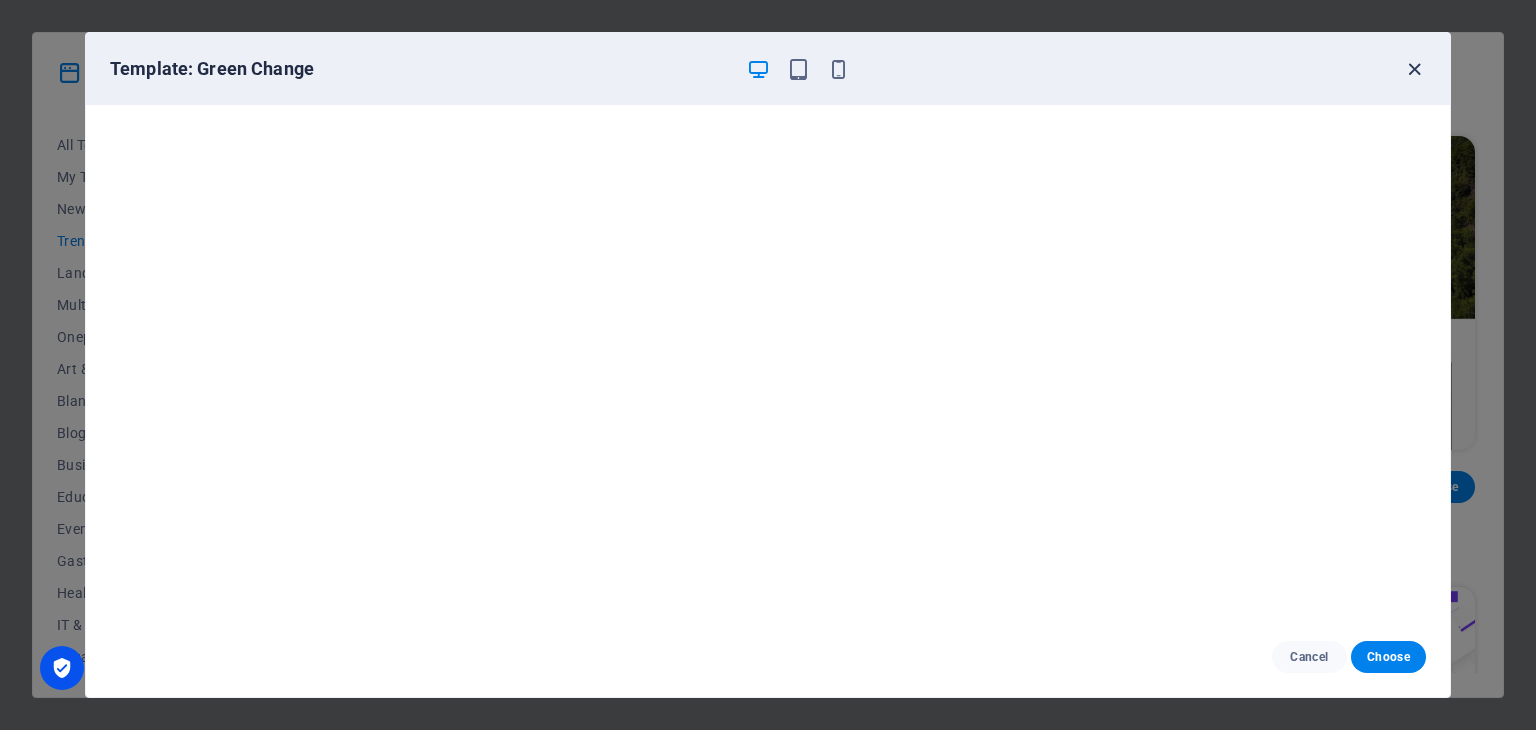click at bounding box center [1414, 69] 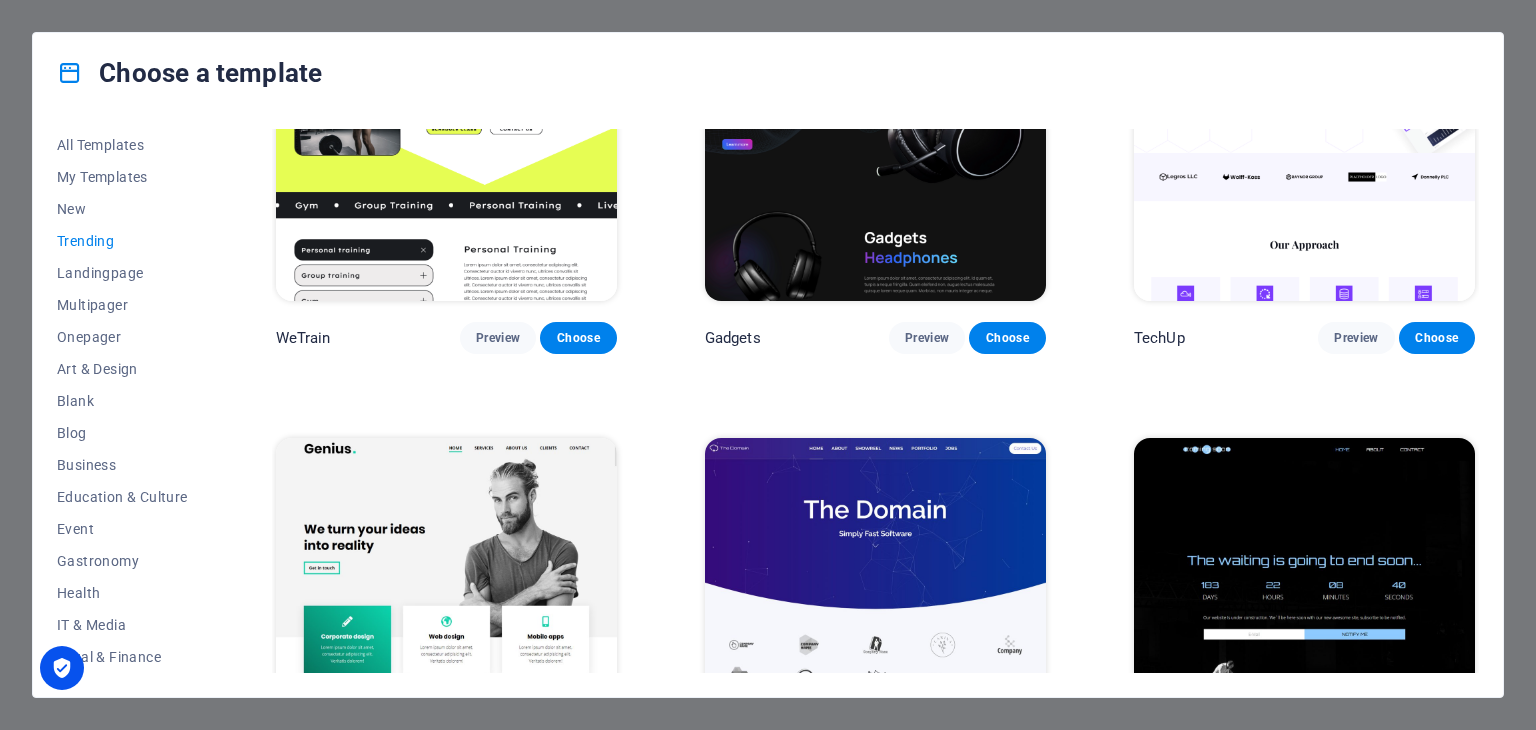 scroll, scrollTop: 1800, scrollLeft: 0, axis: vertical 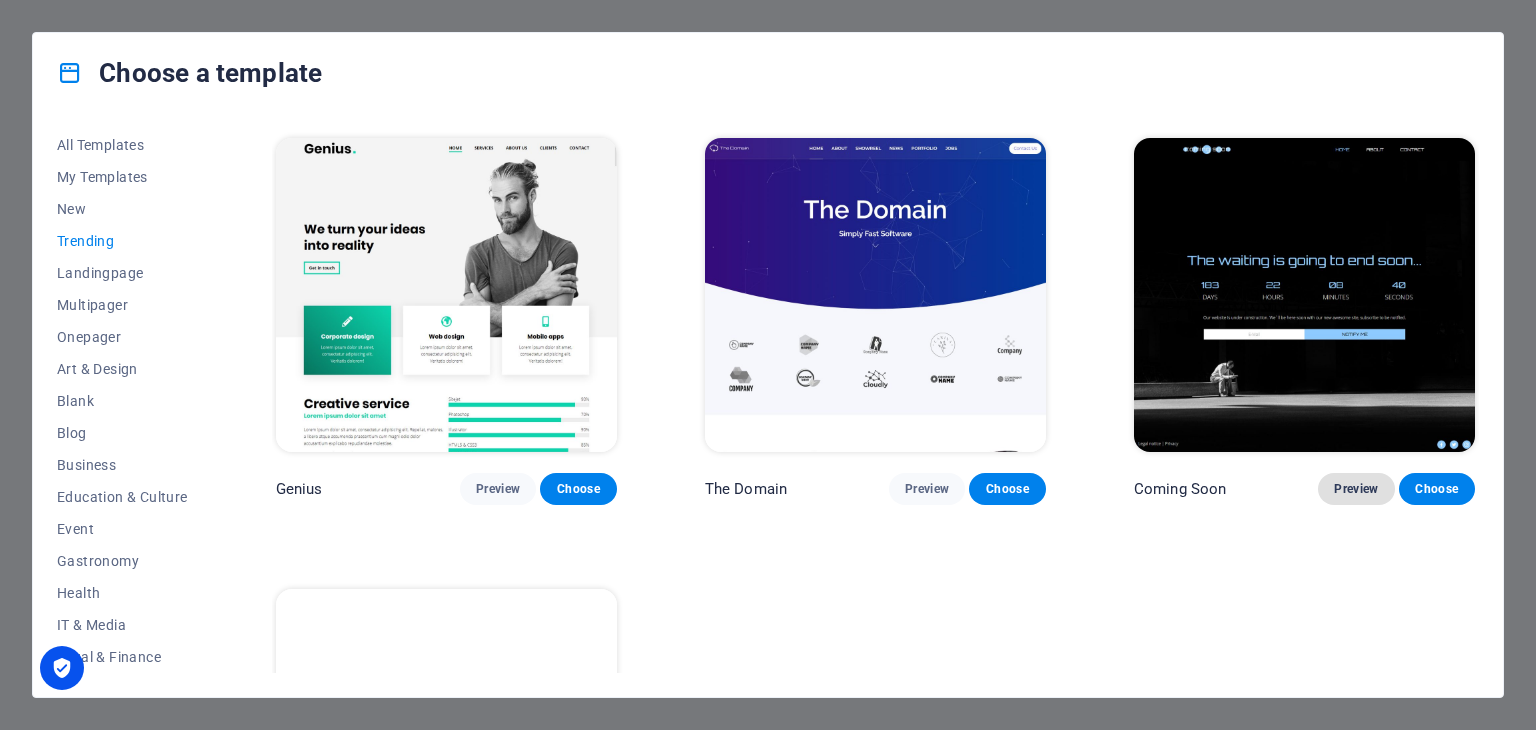 click on "Preview" at bounding box center (1356, 489) 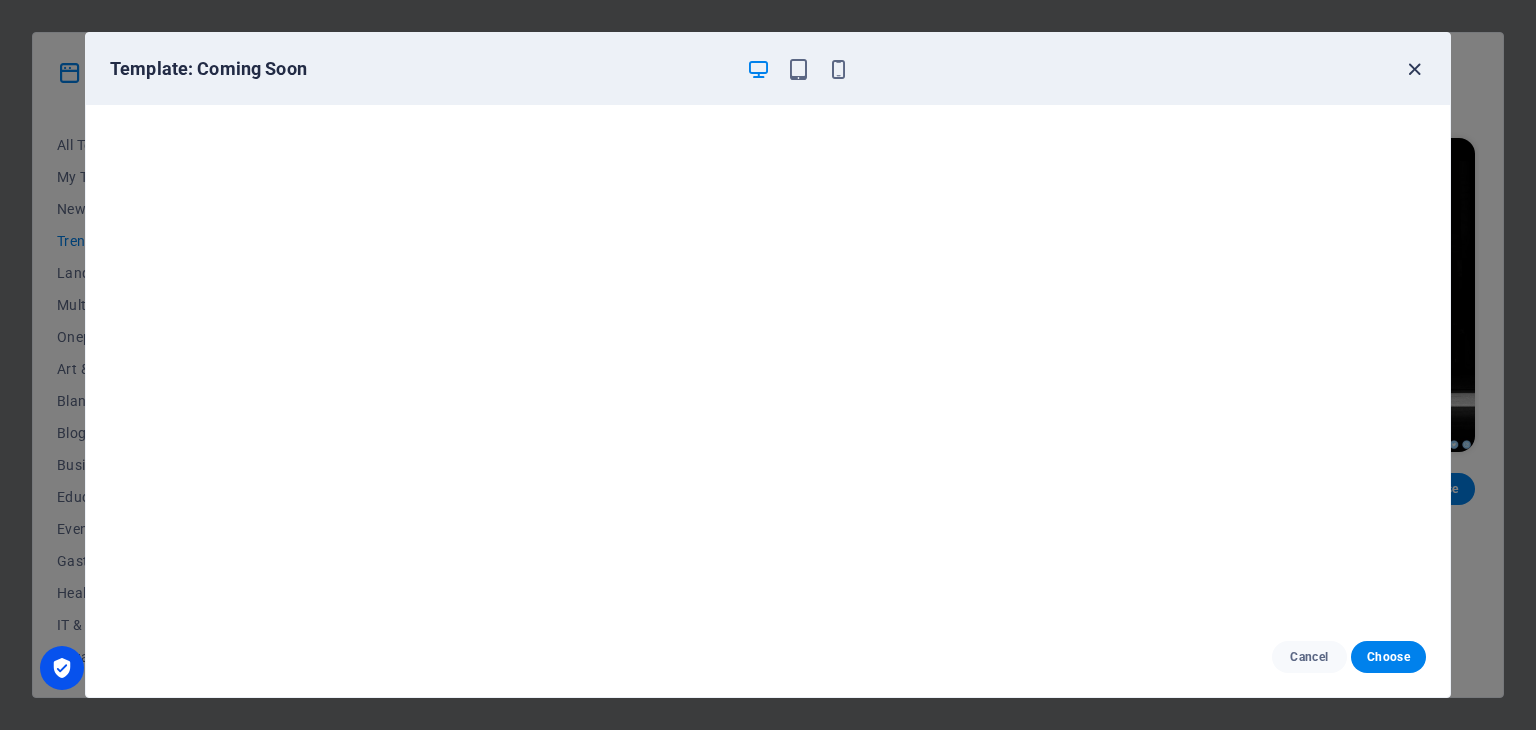 click at bounding box center (1414, 69) 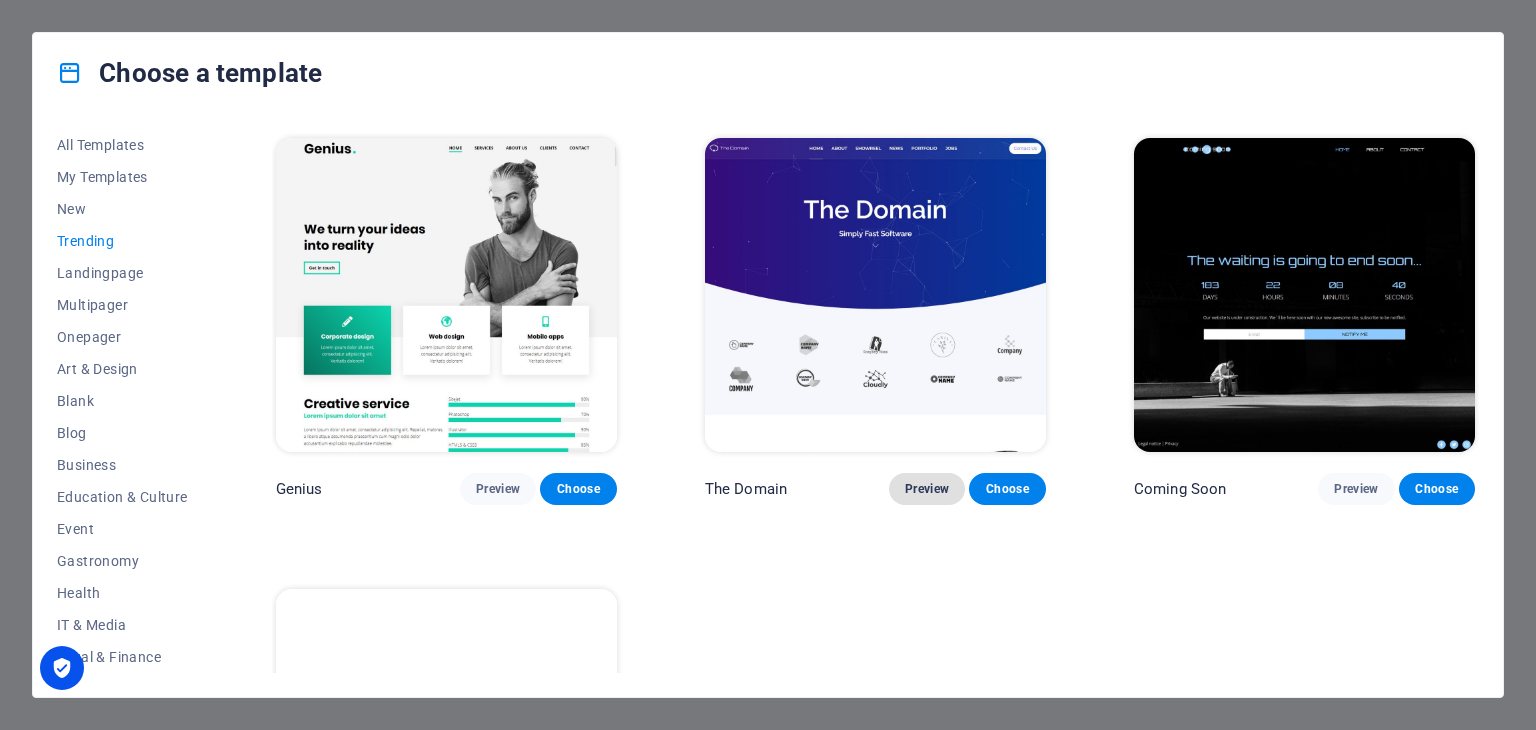 click on "Preview" at bounding box center (927, 489) 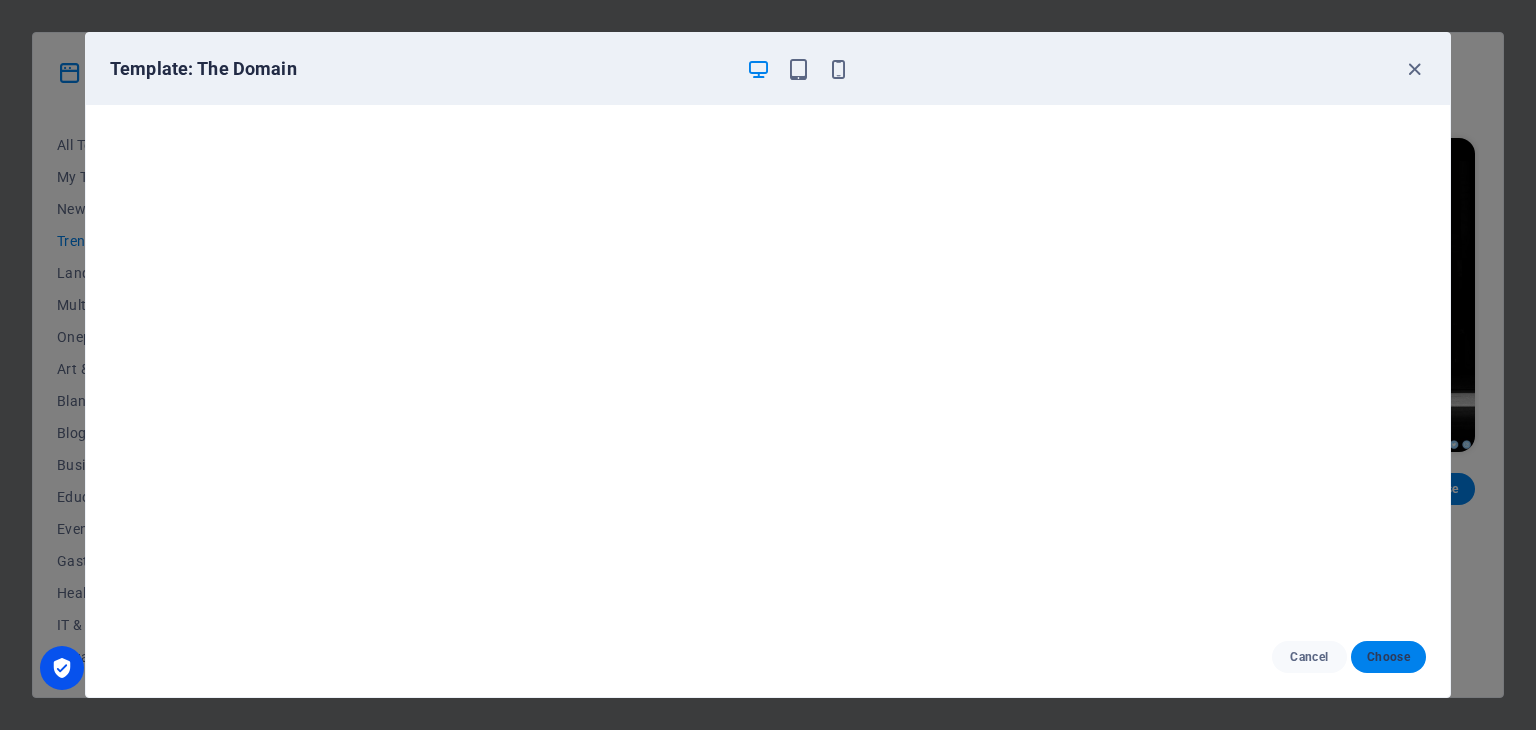 click on "Choose" at bounding box center (1388, 657) 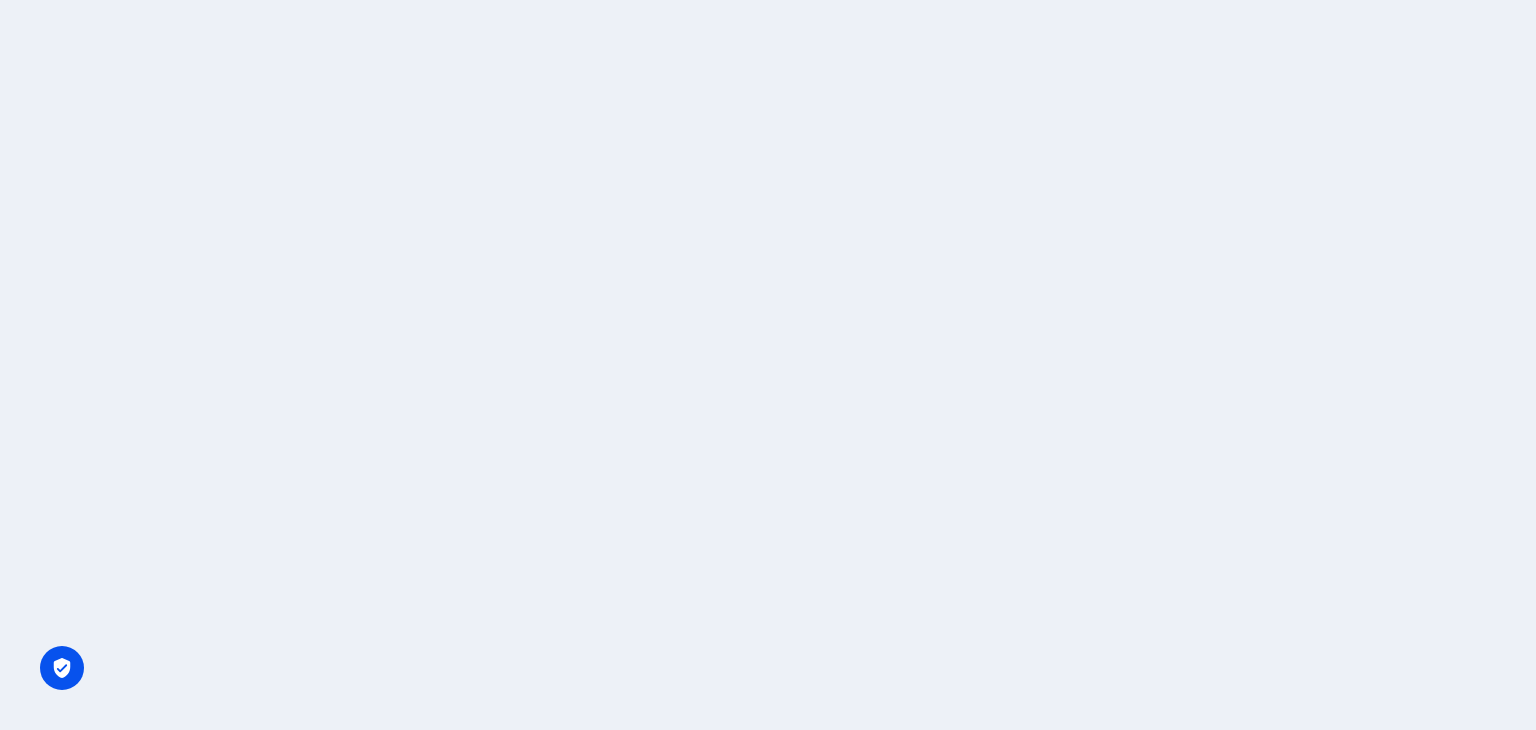 scroll, scrollTop: 0, scrollLeft: 0, axis: both 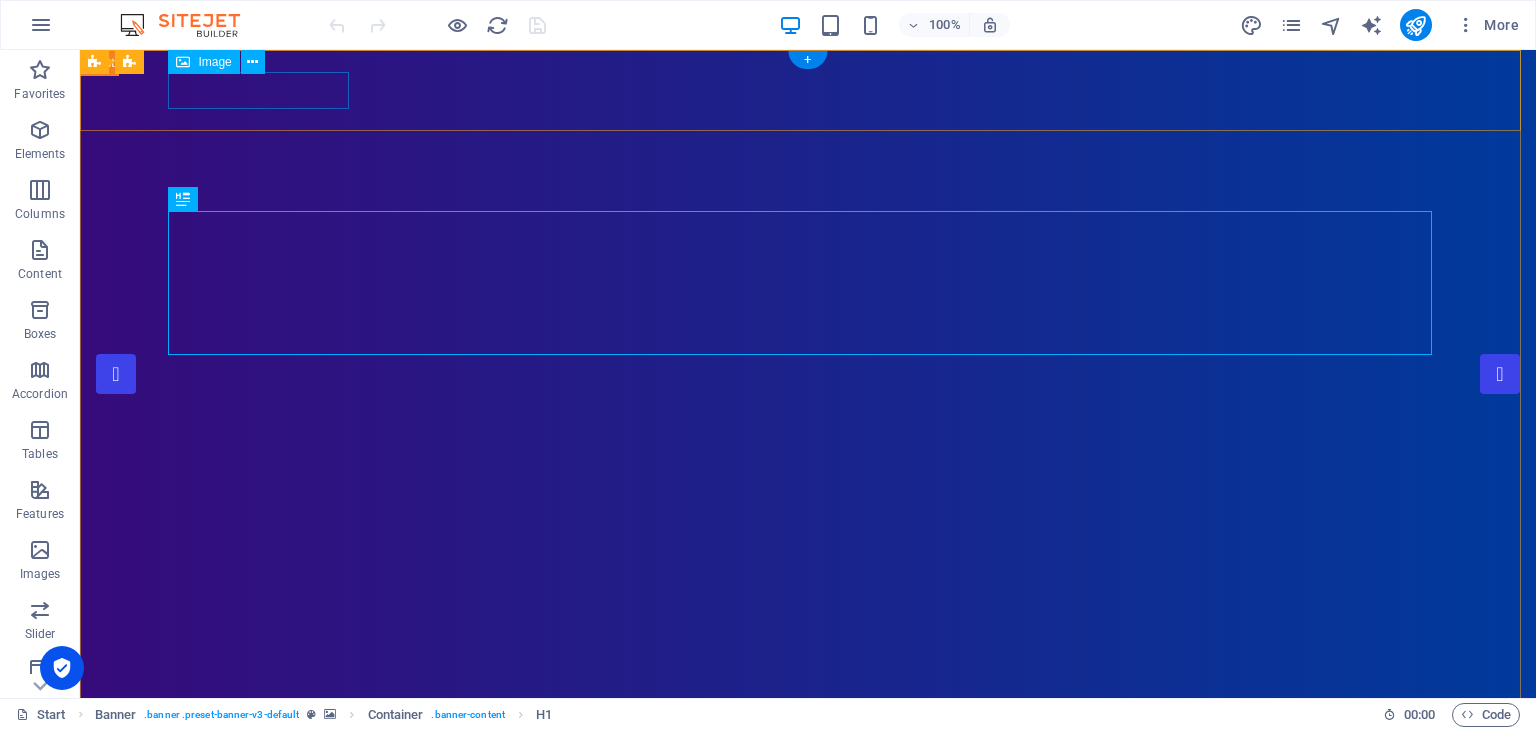 click at bounding box center [808, 791] 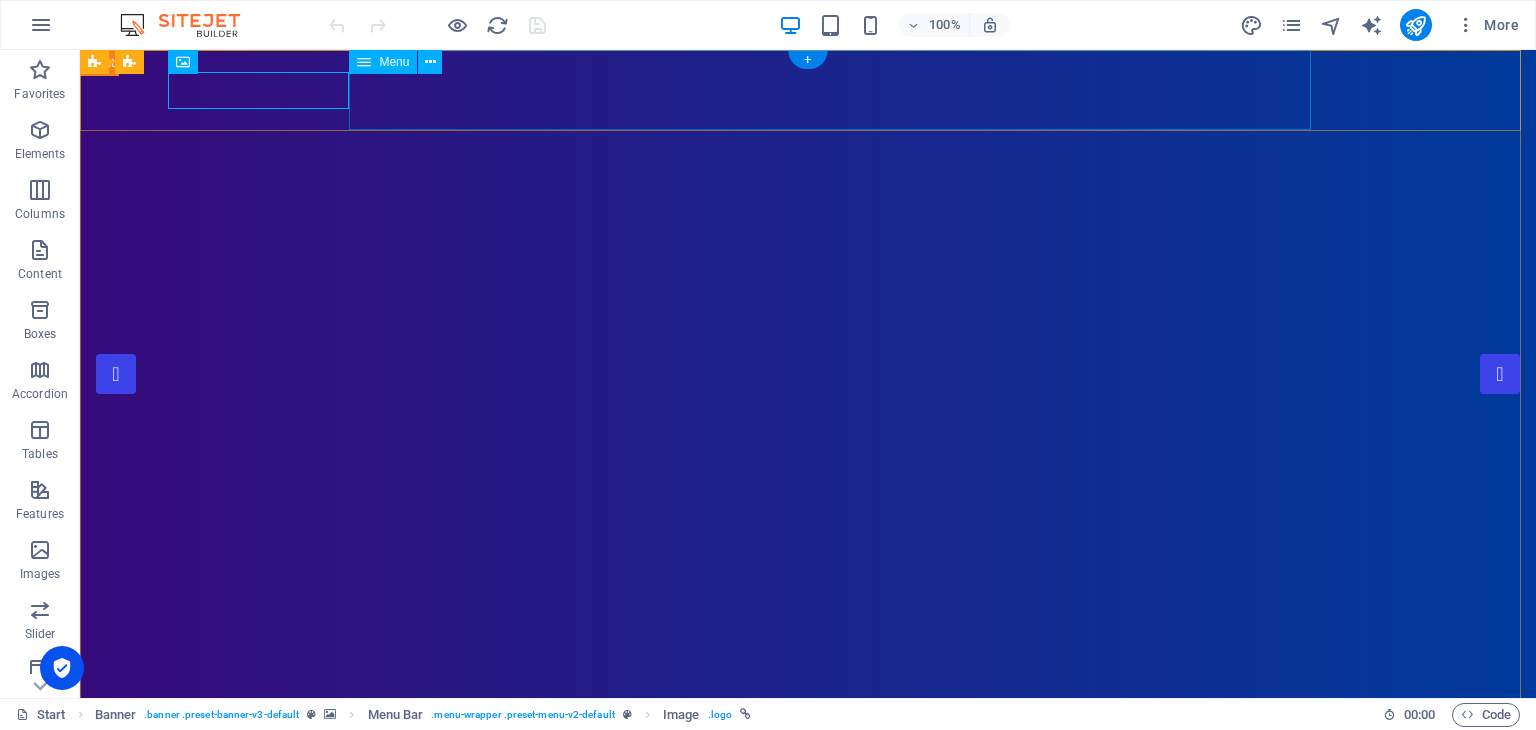 click on "Home About Showreel News Portfolio jobs" at bounding box center [808, 850] 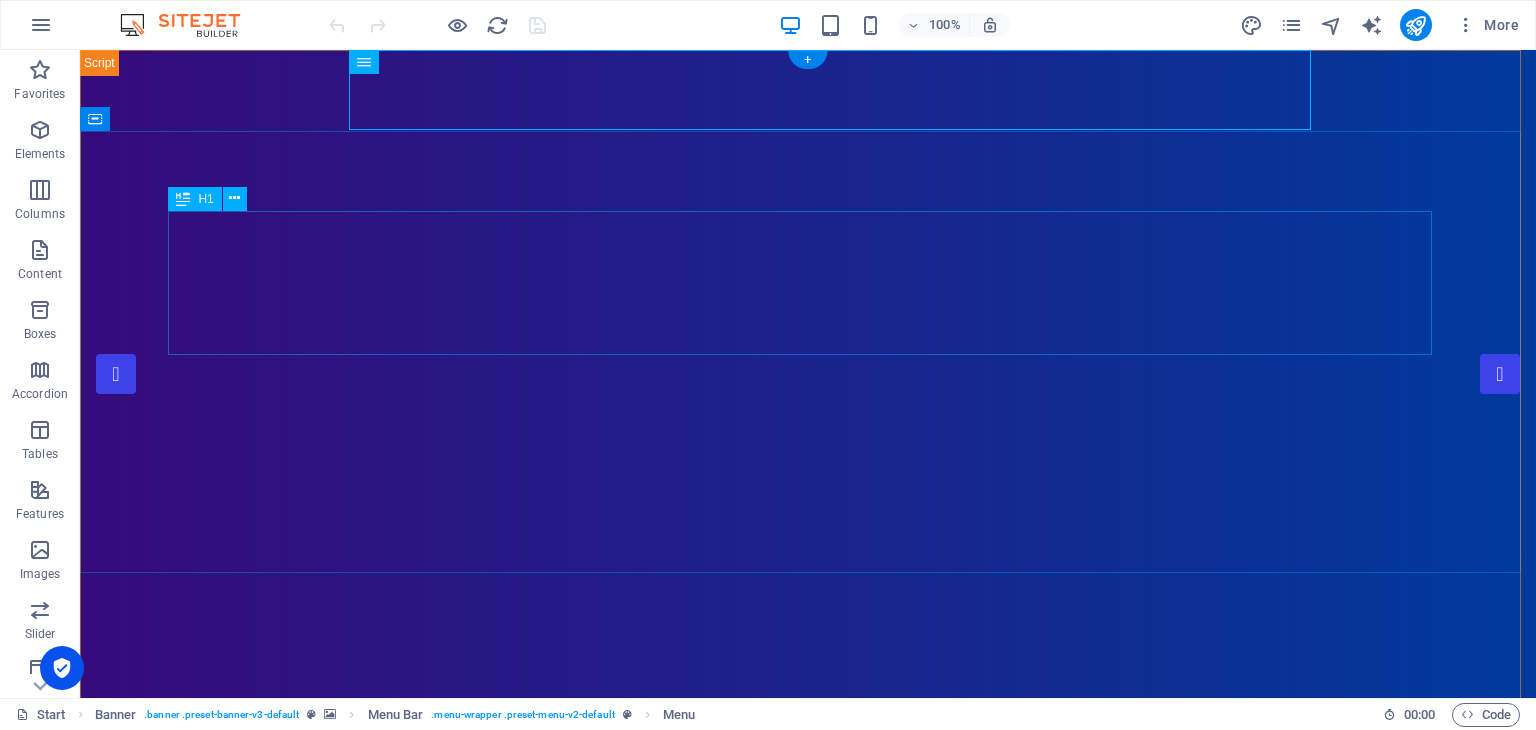 click on "[DOMAIN_NAME]" at bounding box center [808, 1085] 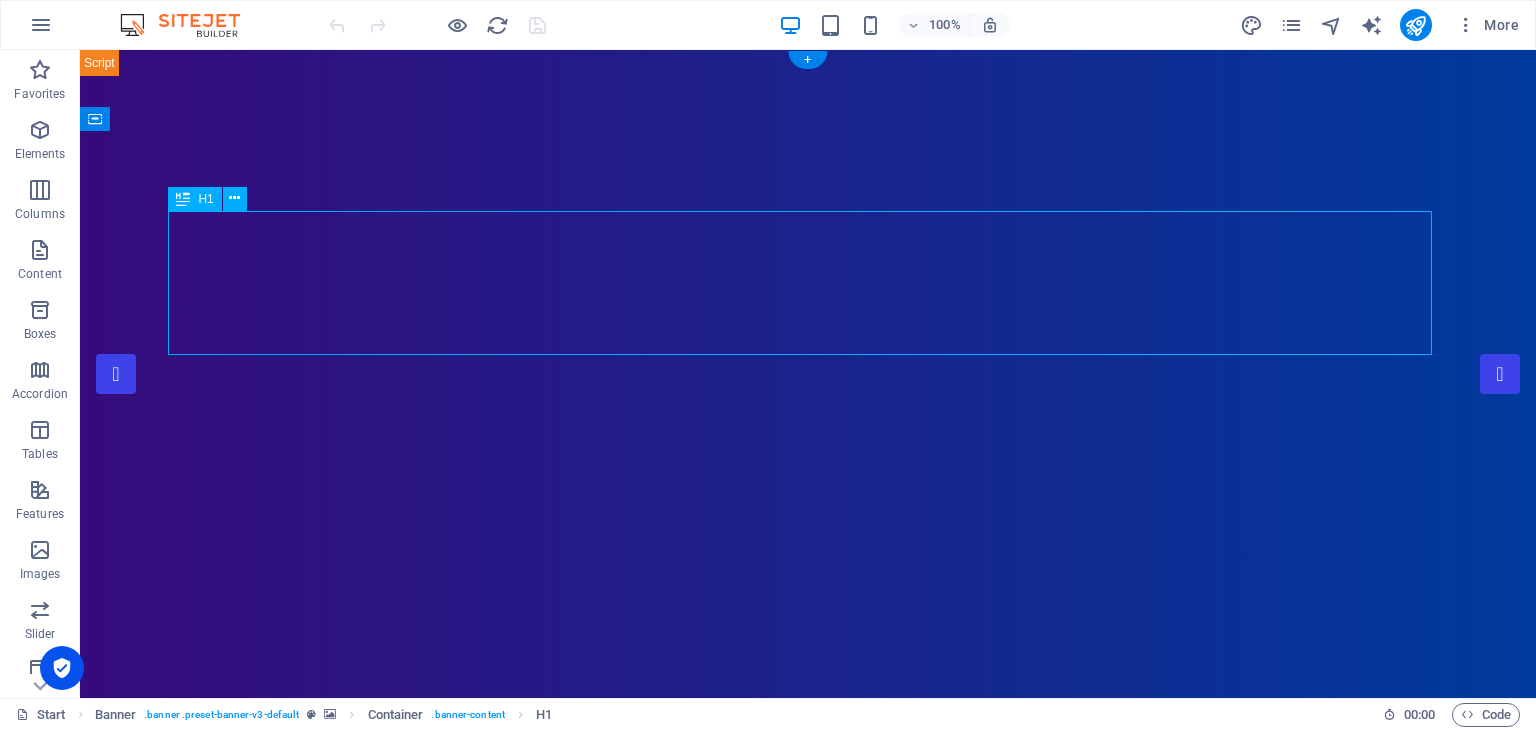 click on "[DOMAIN_NAME]" at bounding box center (808, 1085) 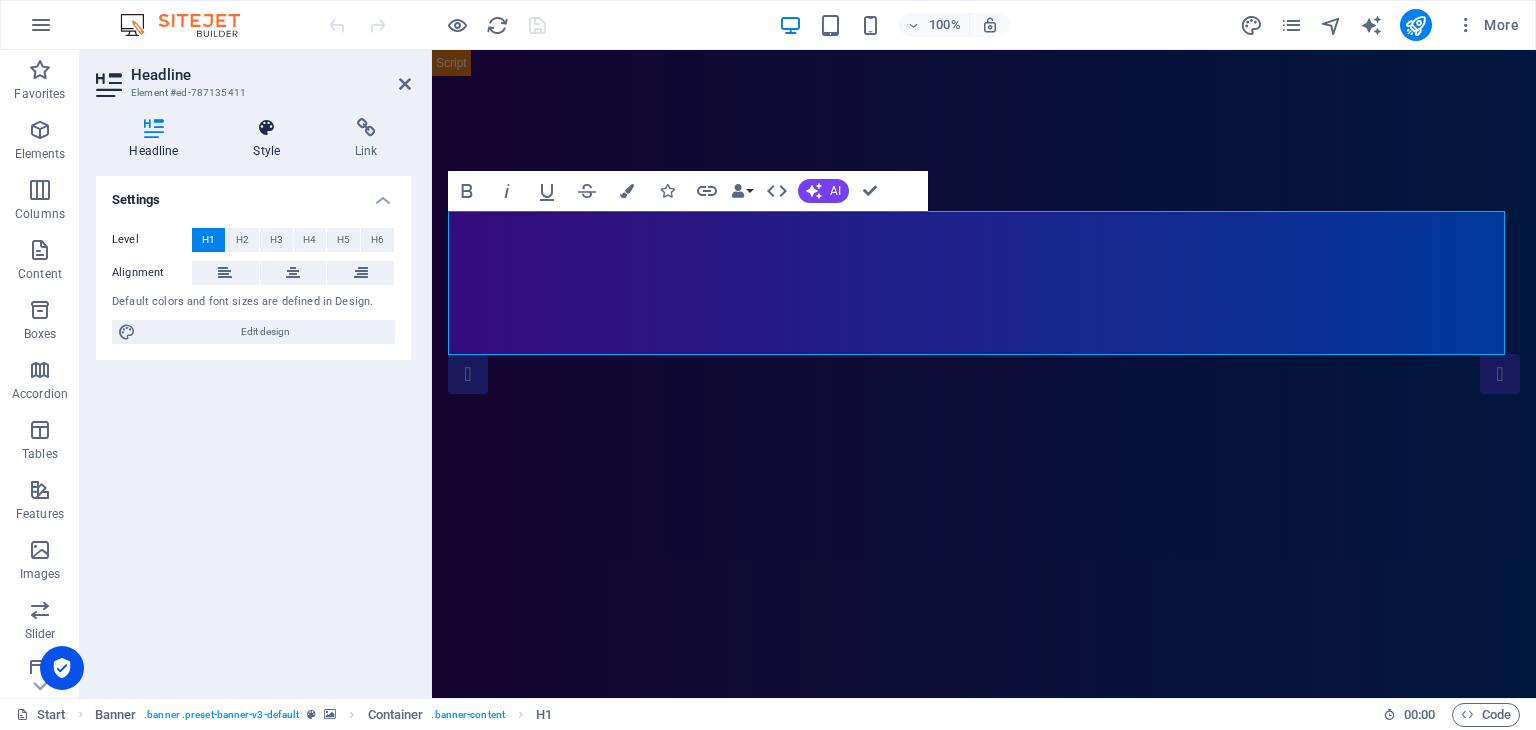 click on "Style" at bounding box center [271, 139] 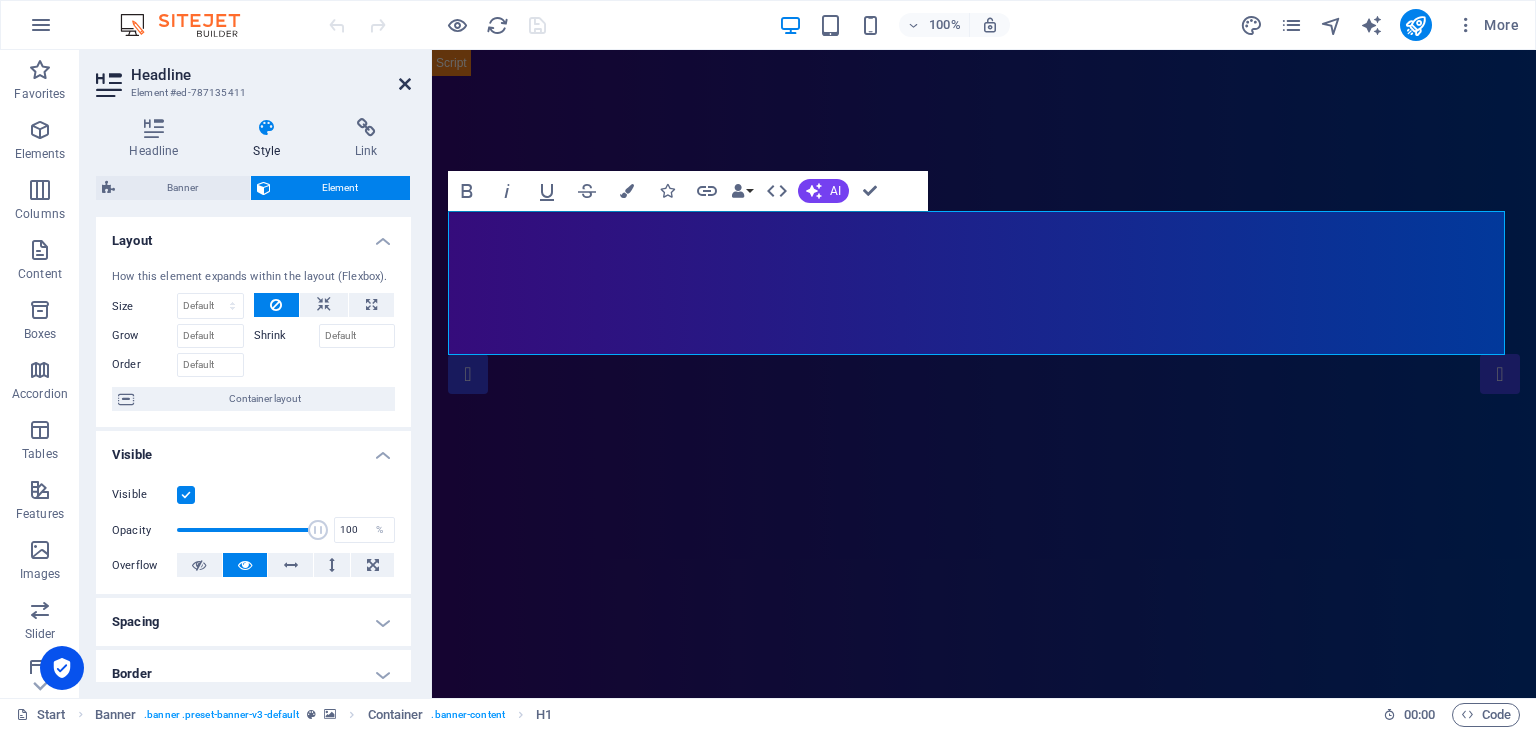 click at bounding box center (405, 84) 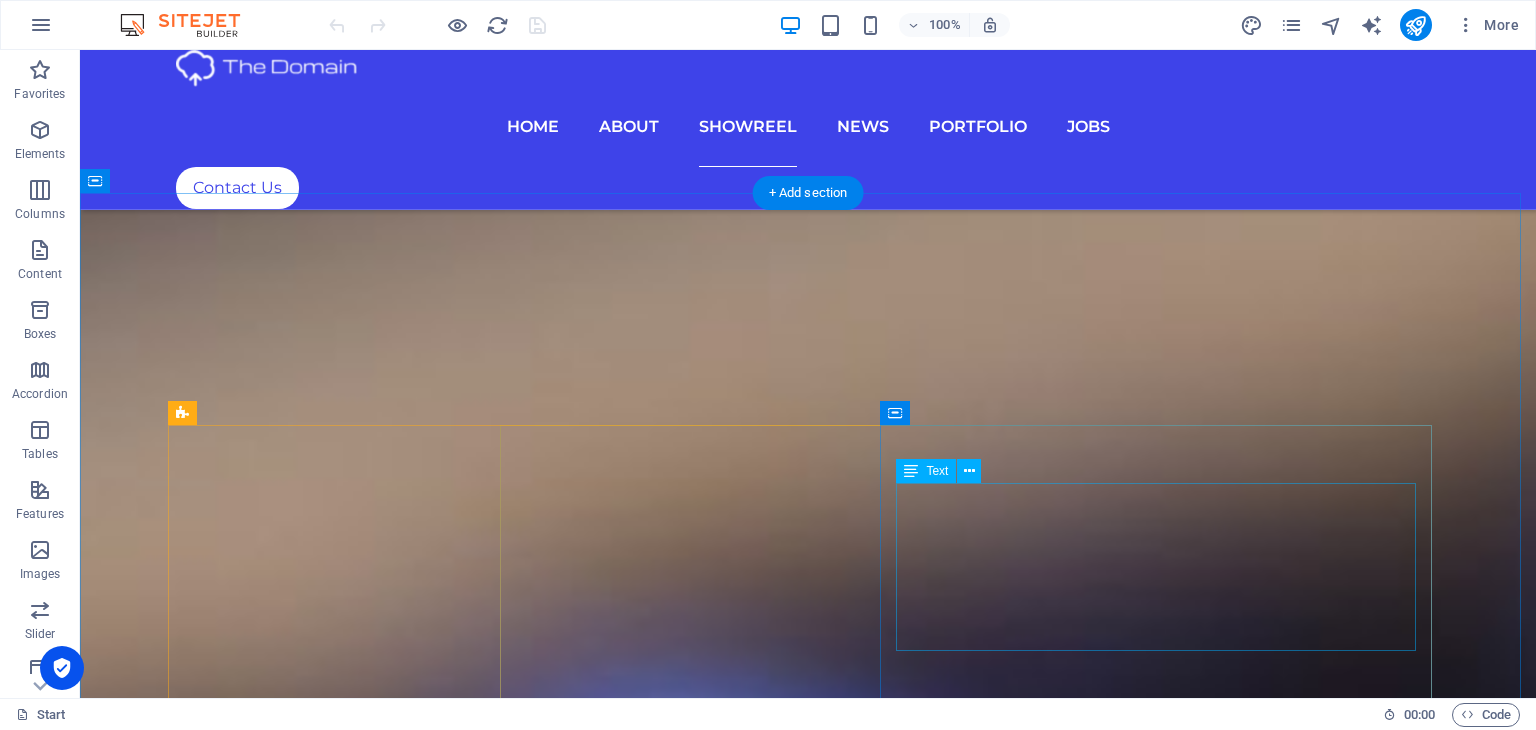 scroll, scrollTop: 7505, scrollLeft: 0, axis: vertical 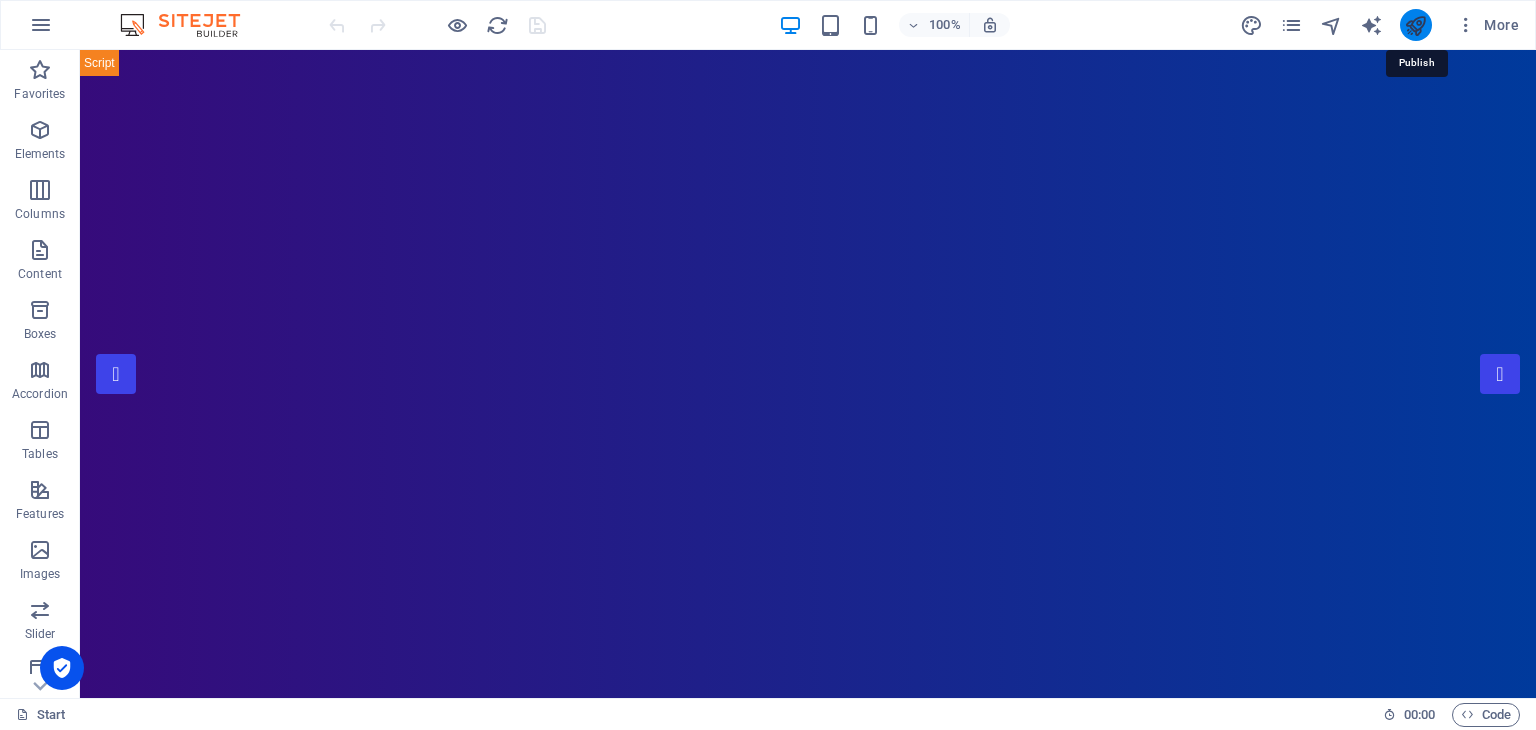 click at bounding box center (1415, 25) 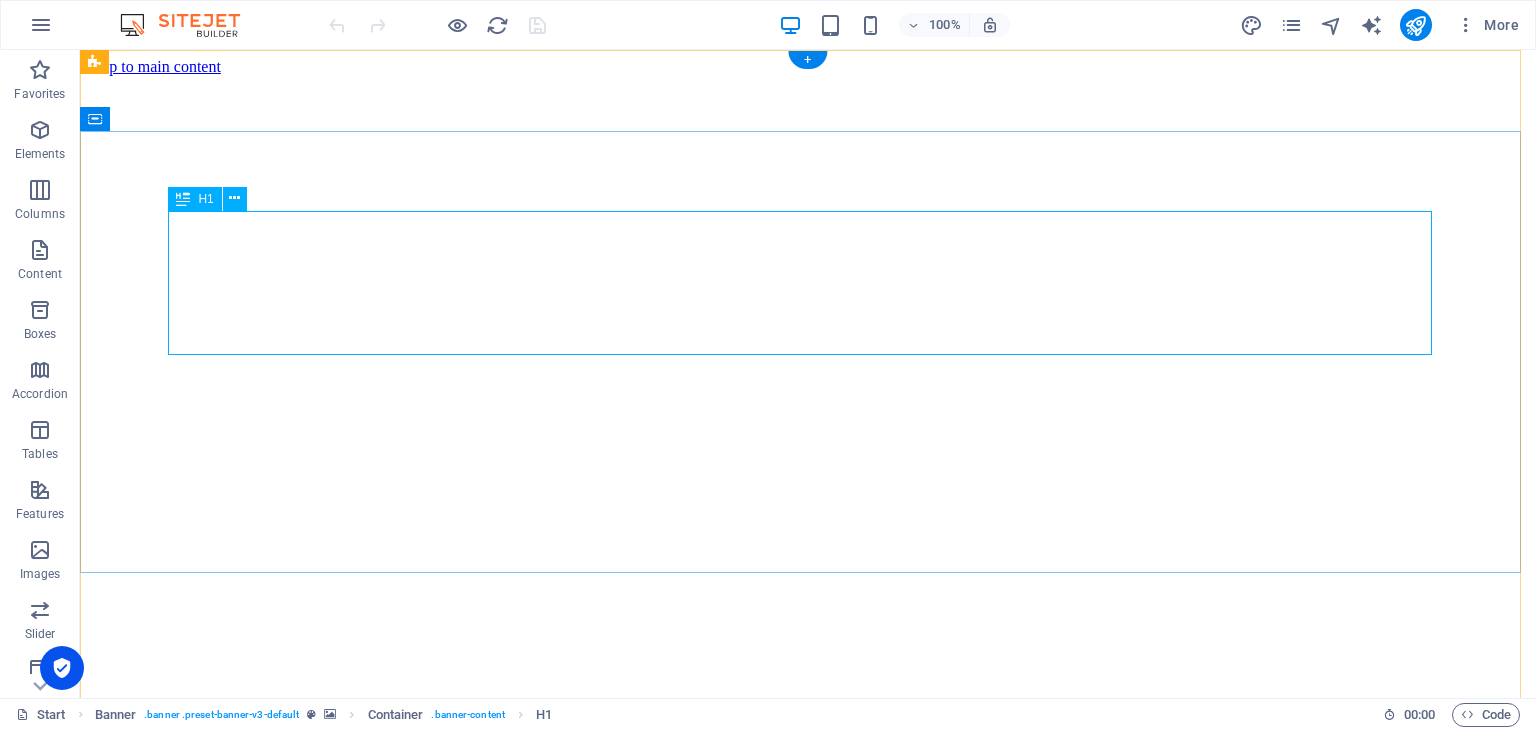 scroll, scrollTop: 0, scrollLeft: 0, axis: both 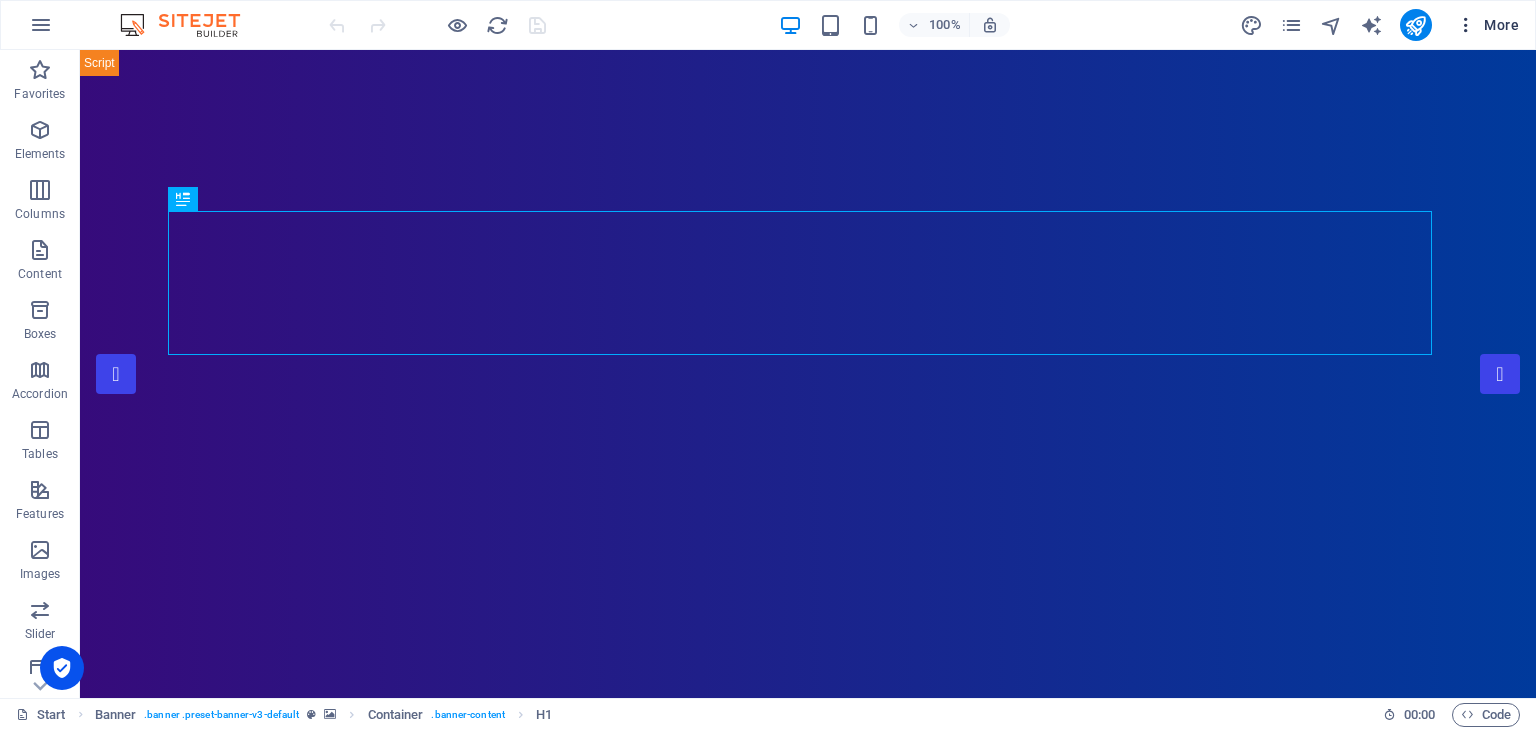 click on "More" at bounding box center (1487, 25) 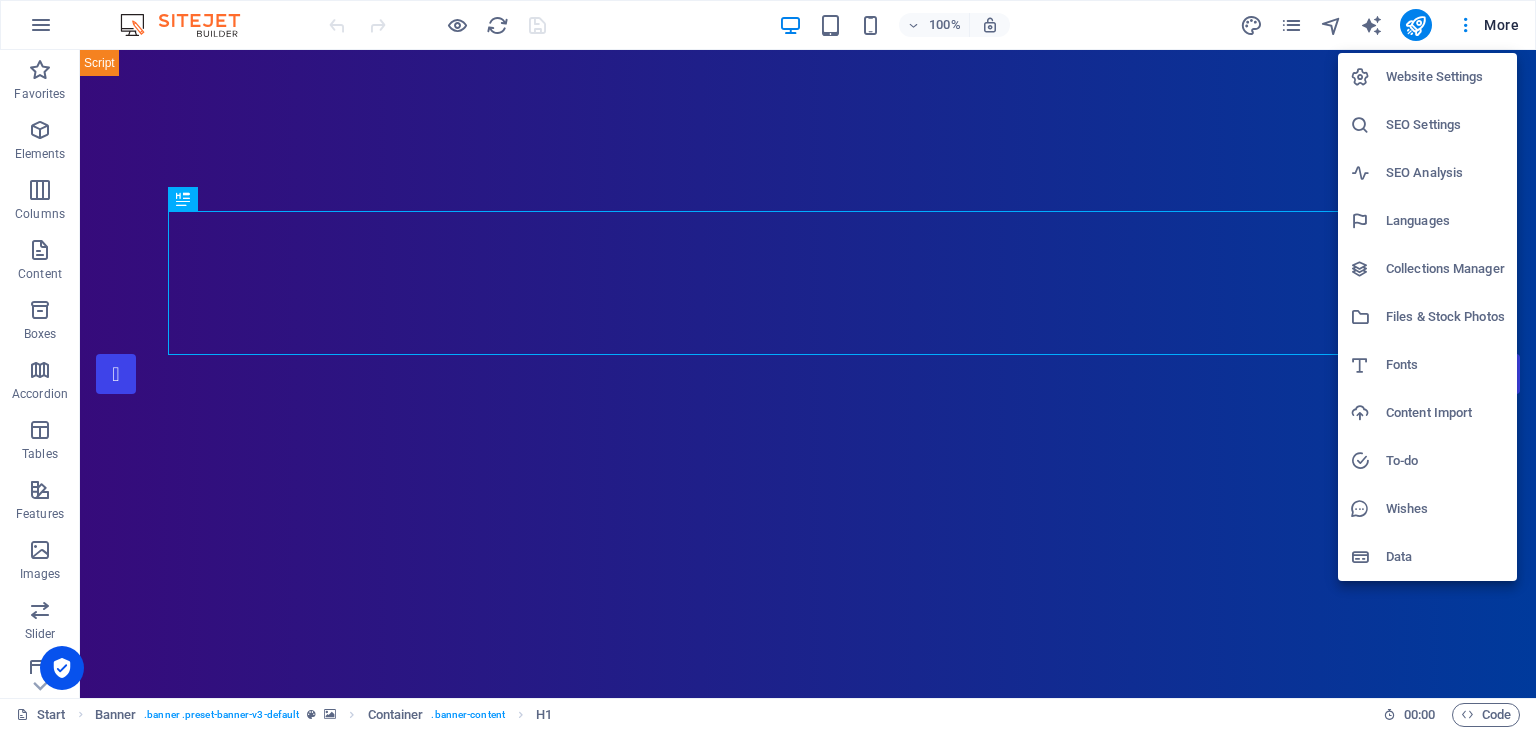 click on "Languages" at bounding box center [1445, 221] 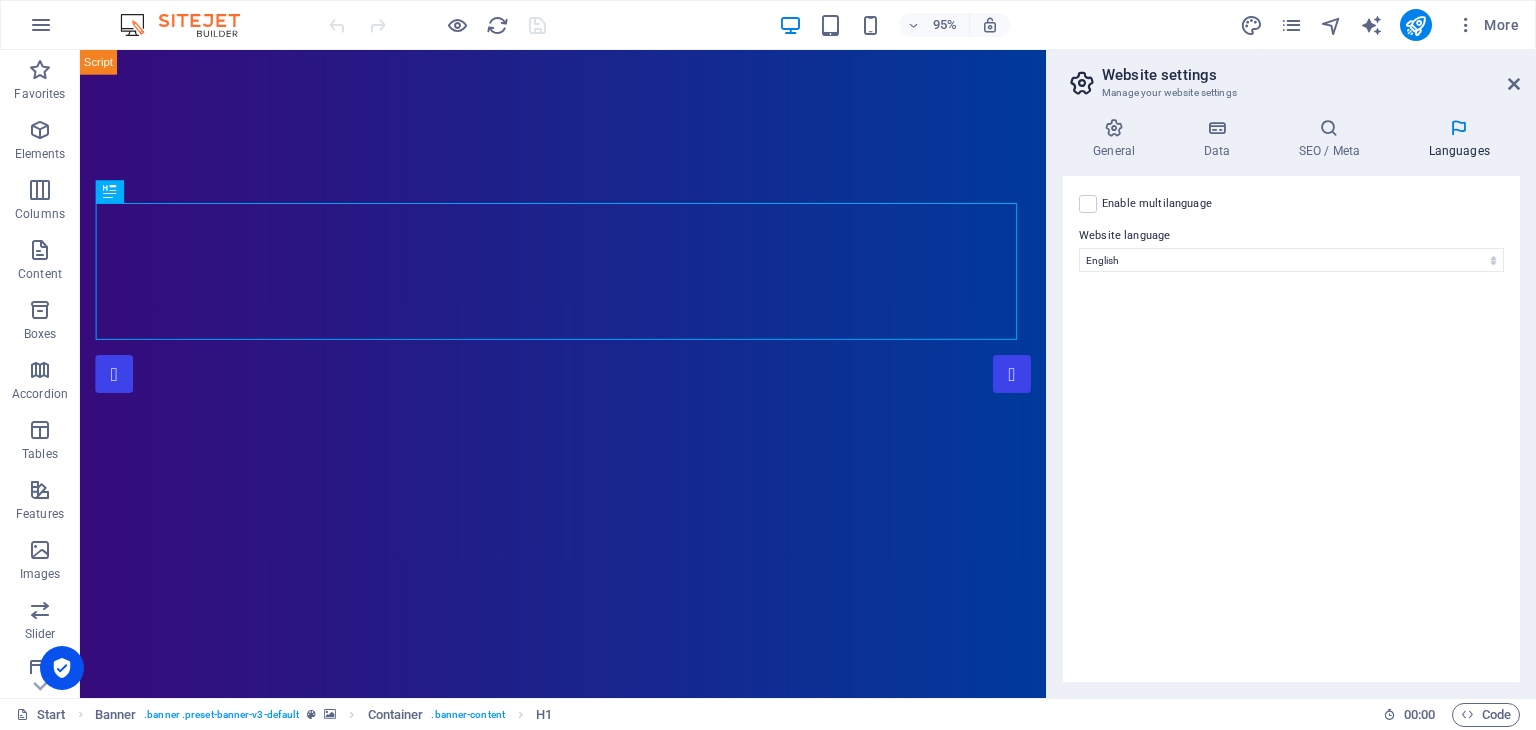 click on "Enable multilanguage To disable multilanguage delete all languages until only one language remains." at bounding box center [1157, 204] 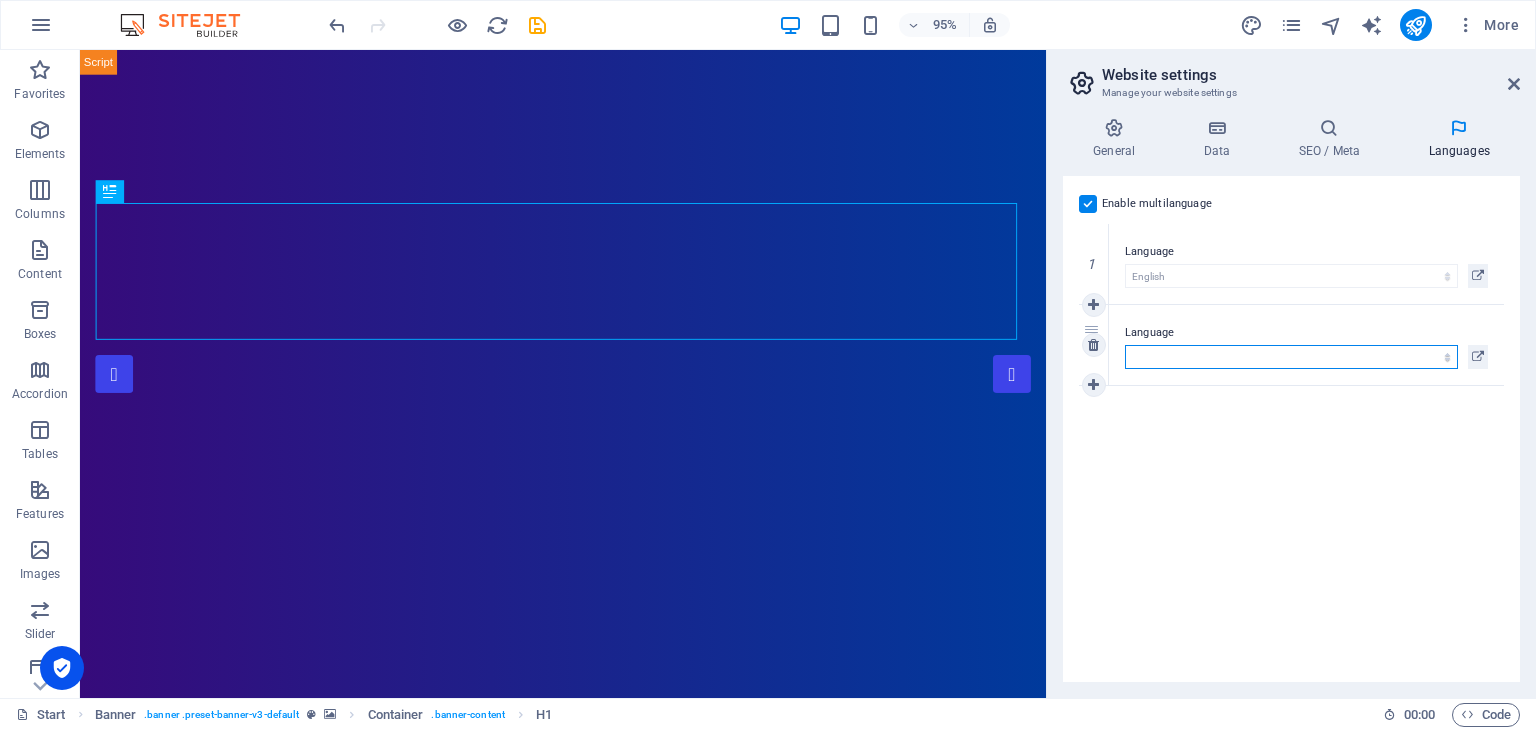 click on "Abkhazian Afar Afrikaans Akan Albanian Amharic Arabic Aragonese Armenian Assamese Avaric Avestan Aymara Azerbaijani Bambara Bashkir Basque Belarusian Bengali Bihari languages Bislama Bokmål Bosnian Breton Bulgarian Burmese Catalan Central Khmer Chamorro Chechen Chinese Church Slavic Chuvash Cornish Corsican Cree Croatian Czech Danish Dutch Dzongkha English Esperanto Estonian Ewe Faroese Farsi (Persian) Fijian Finnish French Fulah Gaelic Galician Ganda Georgian German Greek Greenlandic Guaraní Gujarati Haitian Creole Hausa Hebrew Herero Hindi Hiri Motu Hungarian Icelandic Ido Igbo Indonesian Interlingua Interlingue Inuktitut Inupiaq Irish Italian Japanese Javanese Kannada Kanuri Kashmiri Kazakh Kikuyu Kinyarwanda Komi Kongo Korean Kurdish Kwanyama Kyrgyz Lao Latin Latvian Limburgish Lingala Lithuanian Luba-Katanga Luxembourgish Macedonian Malagasy Malay Malayalam Maldivian Maltese Manx Maori Marathi Marshallese Mongolian [GEOGRAPHIC_DATA] Navajo [GEOGRAPHIC_DATA] Nepali North Ndebele Northern Sami Norwegian Norwegian Nynorsk Nuosu" at bounding box center (1291, 357) 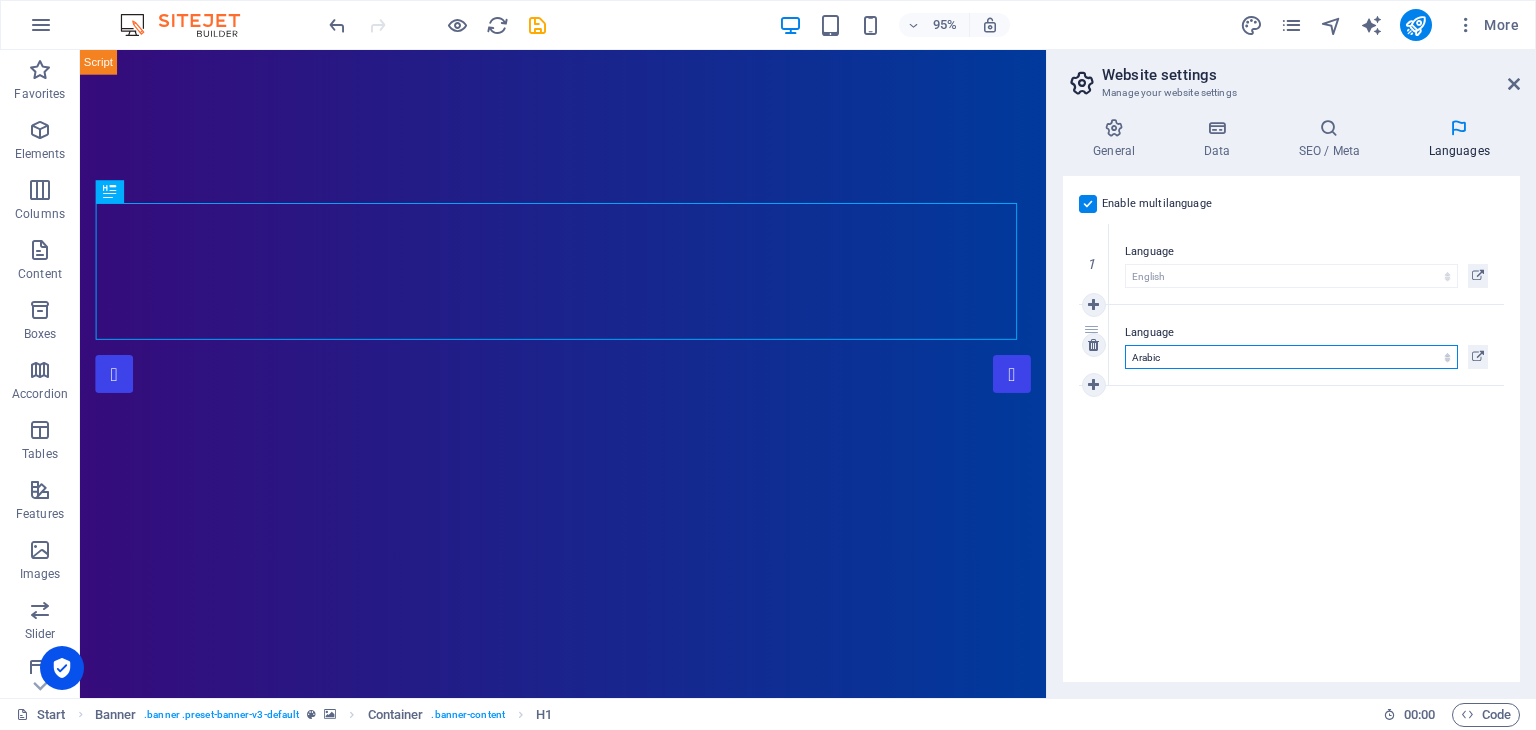 click on "Abkhazian Afar Afrikaans Akan Albanian Amharic Arabic Aragonese Armenian Assamese Avaric Avestan Aymara Azerbaijani Bambara Bashkir Basque Belarusian Bengali Bihari languages Bislama Bokmål Bosnian Breton Bulgarian Burmese Catalan Central Khmer Chamorro Chechen Chinese Church Slavic Chuvash Cornish Corsican Cree Croatian Czech Danish Dutch Dzongkha English Esperanto Estonian Ewe Faroese Farsi (Persian) Fijian Finnish French Fulah Gaelic Galician Ganda Georgian German Greek Greenlandic Guaraní Gujarati Haitian Creole Hausa Hebrew Herero Hindi Hiri Motu Hungarian Icelandic Ido Igbo Indonesian Interlingua Interlingue Inuktitut Inupiaq Irish Italian Japanese Javanese Kannada Kanuri Kashmiri Kazakh Kikuyu Kinyarwanda Komi Kongo Korean Kurdish Kwanyama Kyrgyz Lao Latin Latvian Limburgish Lingala Lithuanian Luba-Katanga Luxembourgish Macedonian Malagasy Malay Malayalam Maldivian Maltese Manx Maori Marathi Marshallese Mongolian [GEOGRAPHIC_DATA] Navajo [GEOGRAPHIC_DATA] Nepali North Ndebele Northern Sami Norwegian Norwegian Nynorsk Nuosu" at bounding box center [1291, 357] 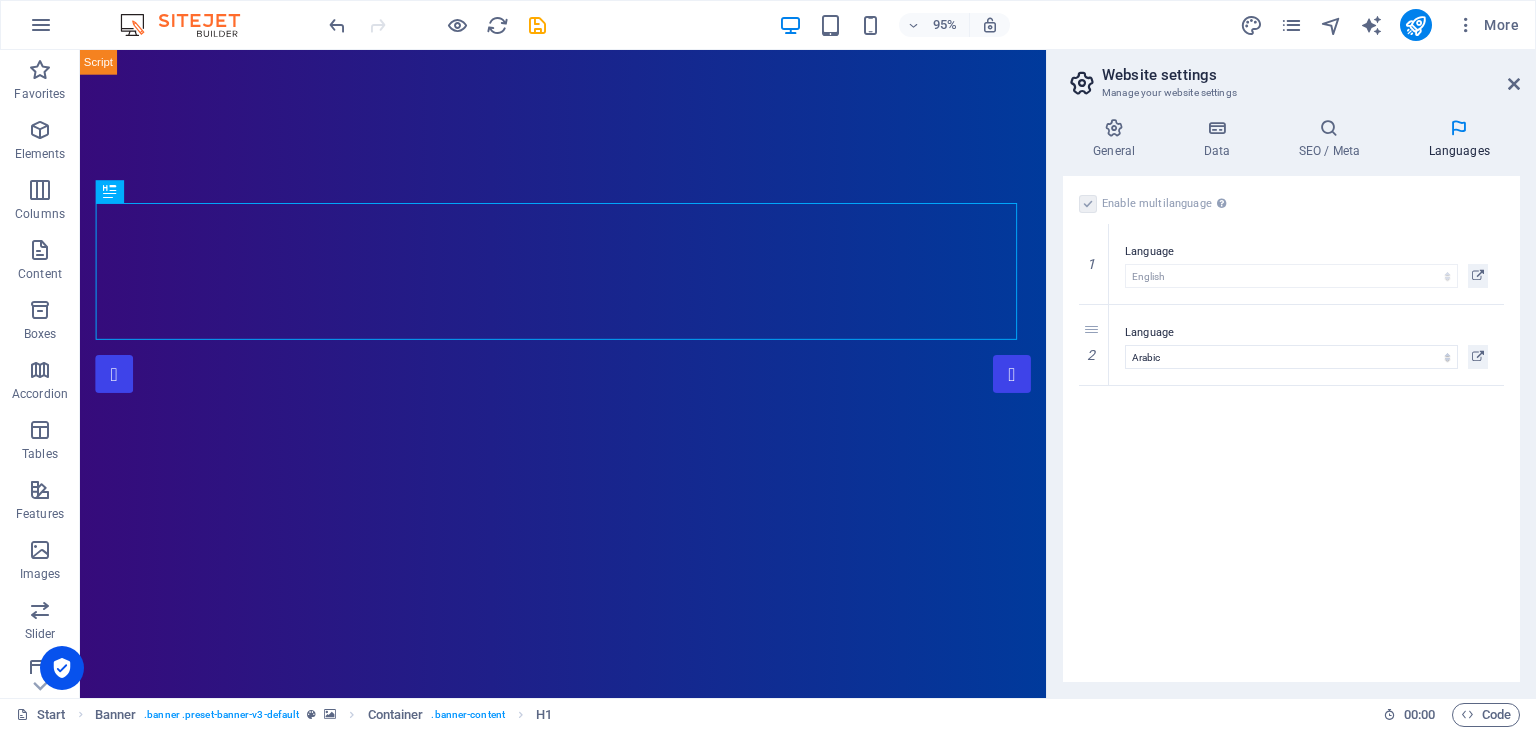 drag, startPoint x: 1227, startPoint y: 656, endPoint x: 1232, endPoint y: 605, distance: 51.24451 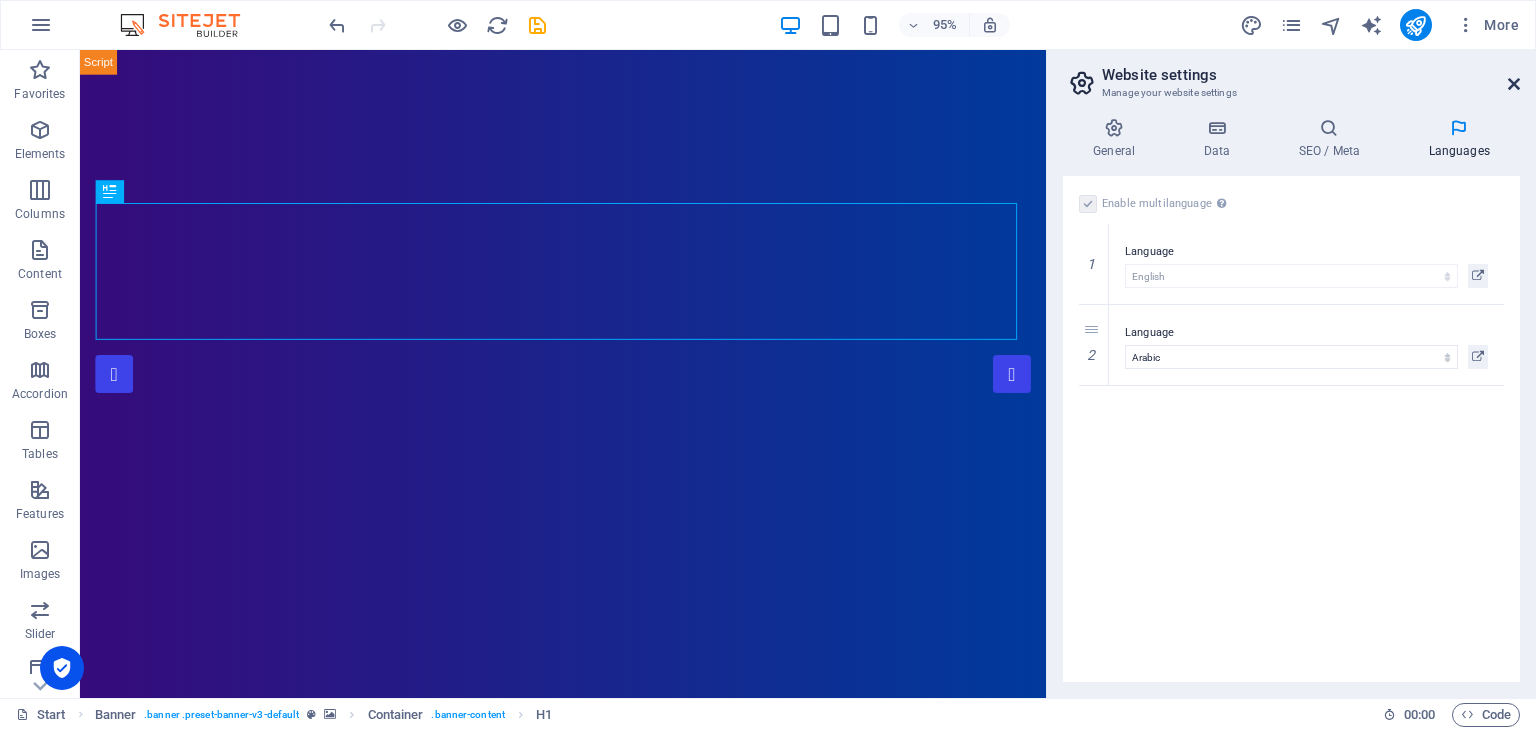 click at bounding box center [1514, 84] 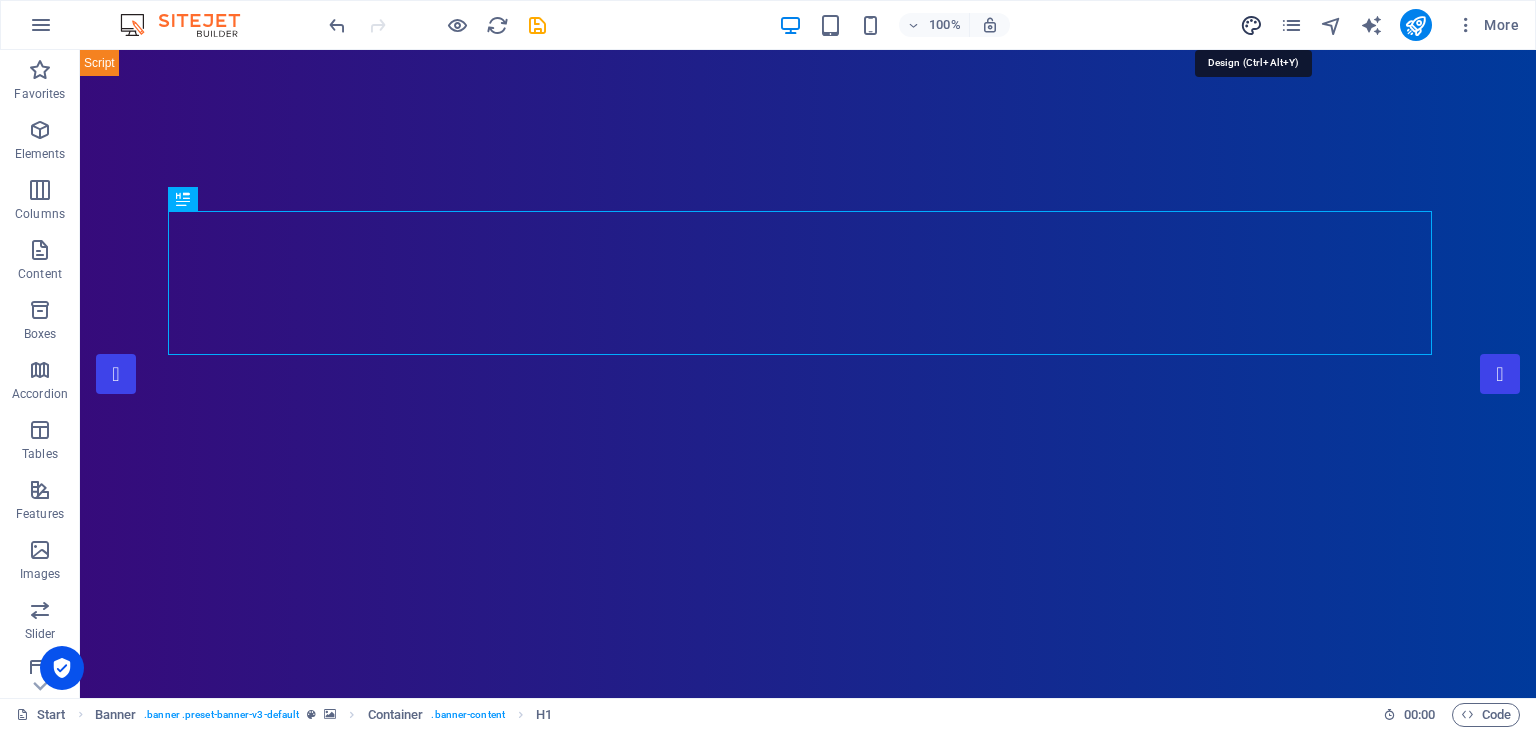click at bounding box center (1251, 25) 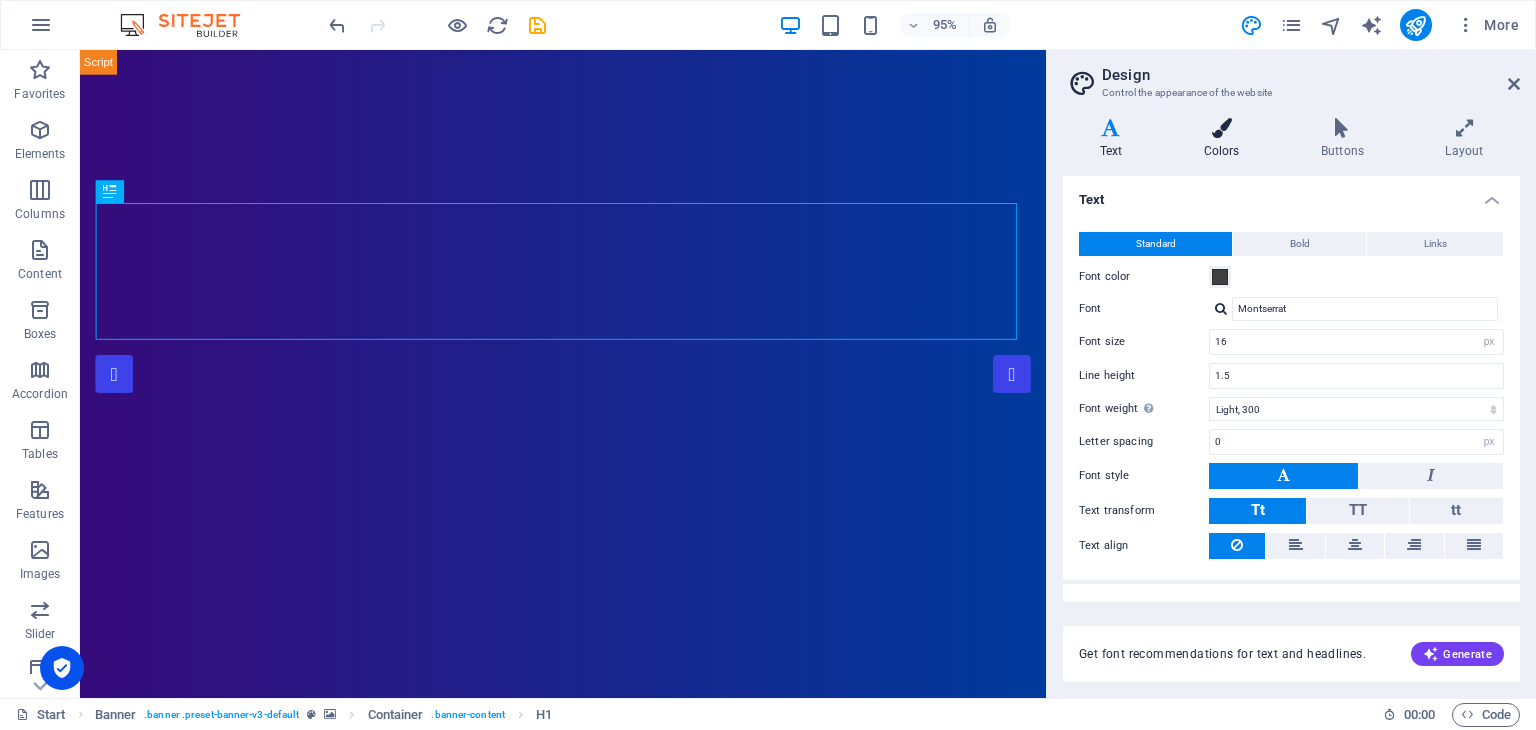 click on "Colors" at bounding box center (1225, 139) 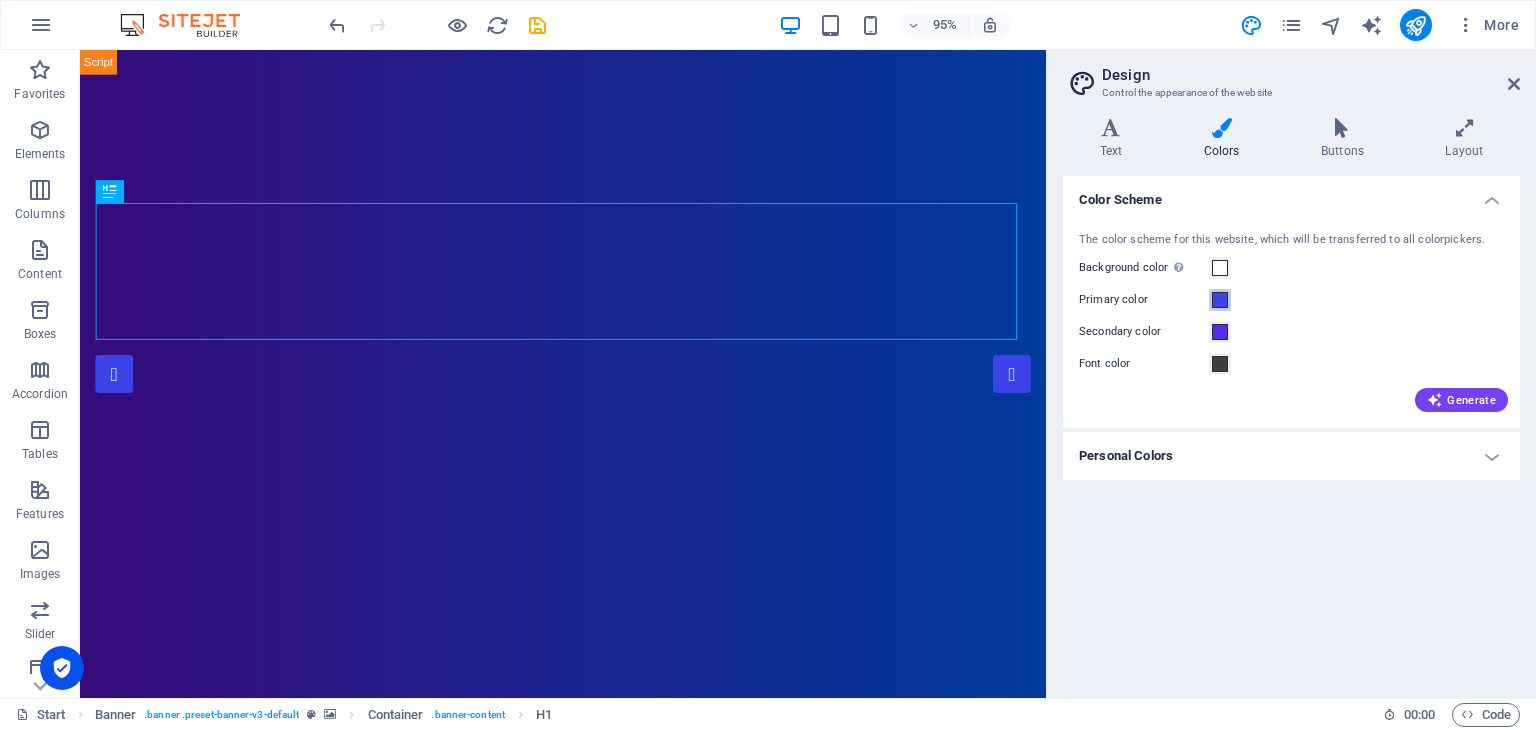 click at bounding box center (1220, 300) 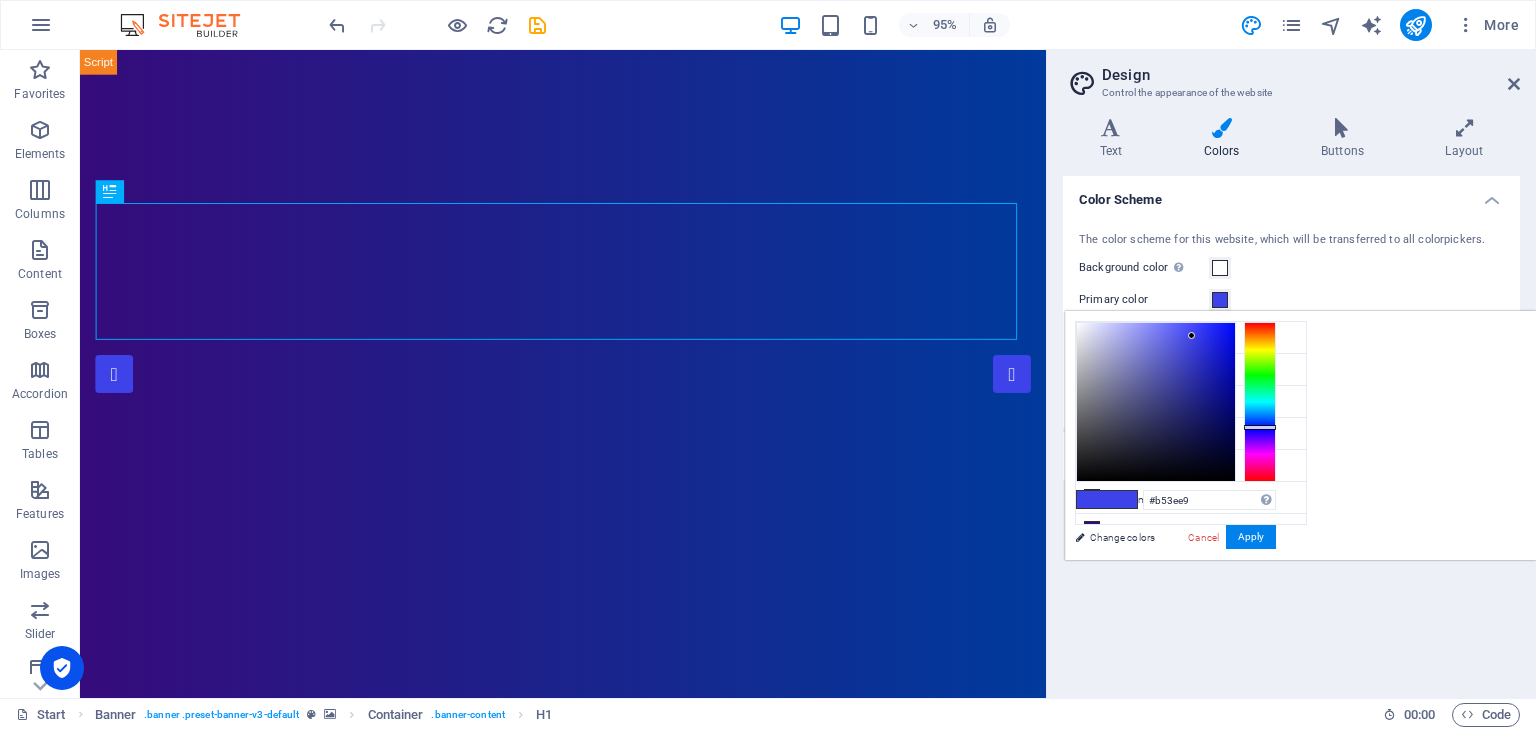 click at bounding box center (1260, 402) 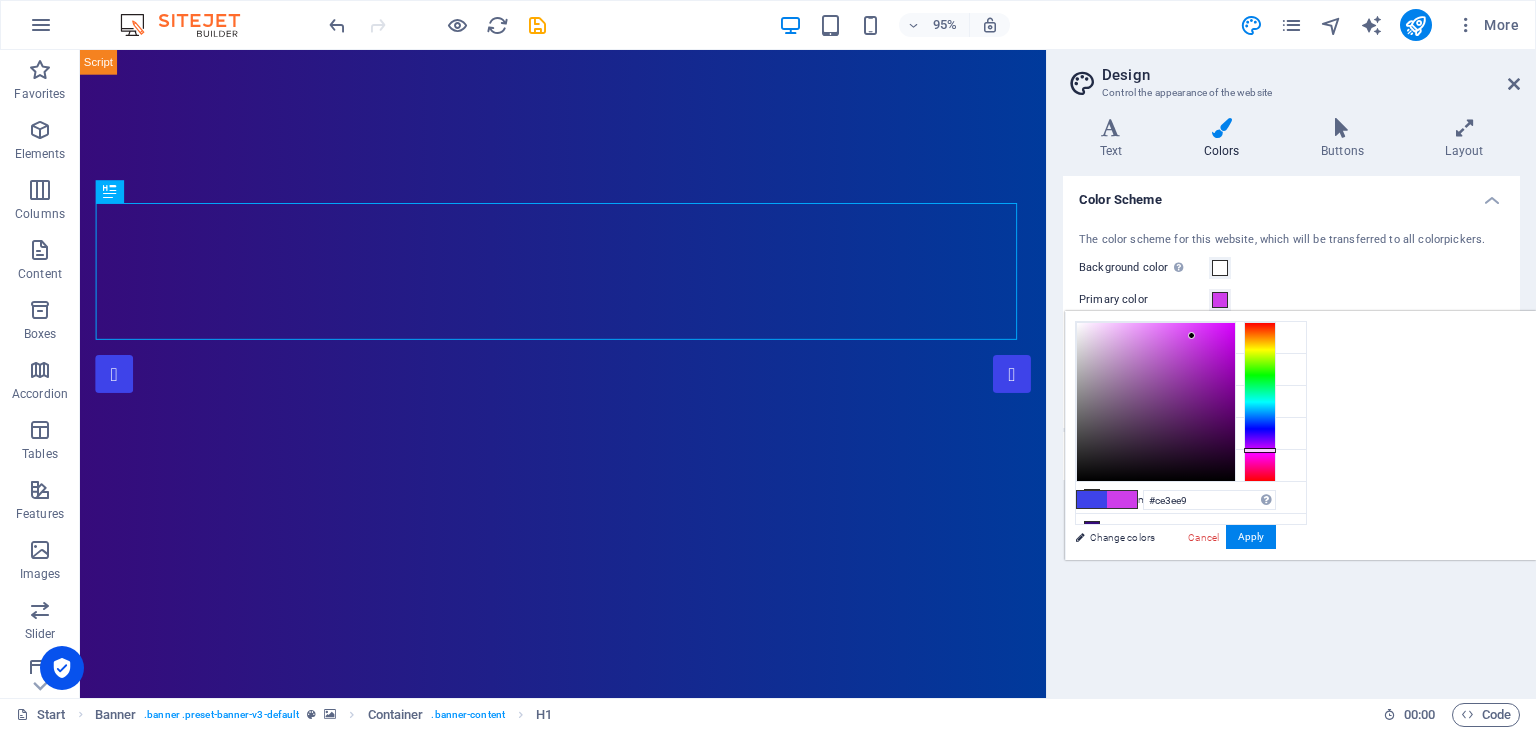 click at bounding box center [1260, 402] 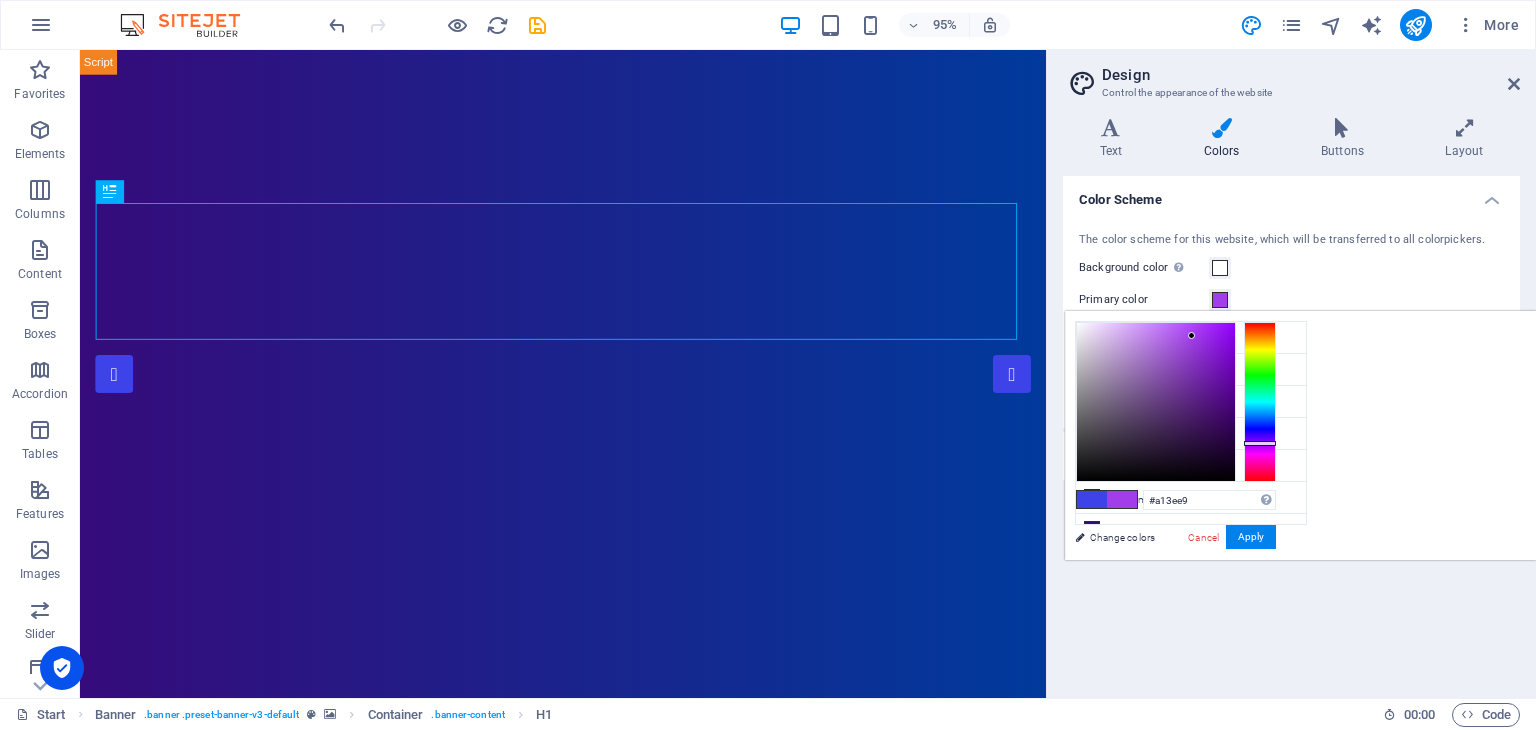 click at bounding box center (1260, 443) 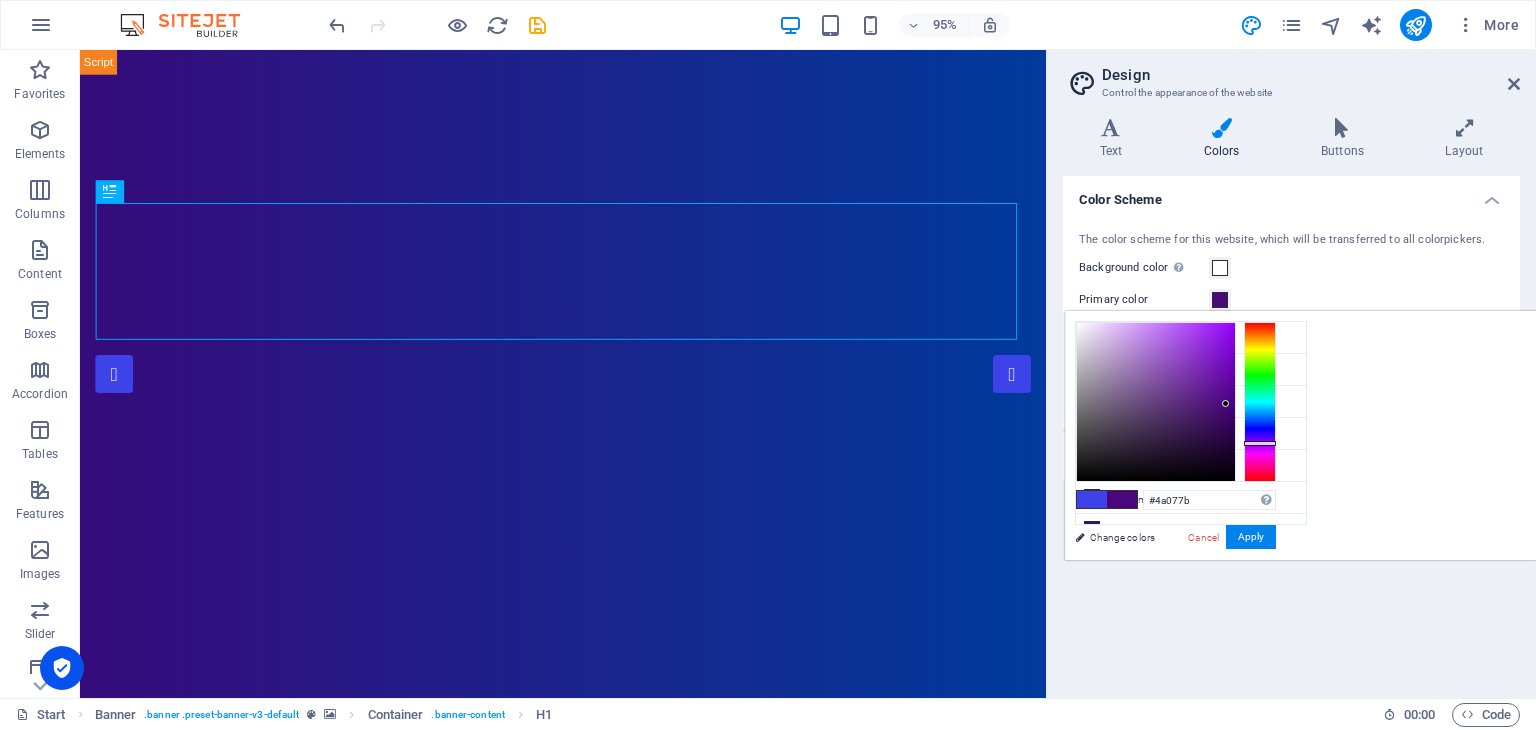 drag, startPoint x: 1440, startPoint y: 333, endPoint x: 1464, endPoint y: 423, distance: 93.14505 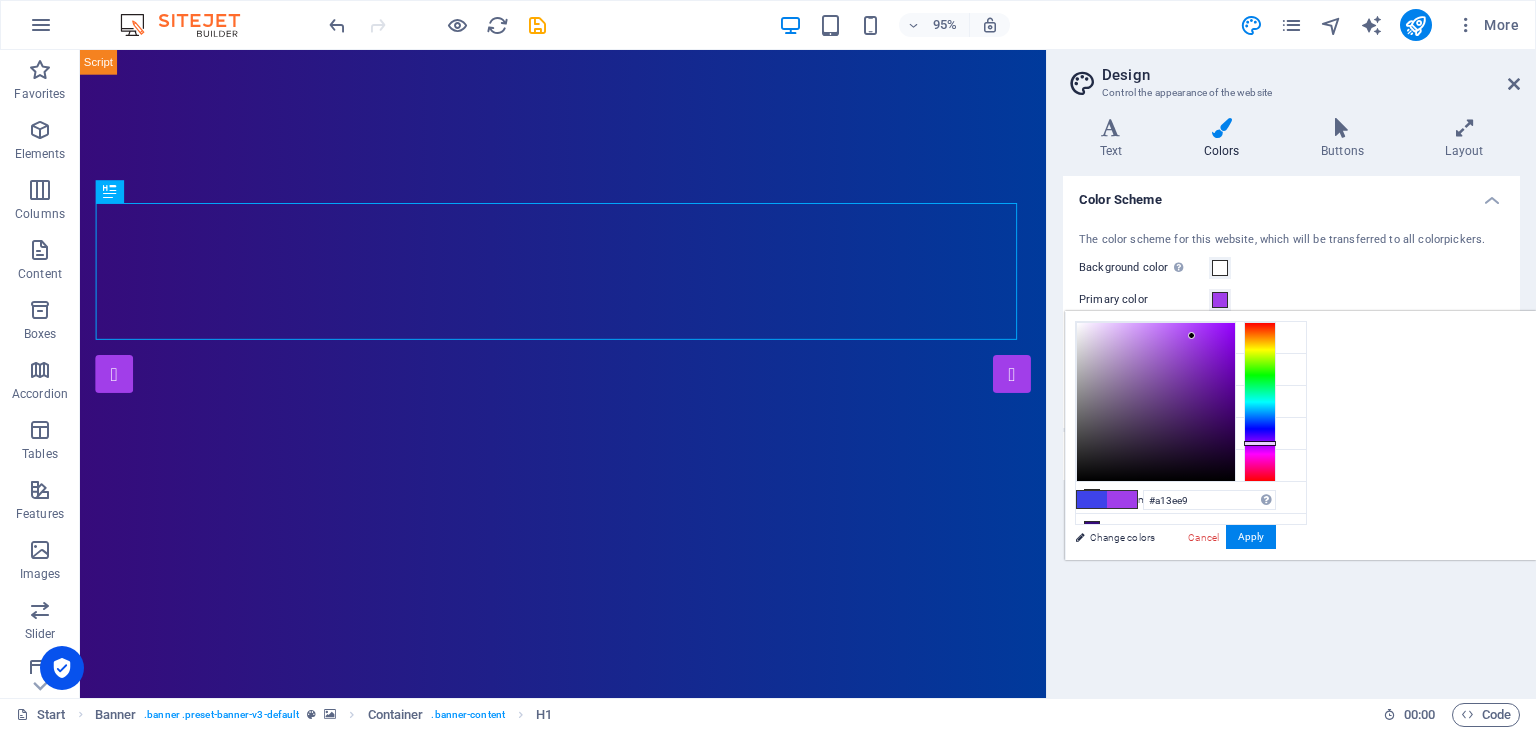 type on "#4a077b" 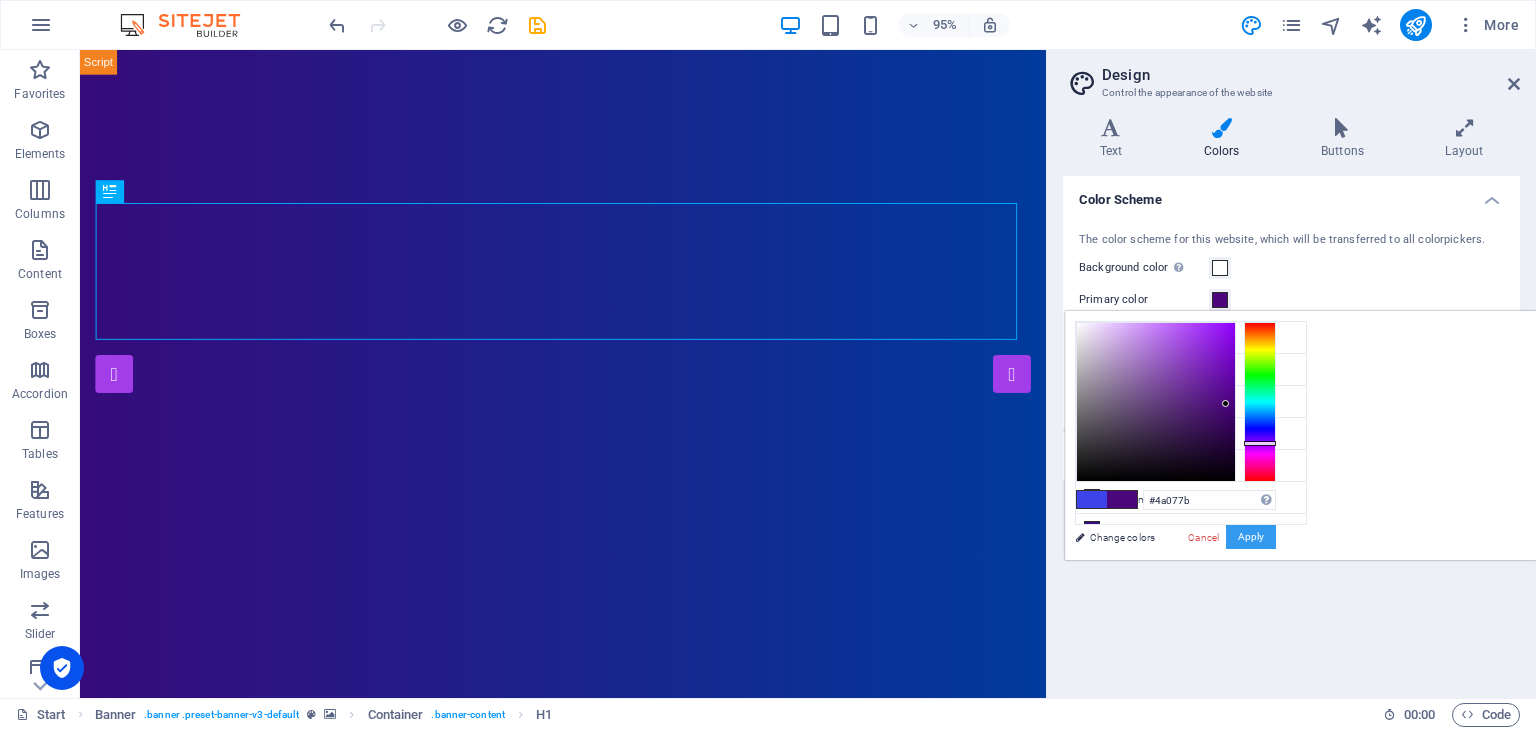 click on "Apply" at bounding box center [1251, 537] 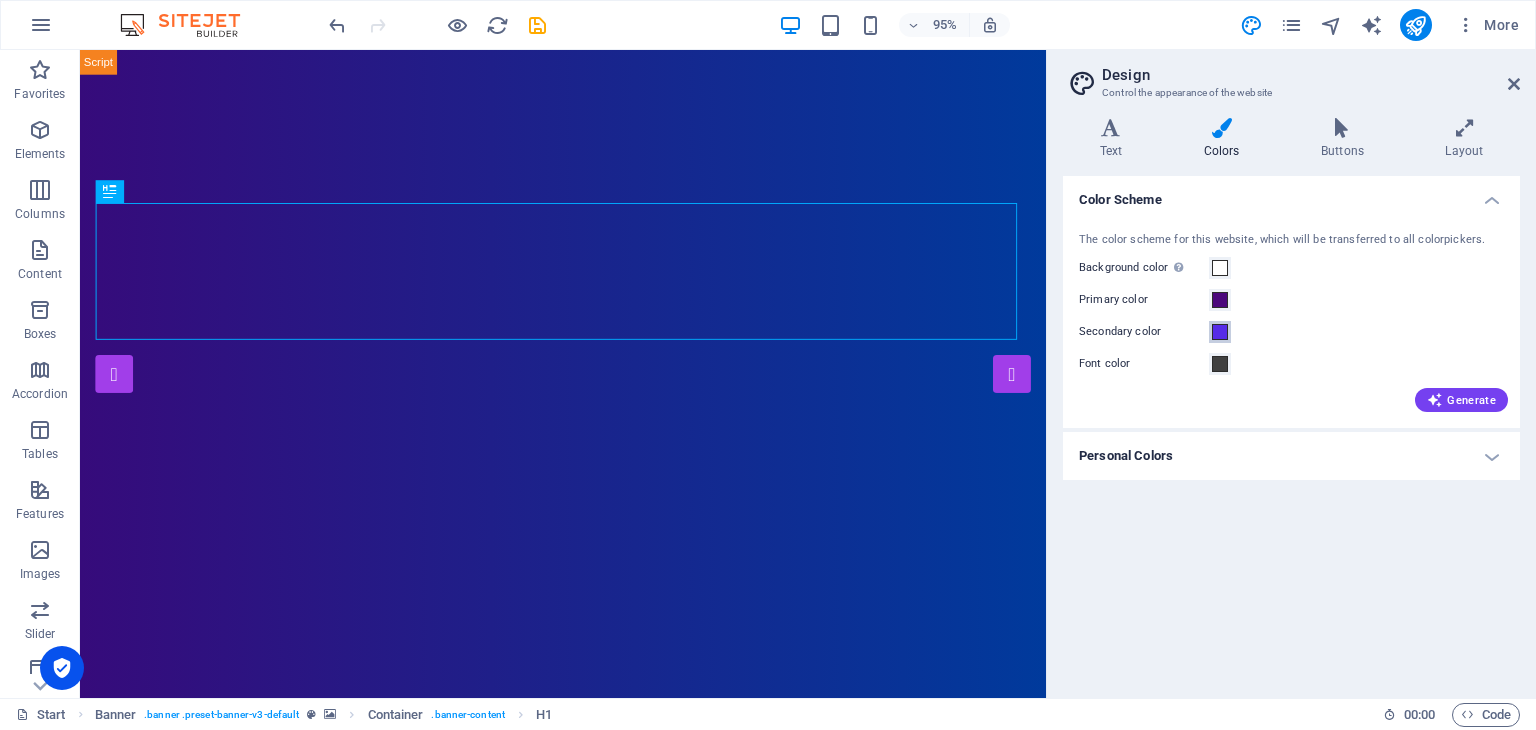 click at bounding box center [1220, 332] 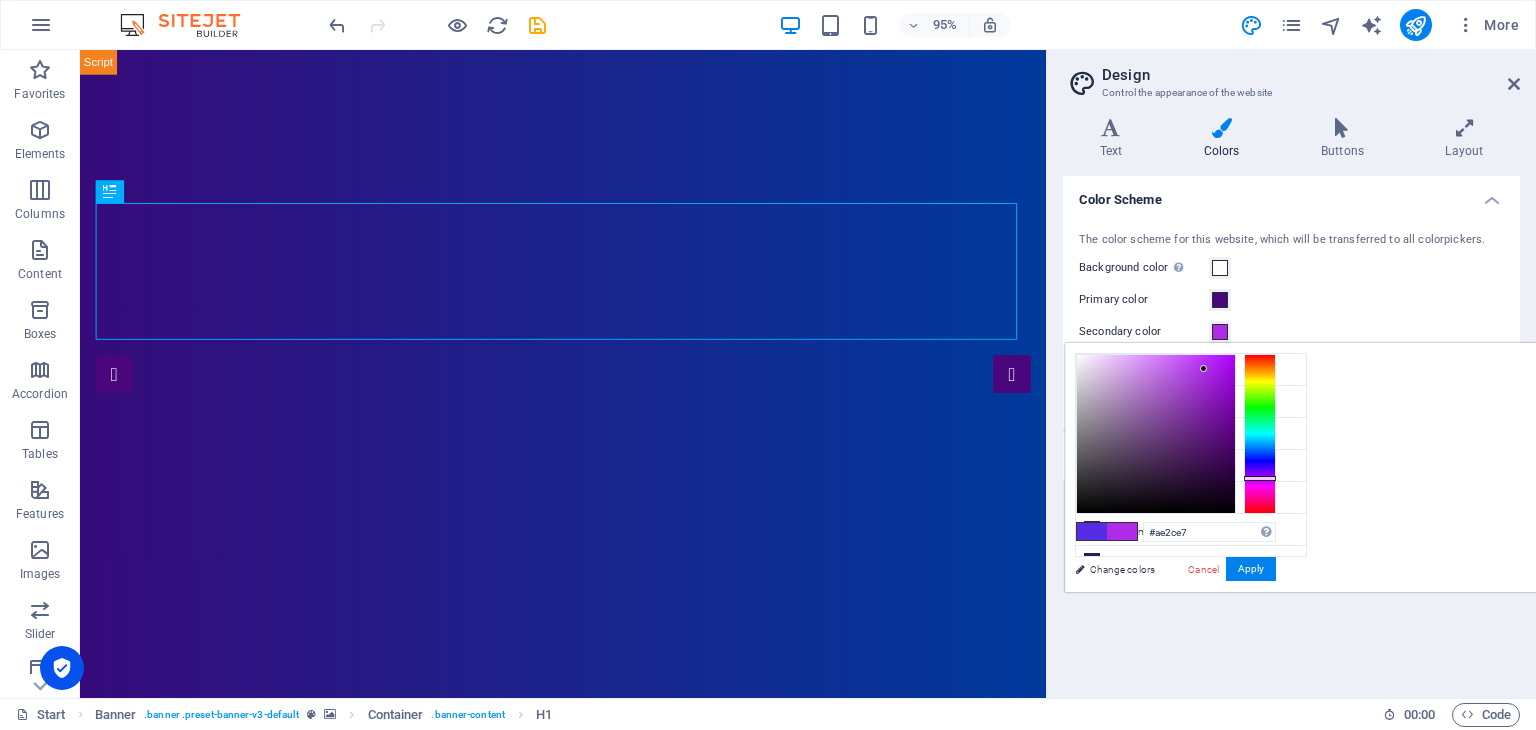 drag, startPoint x: 1512, startPoint y: 465, endPoint x: 1512, endPoint y: 477, distance: 12 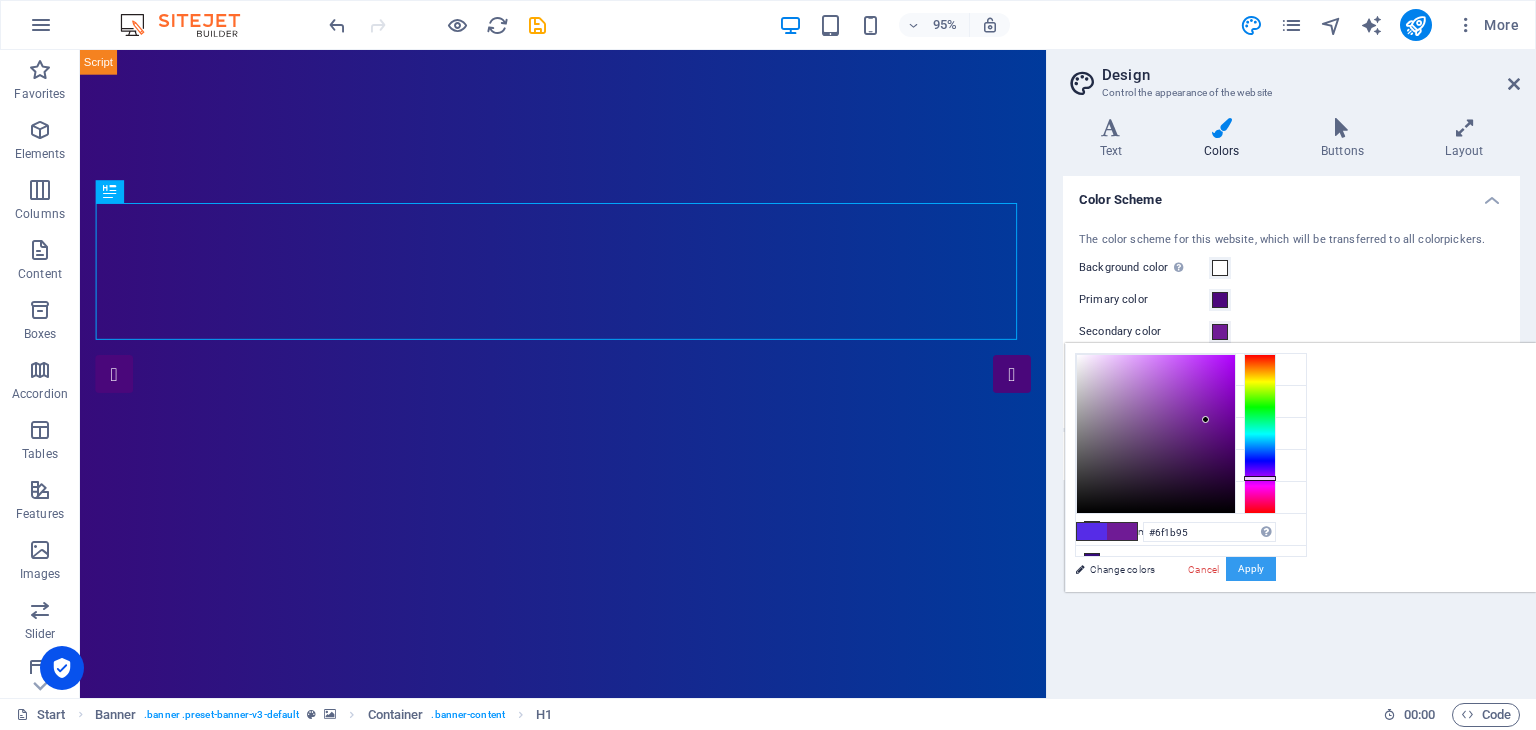 click on "Apply" at bounding box center [1251, 569] 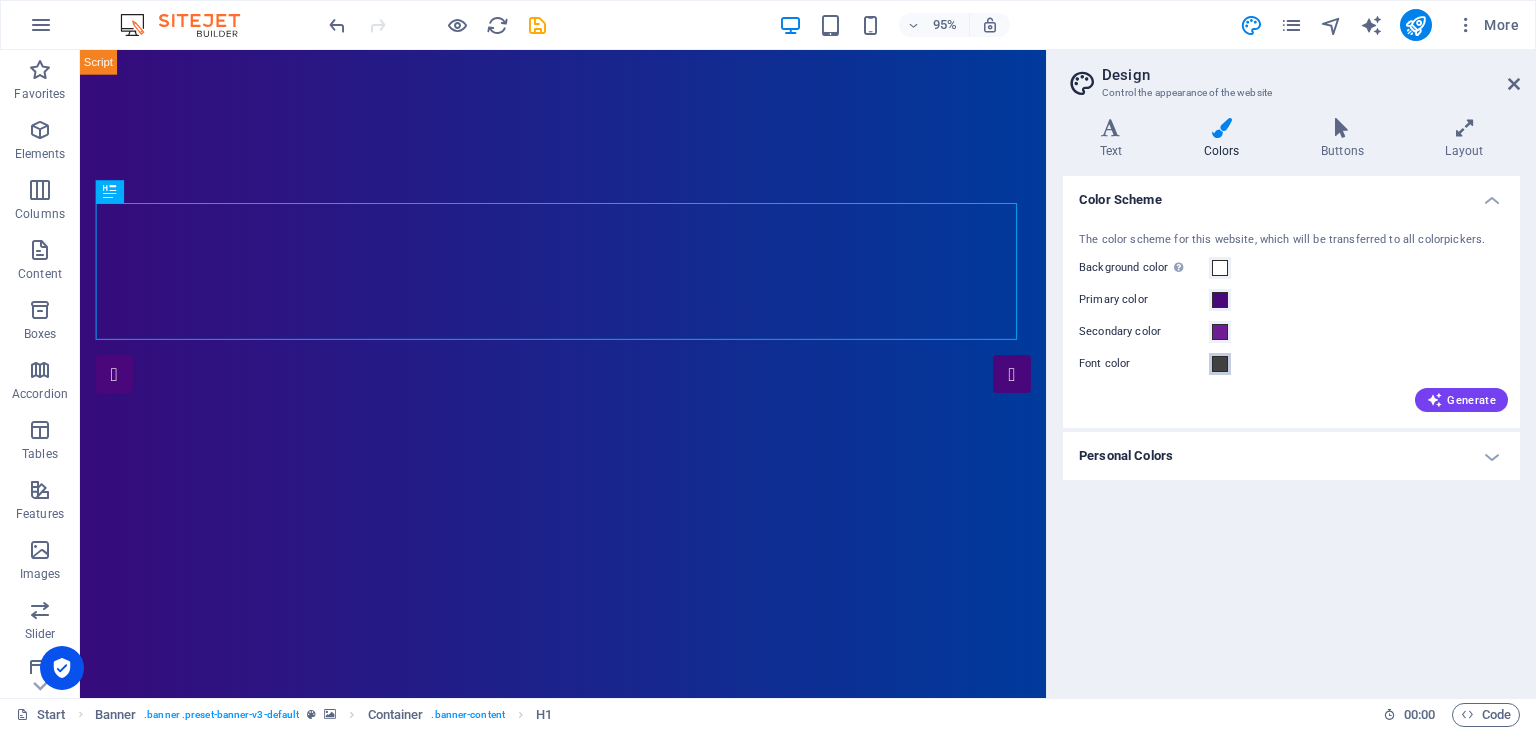 click at bounding box center (1220, 364) 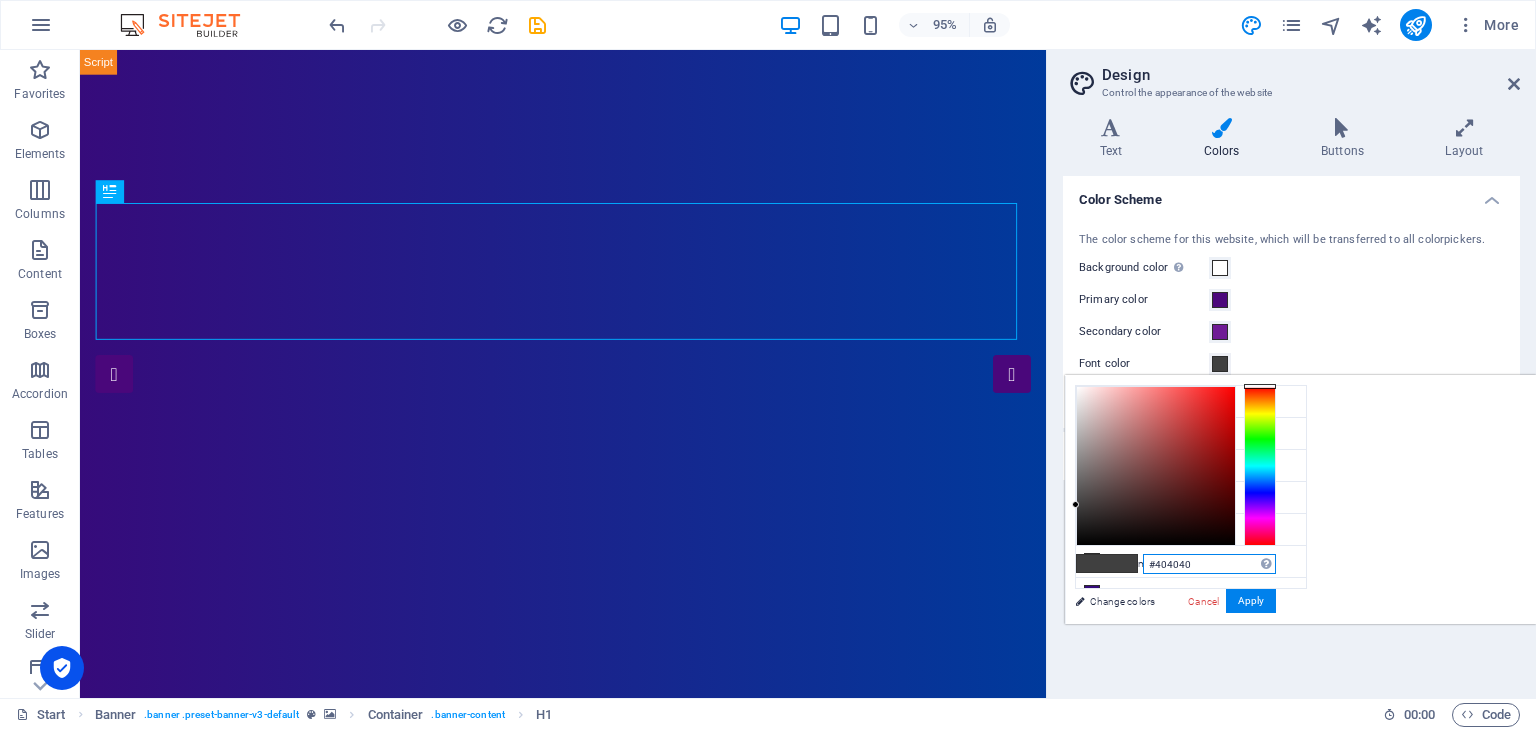 drag, startPoint x: 1445, startPoint y: 569, endPoint x: 1408, endPoint y: 559, distance: 38.327538 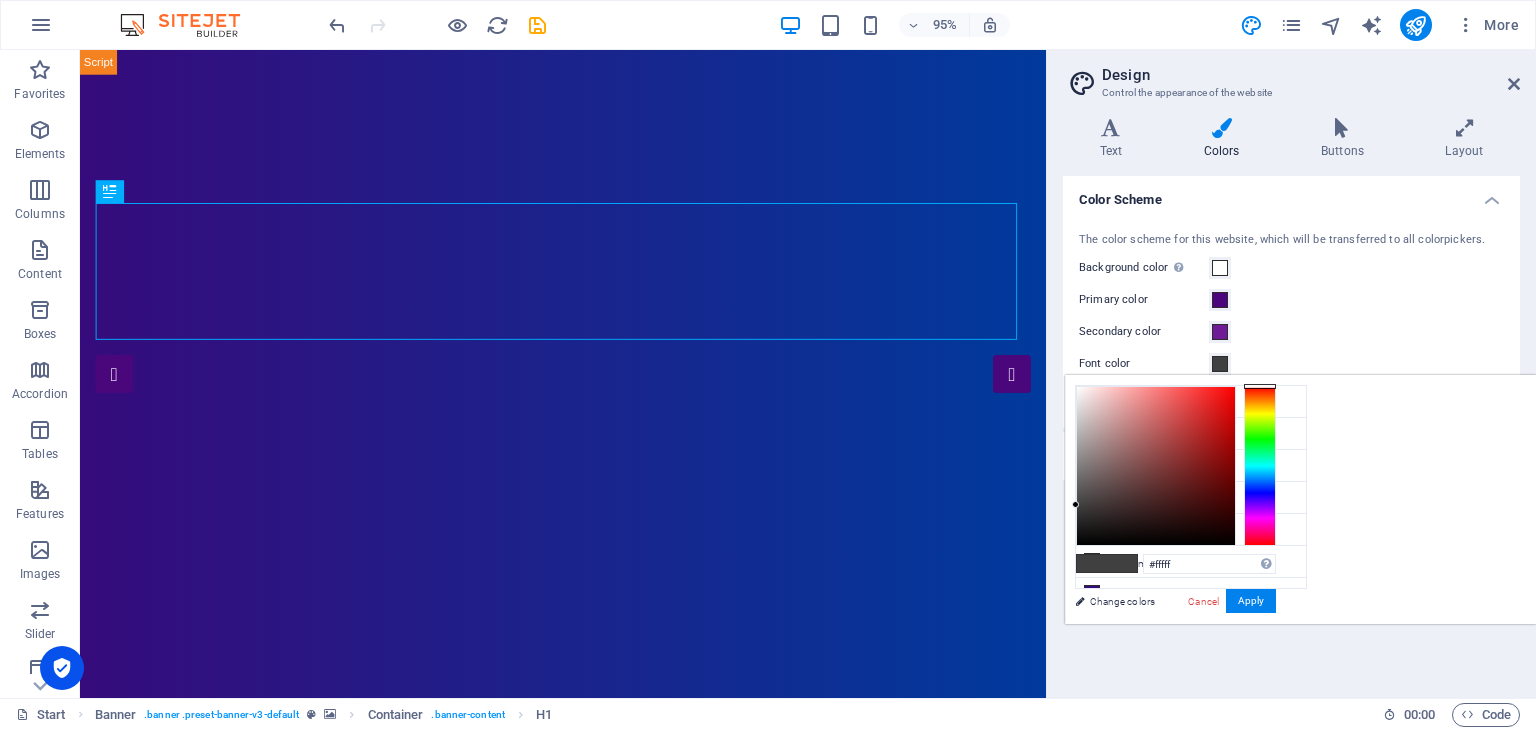 click on "#fffff Supported formats #0852ed rgb(8, 82, 237) rgba(8, 82, 237, 90%) hsv(221,97,93) hsl(221, 93%, 48%) Cancel Apply" at bounding box center (1175, 645) 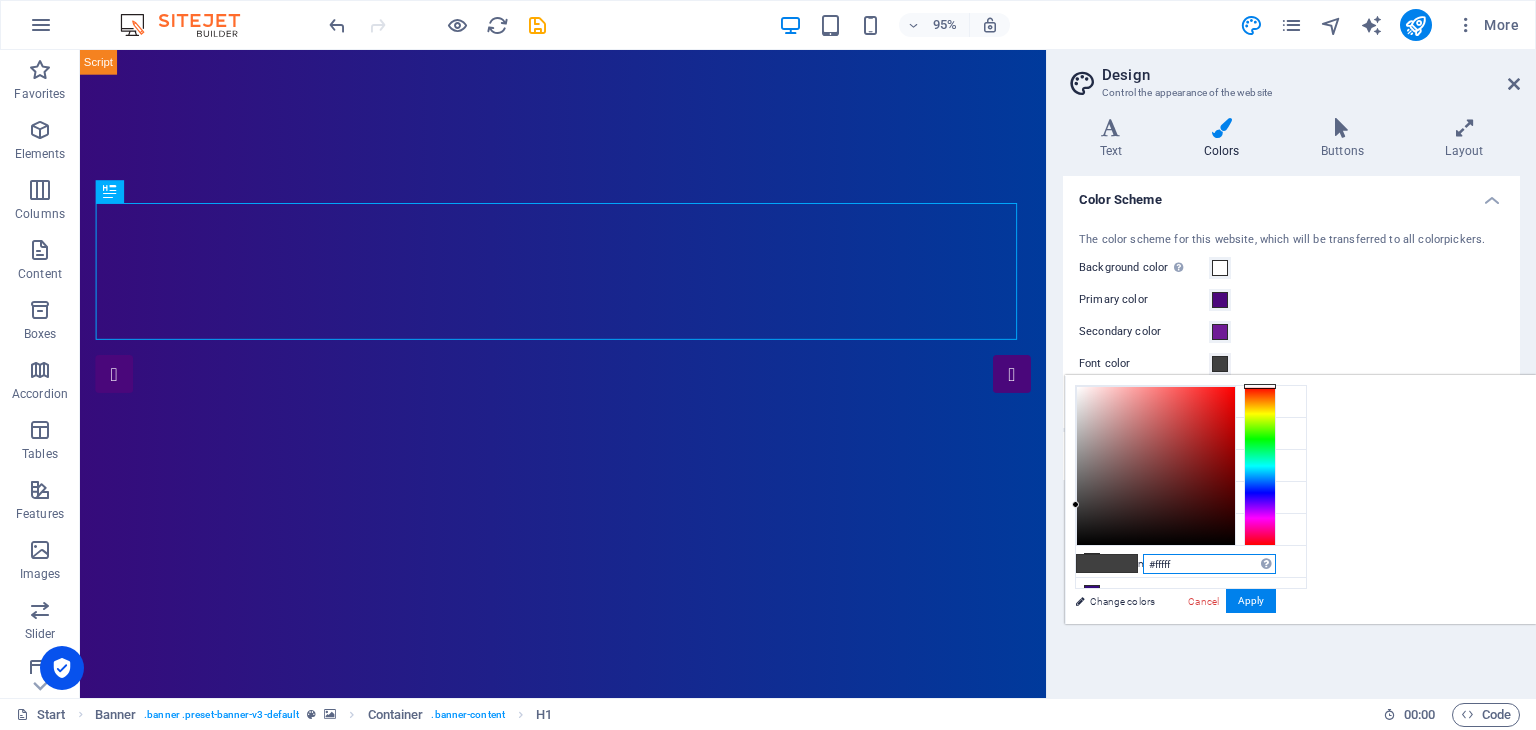 click on "#fffff" at bounding box center [1209, 564] 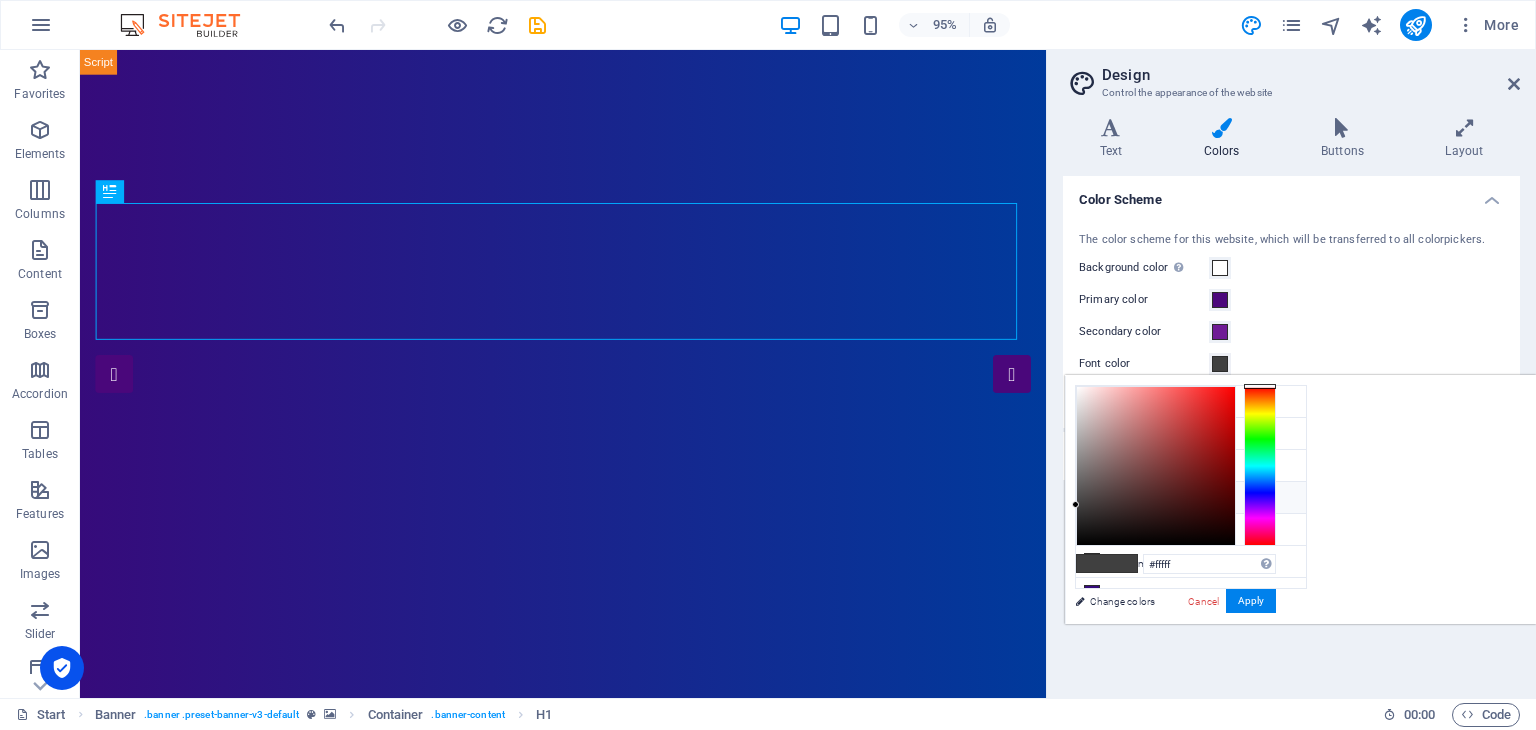 click at bounding box center (1092, 497) 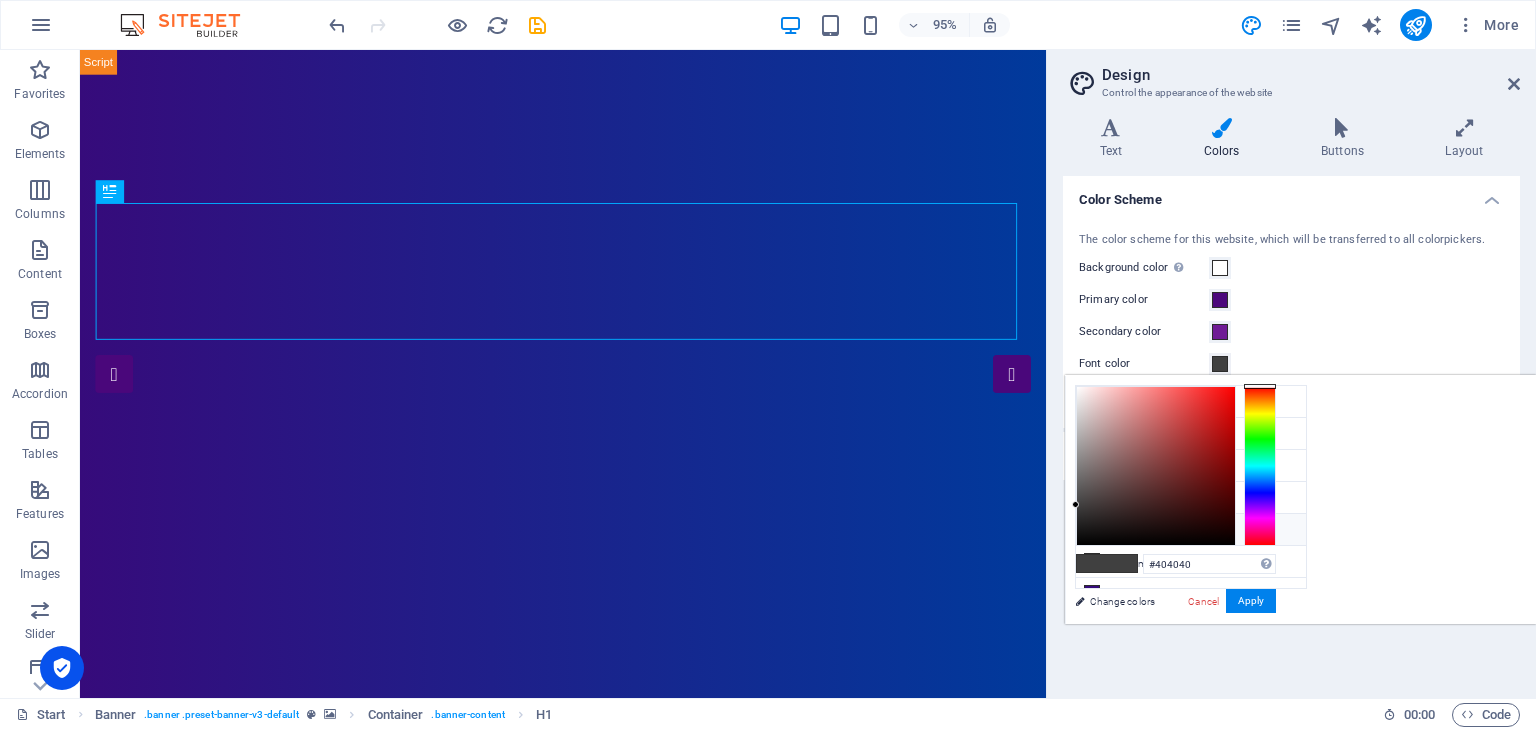 scroll, scrollTop: 44, scrollLeft: 0, axis: vertical 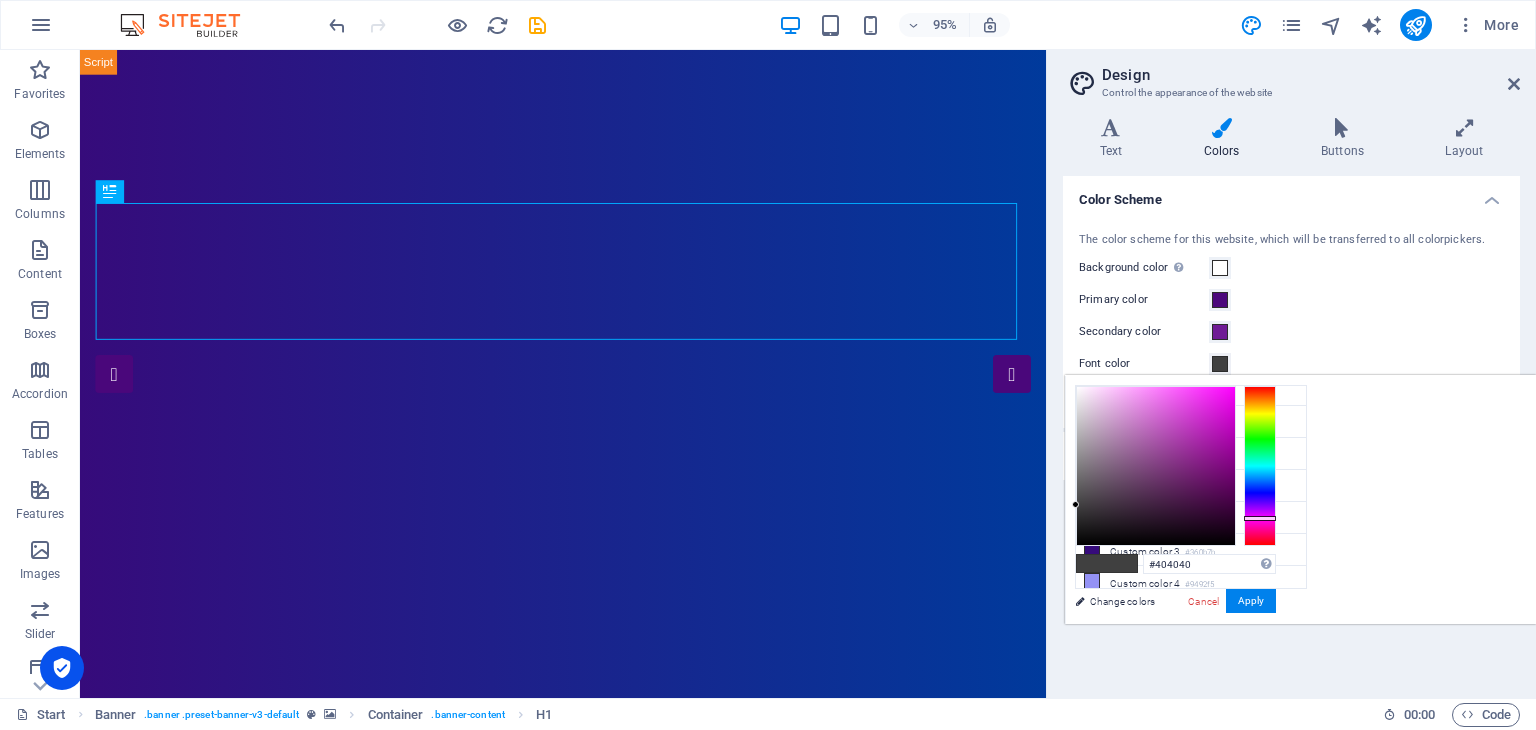 click at bounding box center [1260, 466] 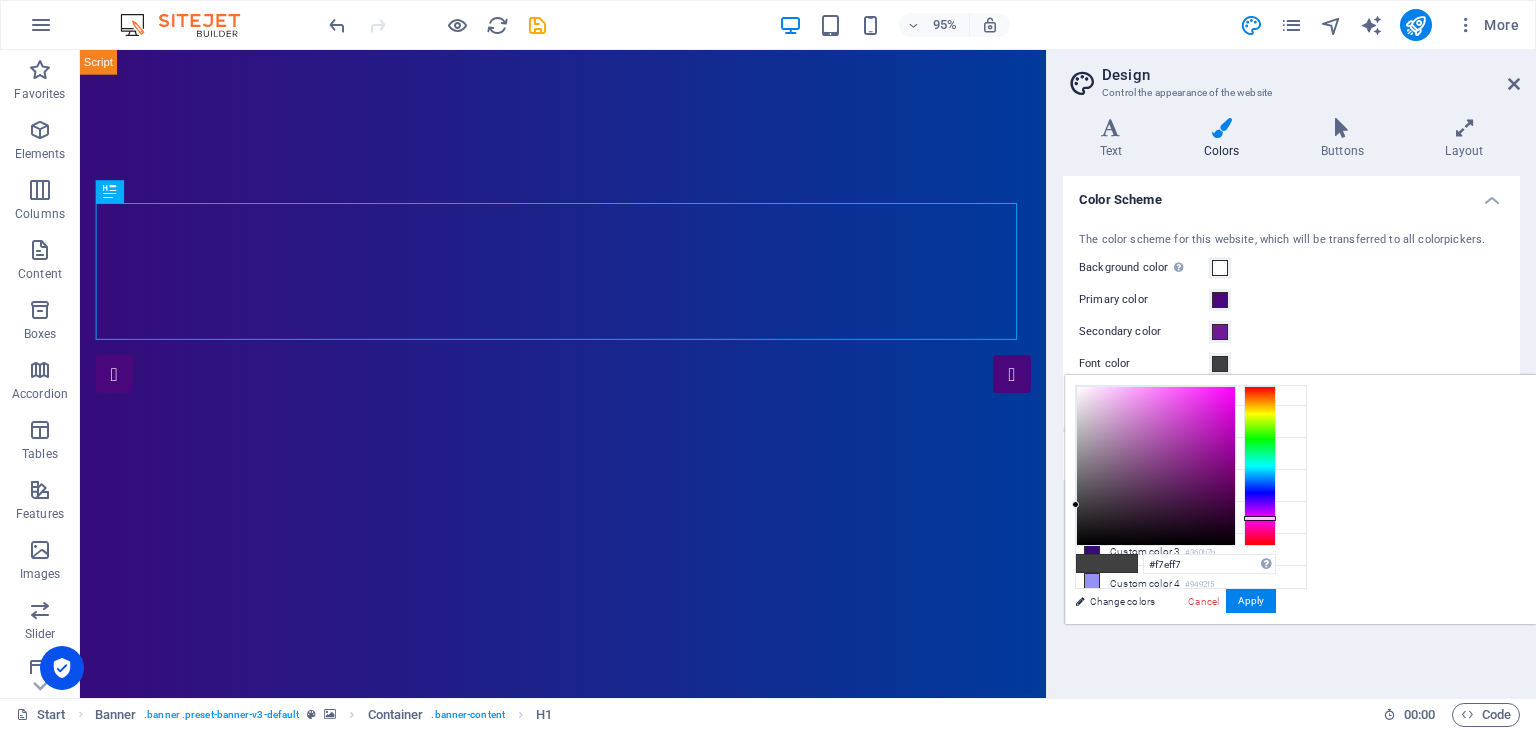 click at bounding box center (1156, 466) 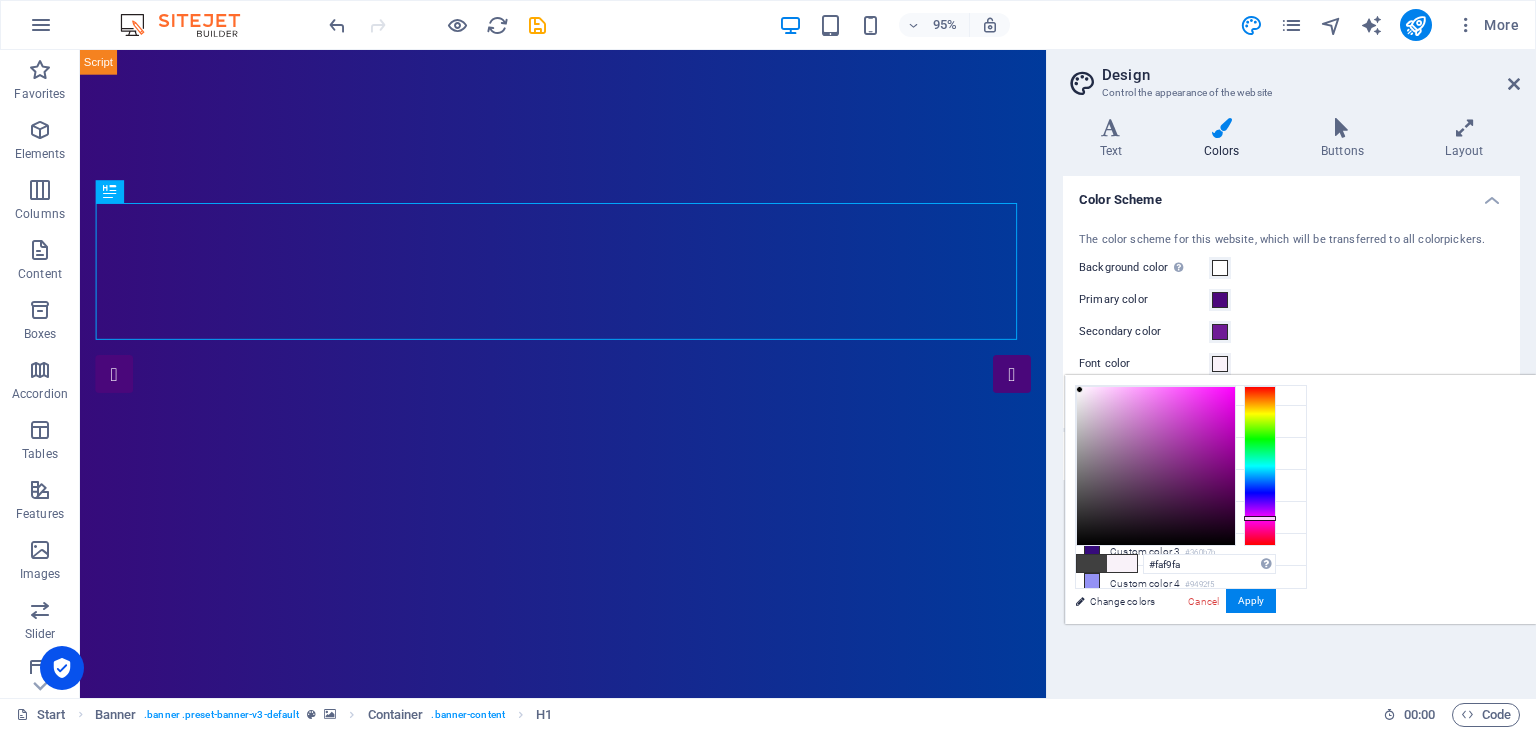 type on "#ffffff" 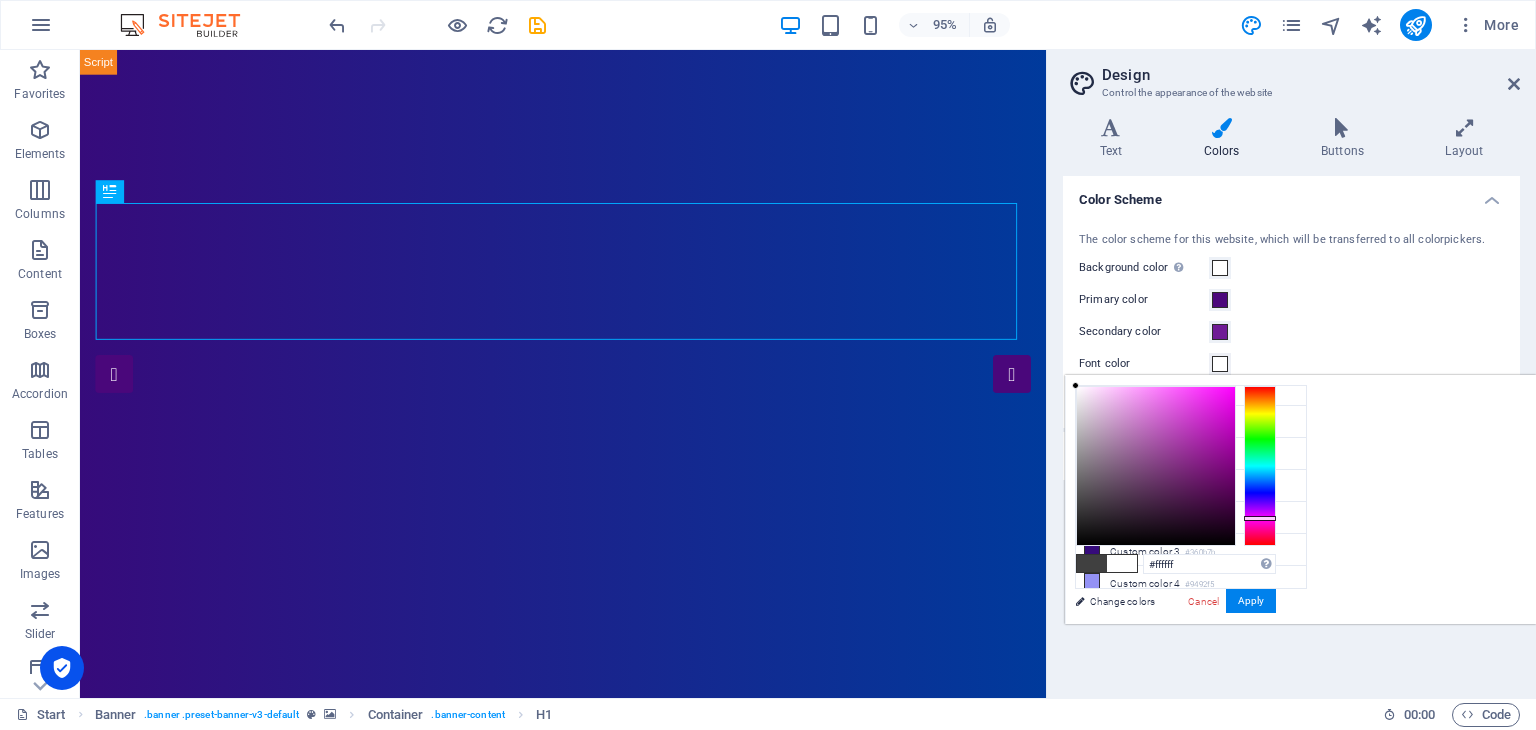 drag, startPoint x: 1330, startPoint y: 389, endPoint x: 1319, endPoint y: 381, distance: 13.601471 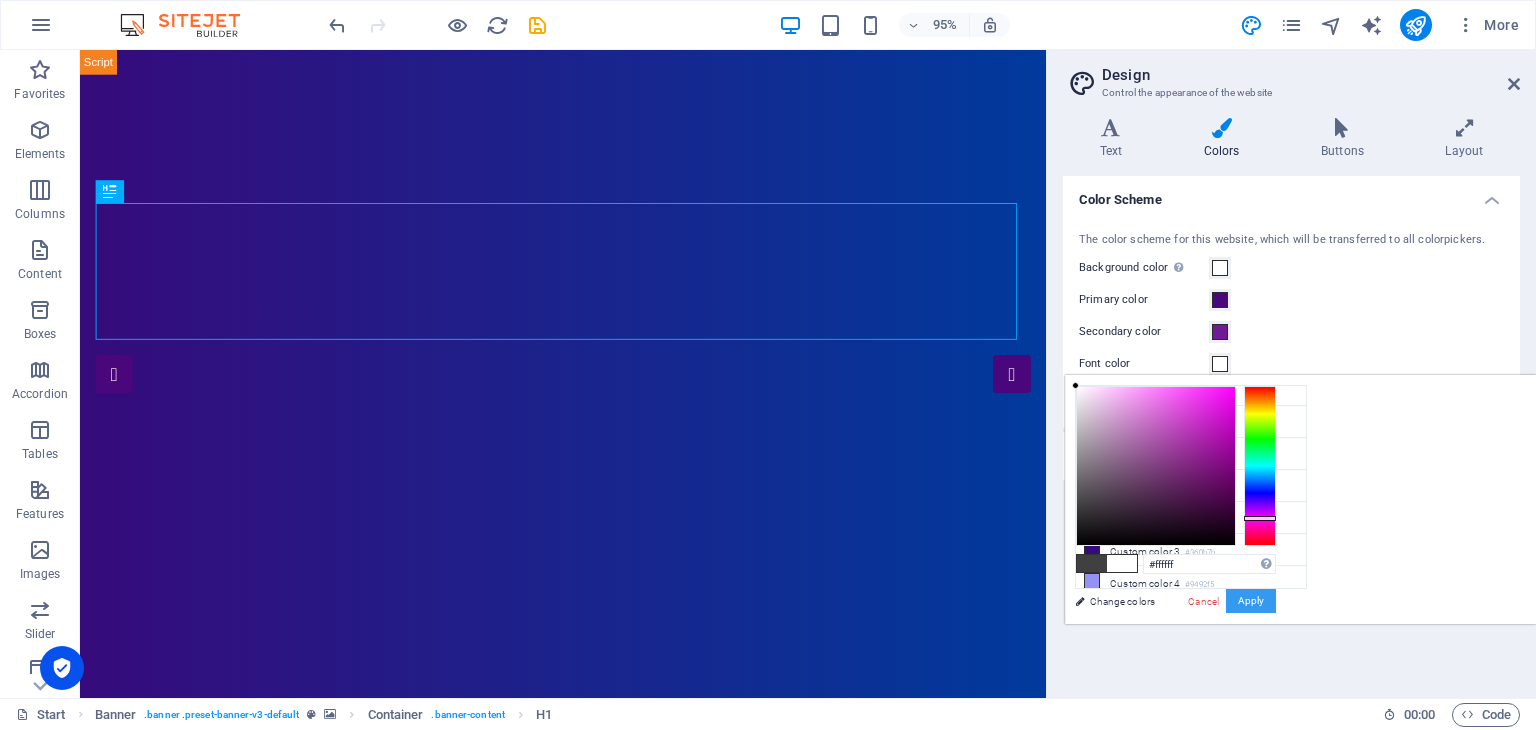 click on "Apply" at bounding box center [1251, 601] 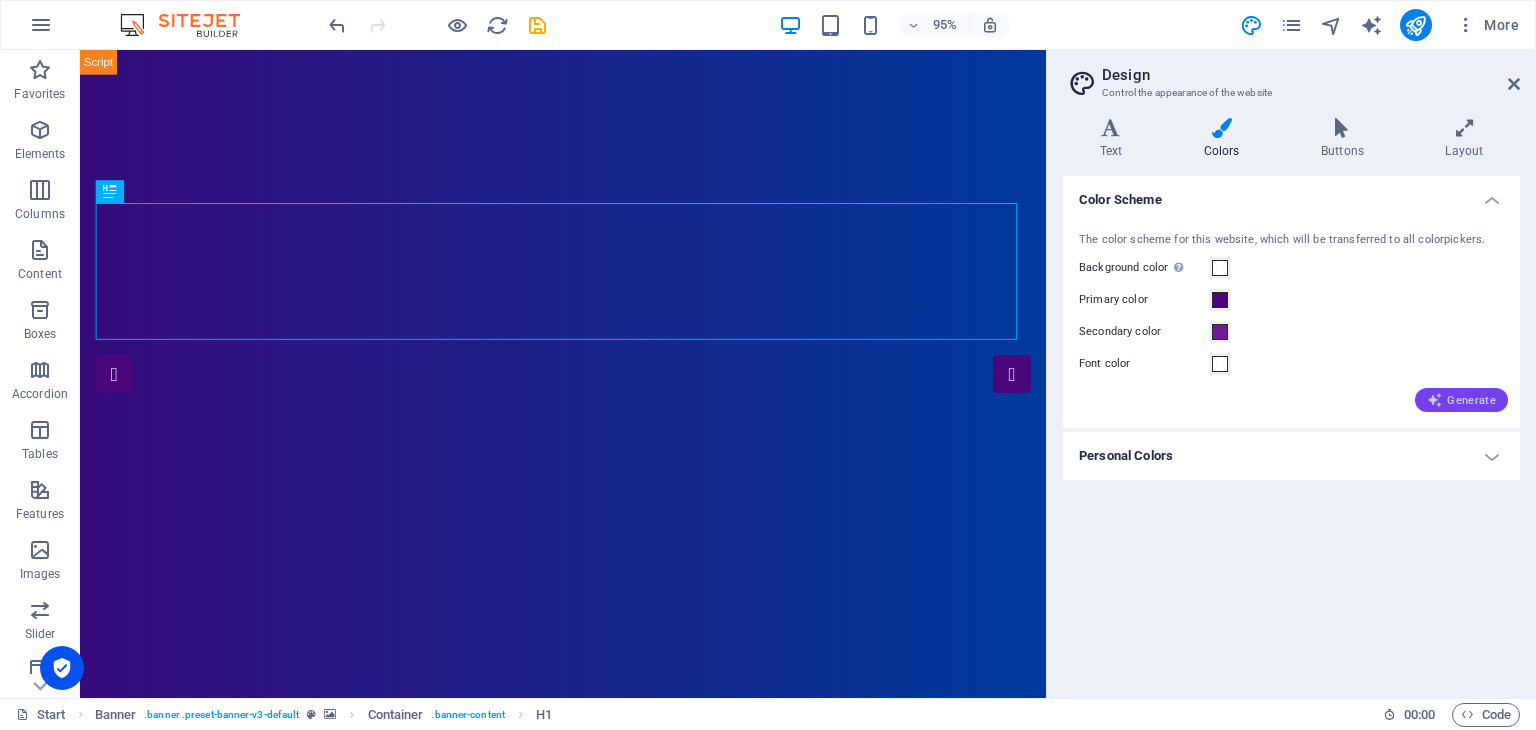 click at bounding box center [1435, 400] 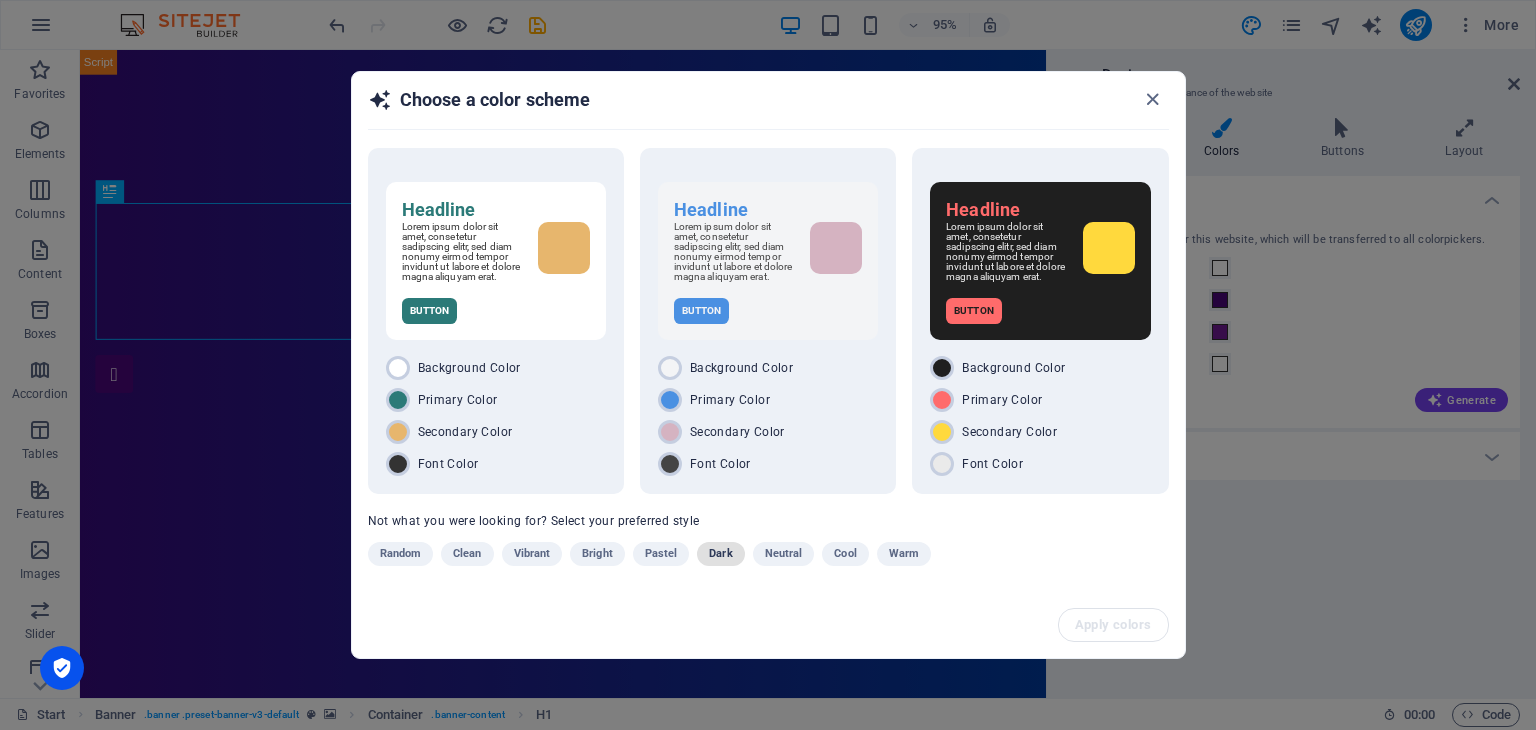 click on "Dark" at bounding box center (720, 554) 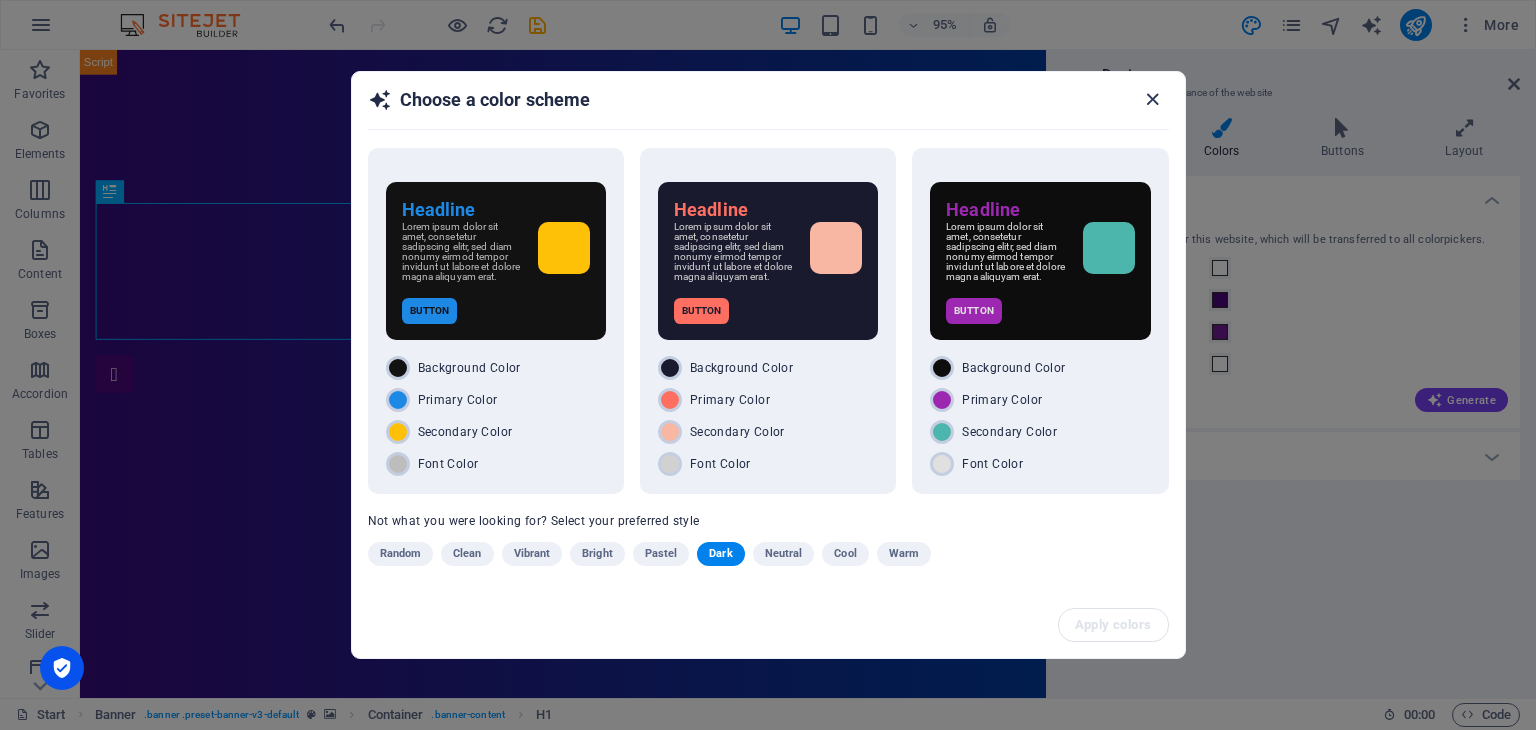 click at bounding box center (1152, 99) 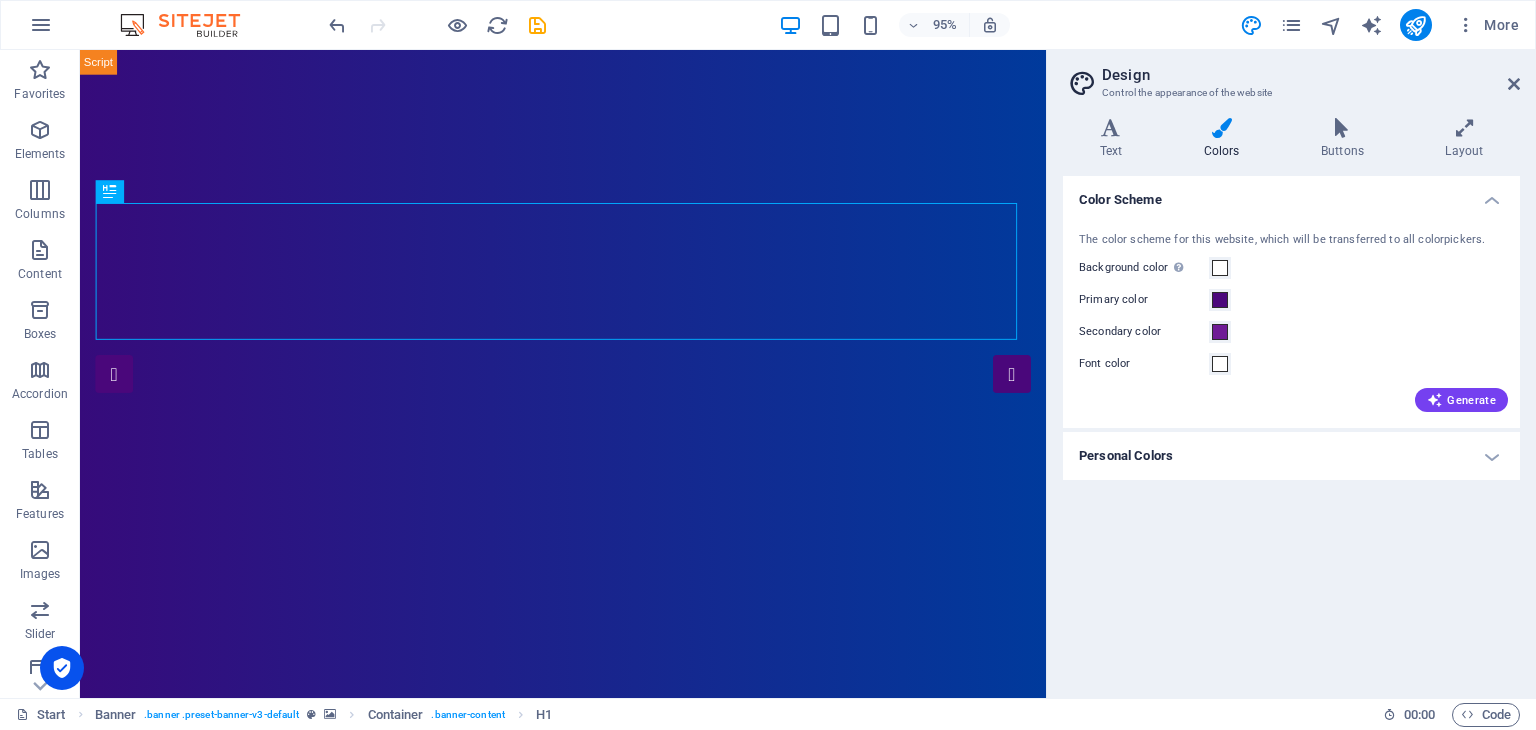 click on "Personal Colors" at bounding box center [1291, 456] 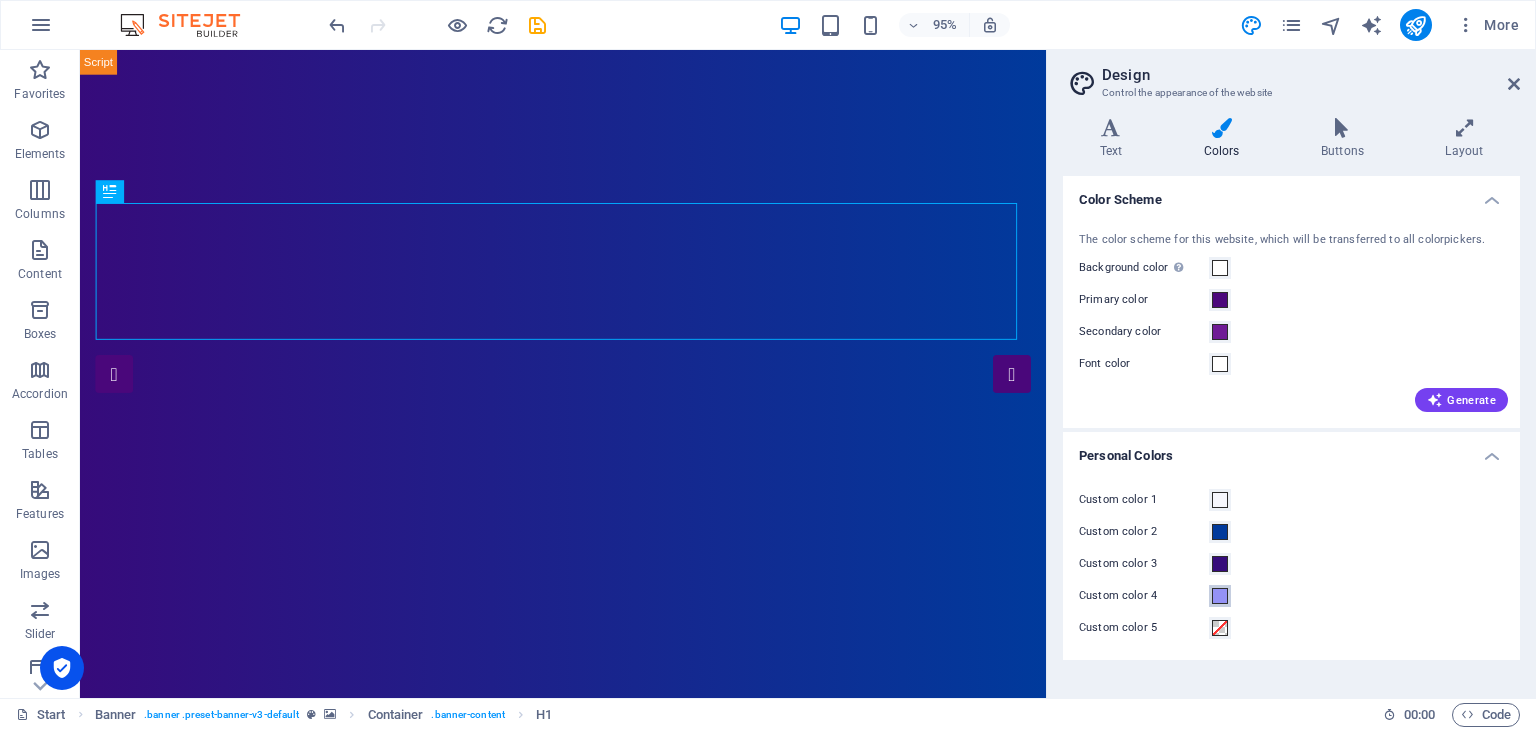 click at bounding box center [1220, 596] 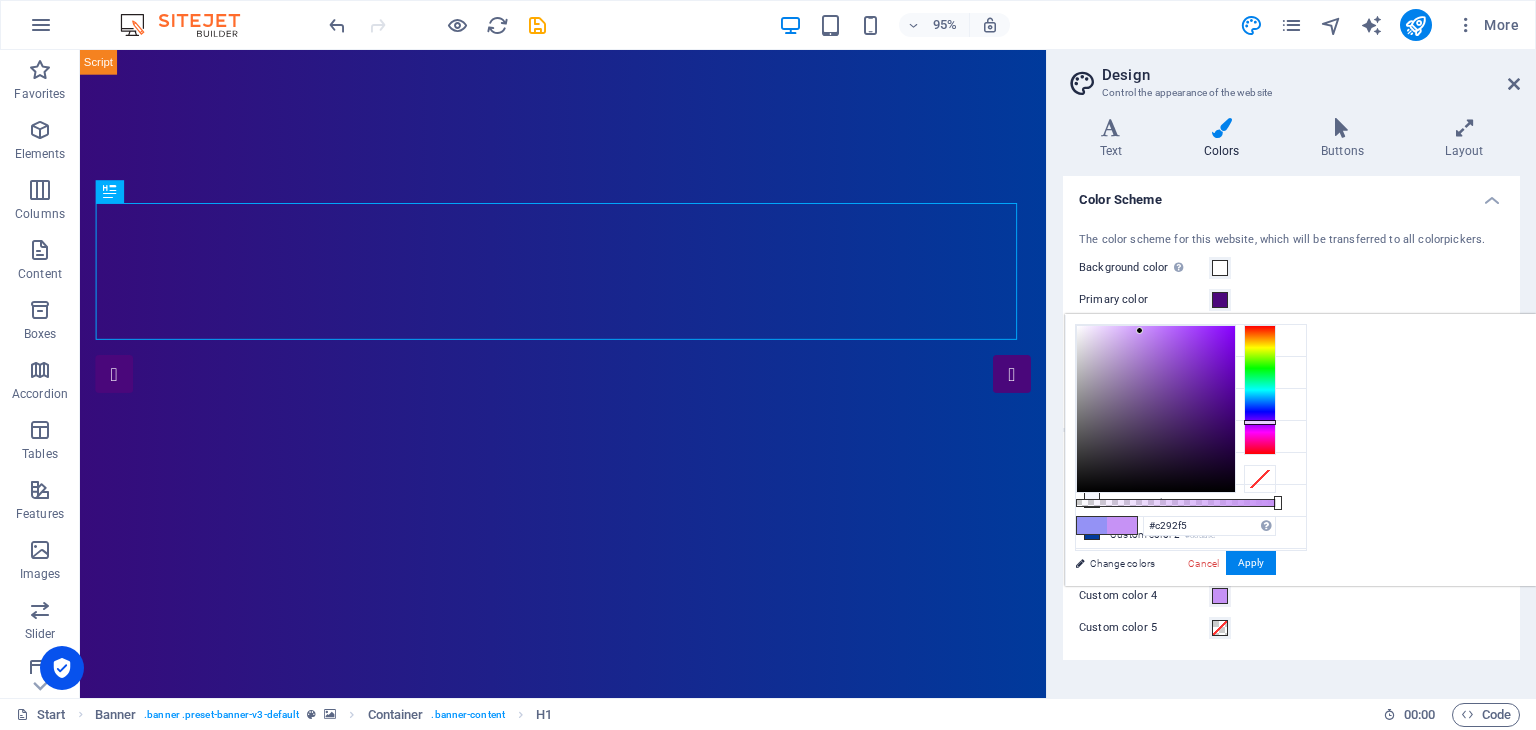 click at bounding box center (1260, 422) 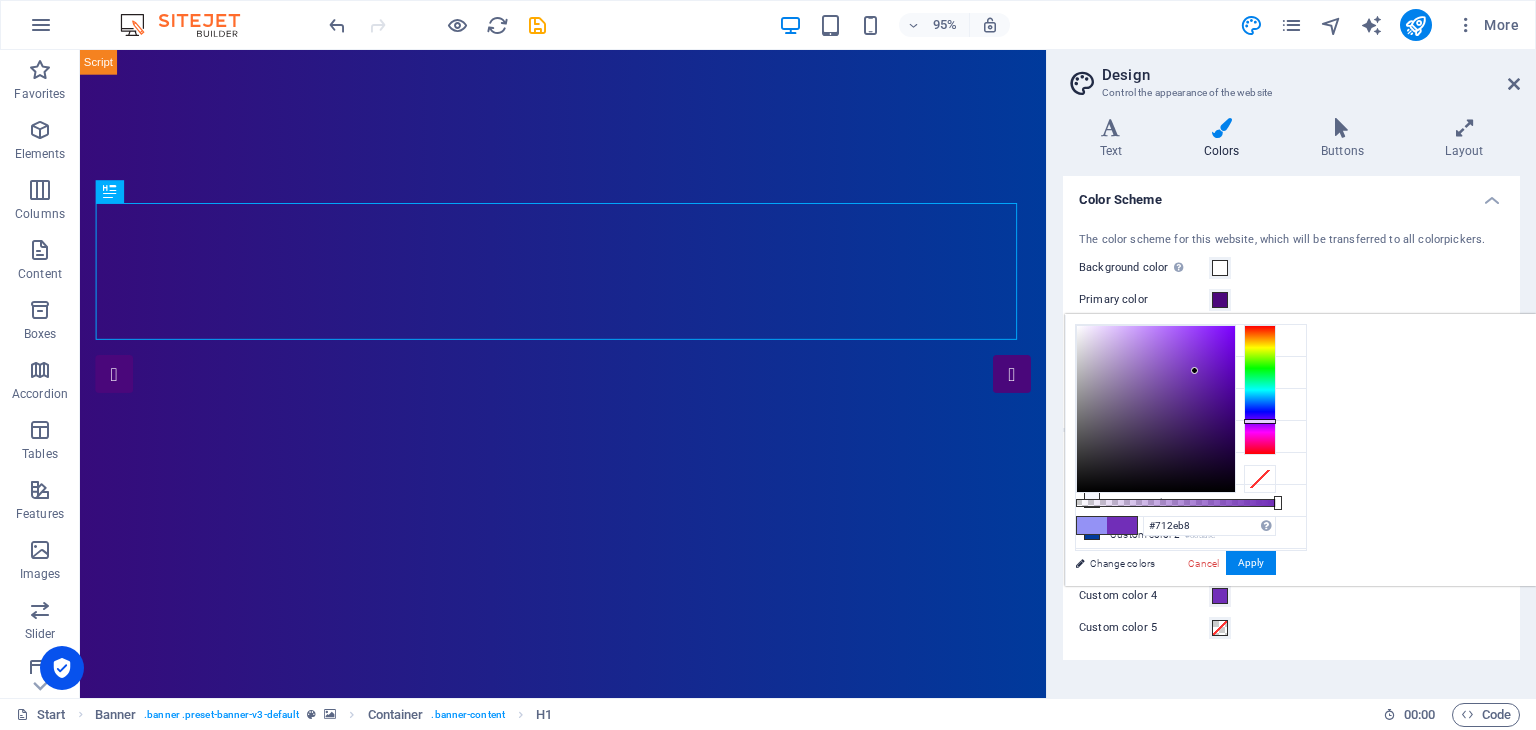 drag, startPoint x: 1389, startPoint y: 331, endPoint x: 1445, endPoint y: 370, distance: 68.24222 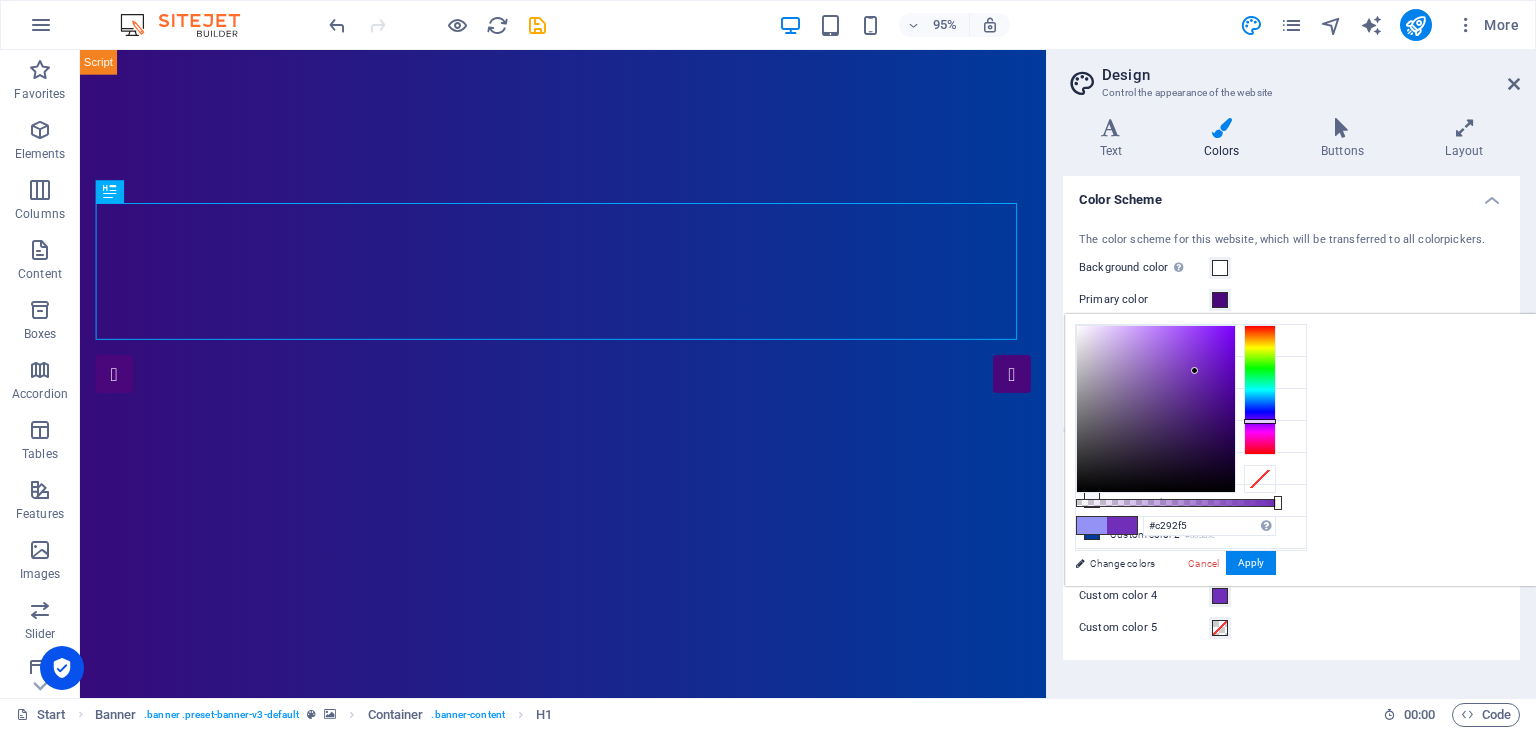 type on "#712eb8" 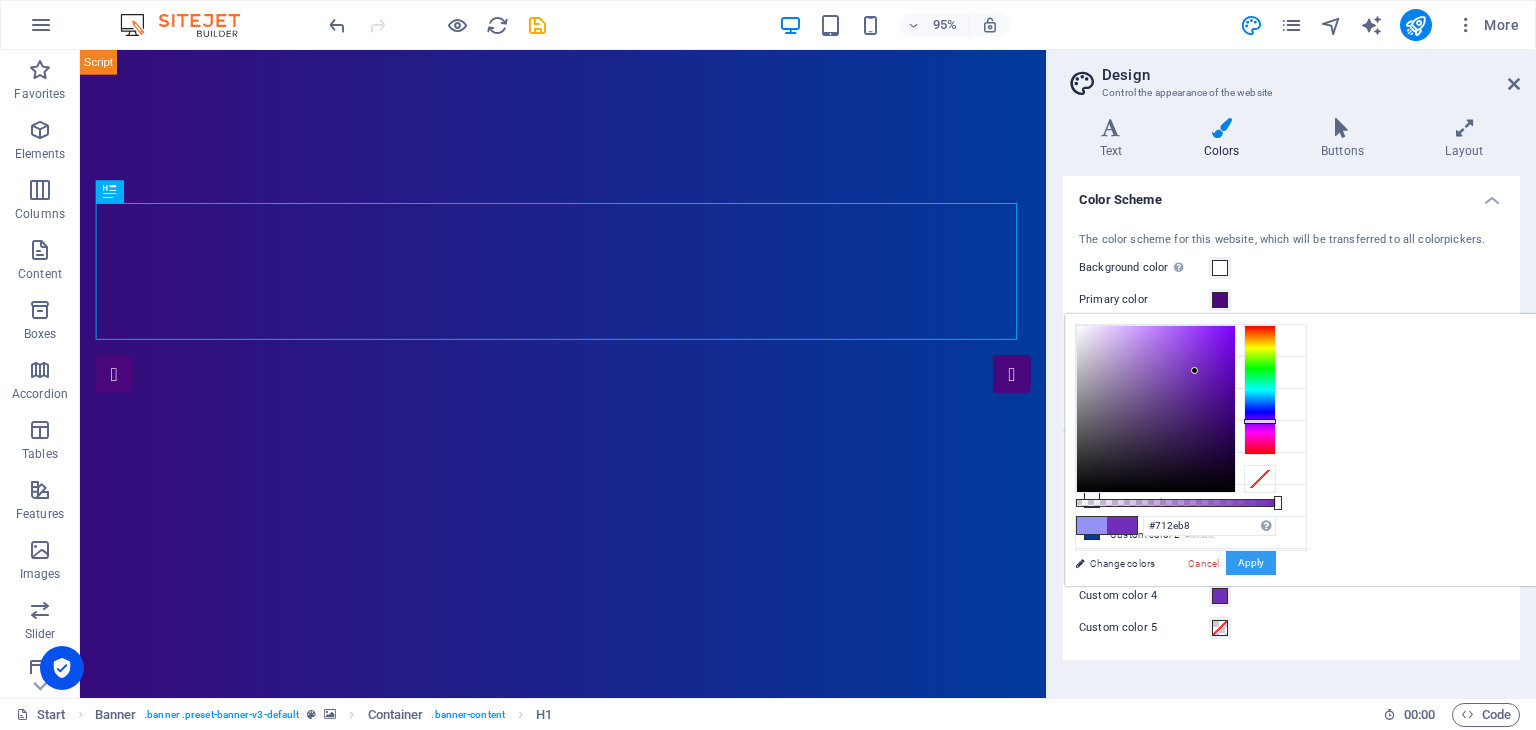 click on "Apply" at bounding box center [1251, 563] 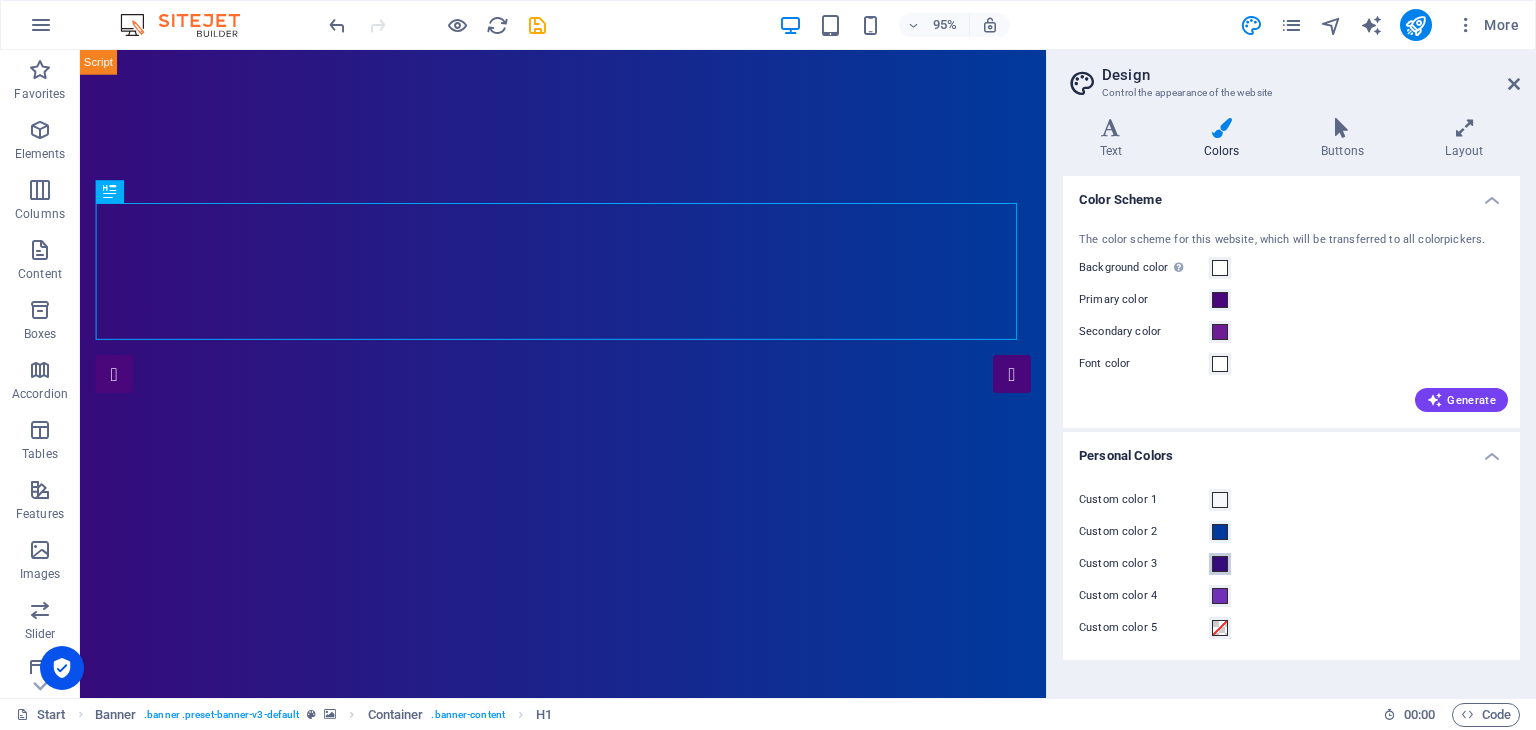 click at bounding box center [1220, 564] 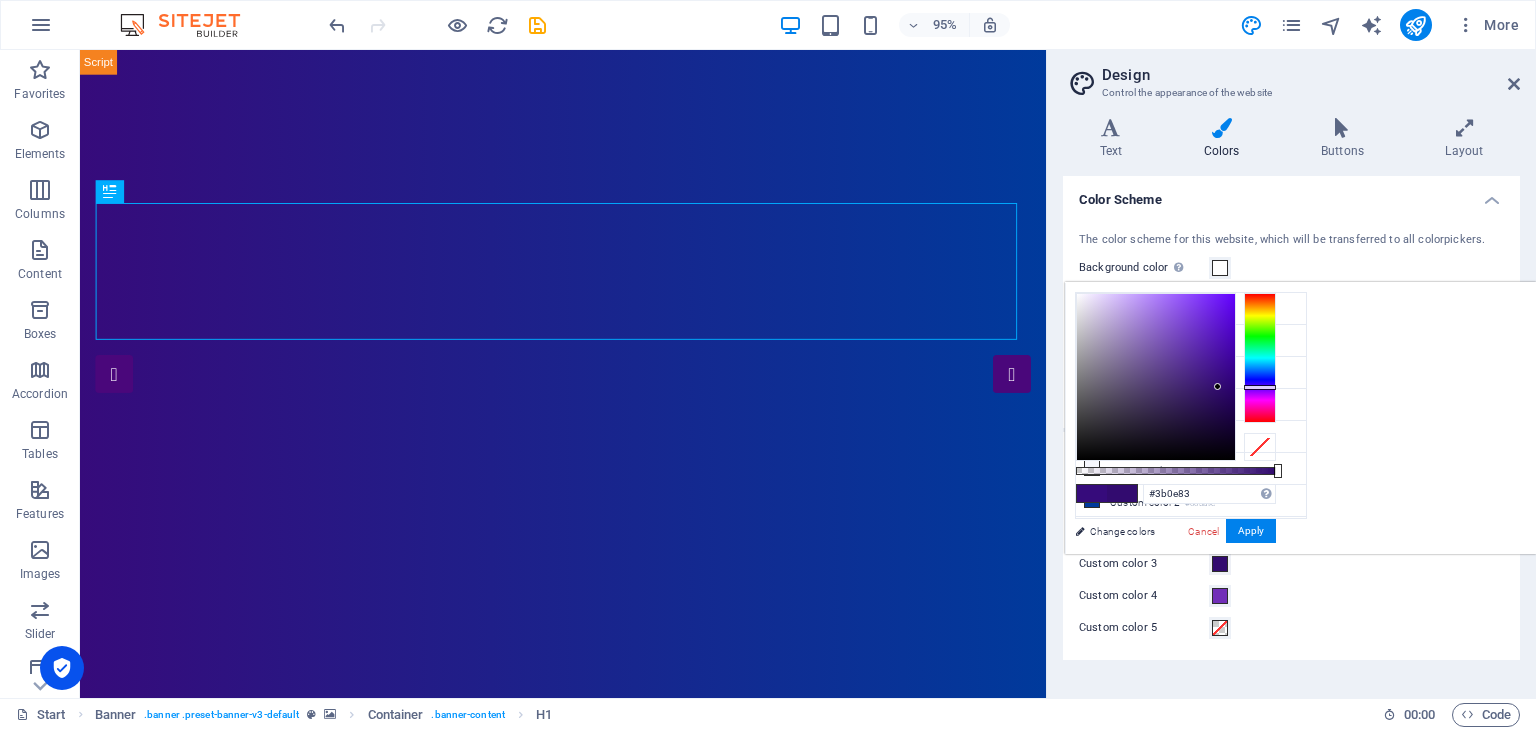 type on "#3d0e89" 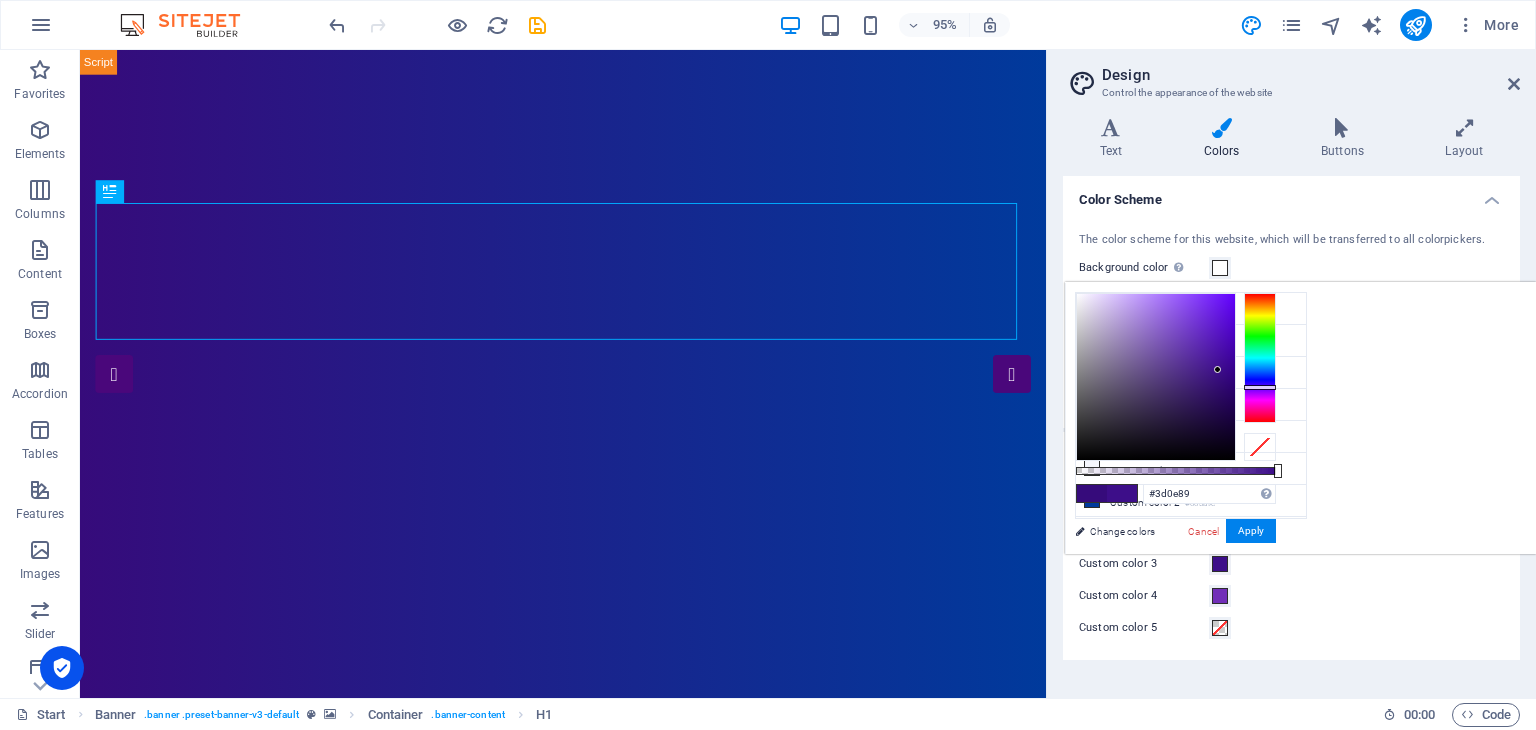 drag, startPoint x: 1468, startPoint y: 386, endPoint x: 1468, endPoint y: 369, distance: 17 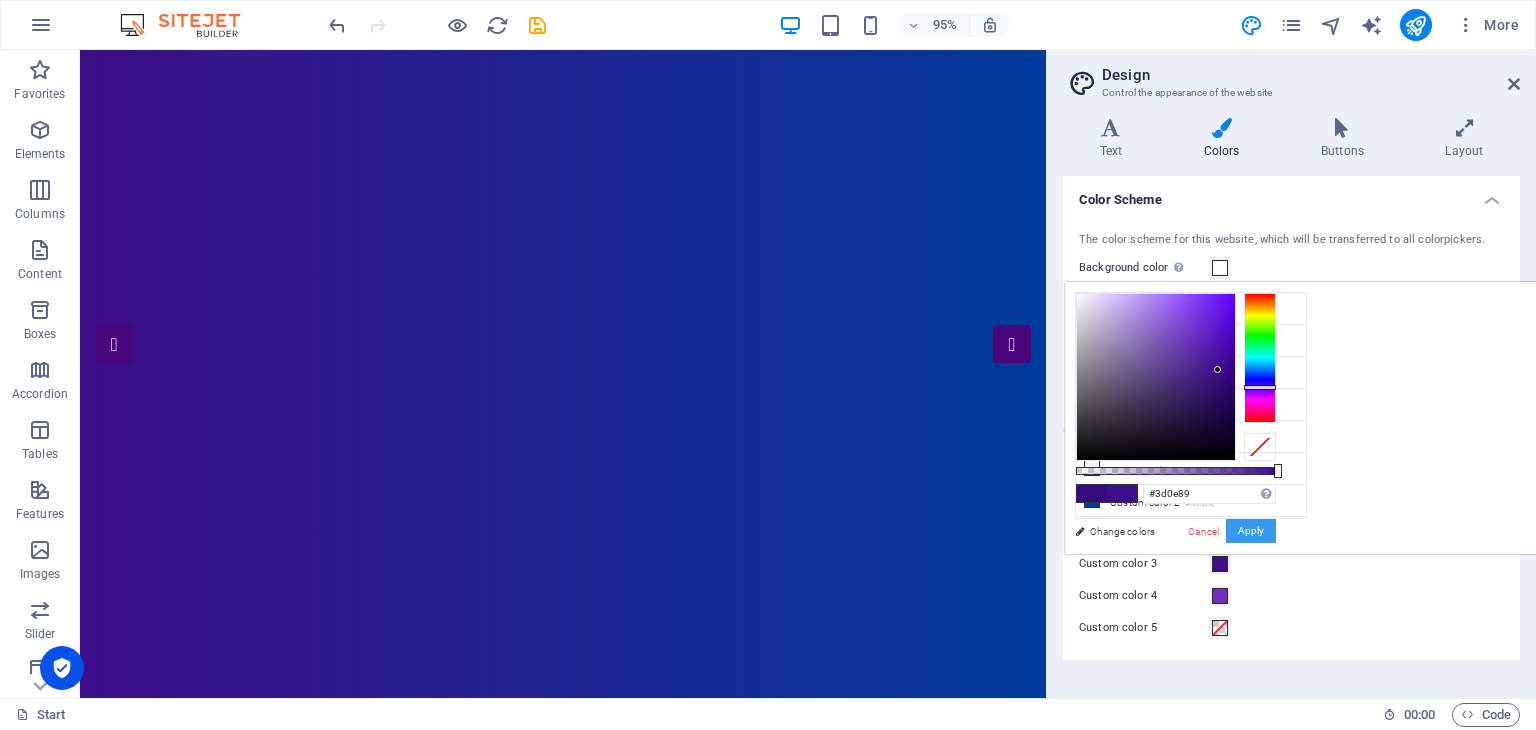scroll, scrollTop: 0, scrollLeft: 0, axis: both 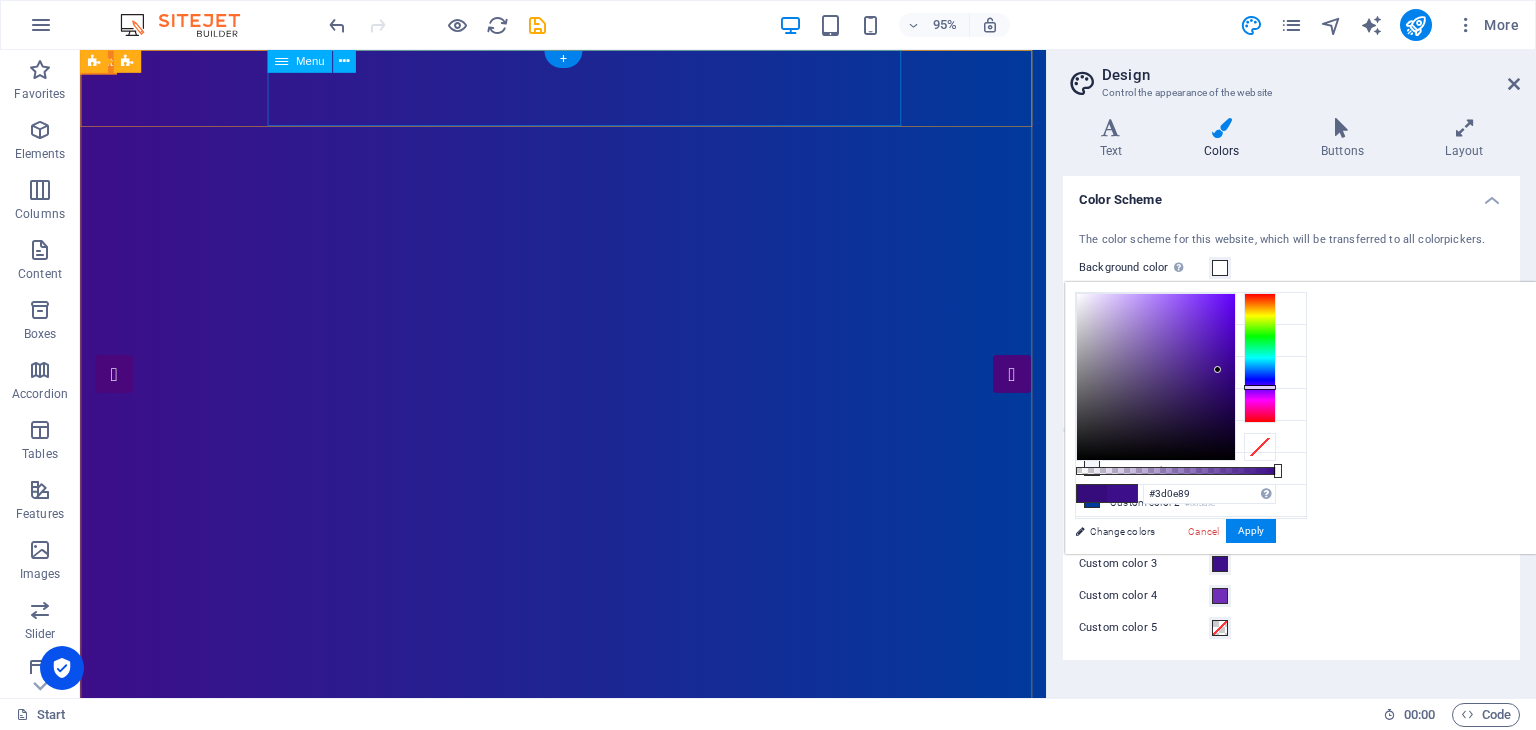 click on "Home About Showreel News Portfolio jobs" at bounding box center (588, 850) 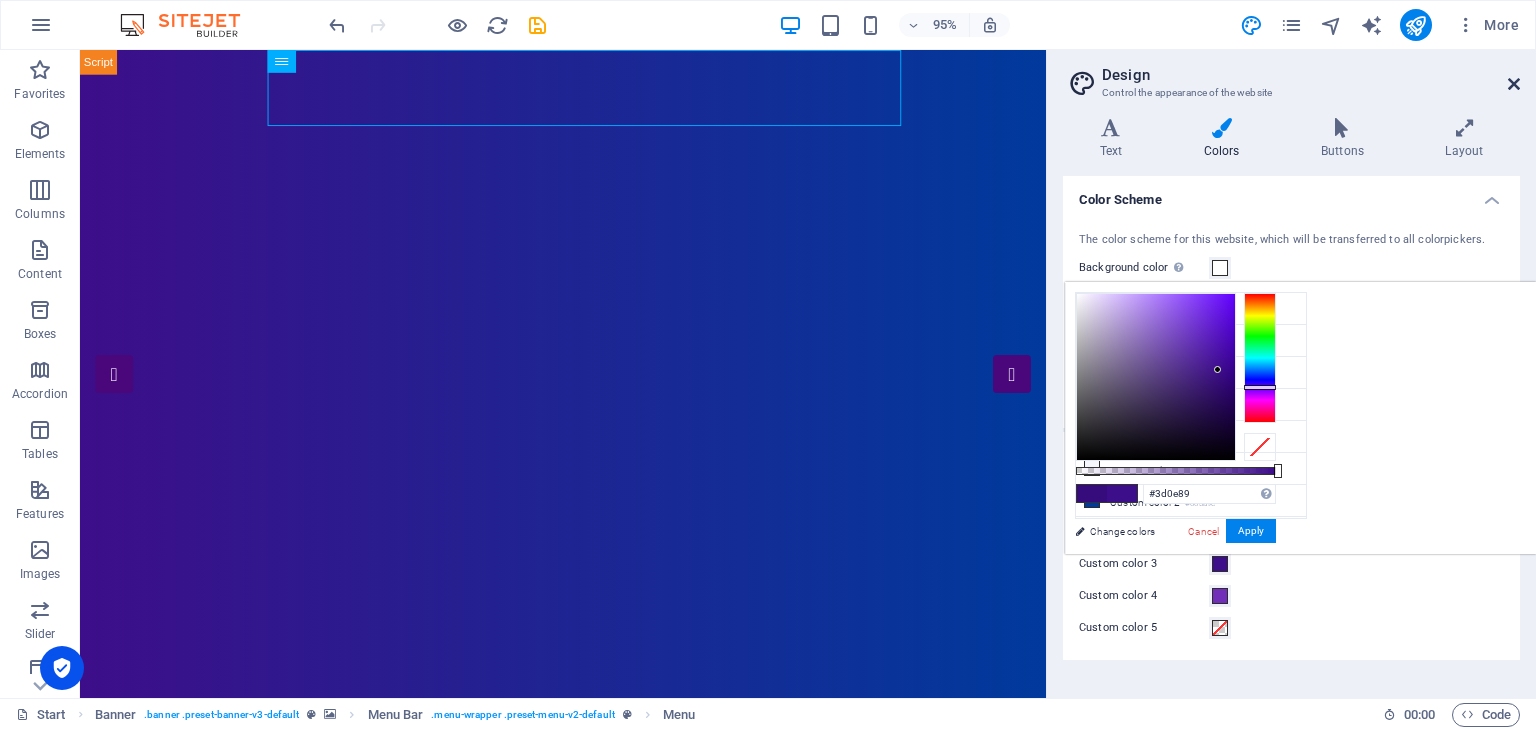 click at bounding box center (1514, 84) 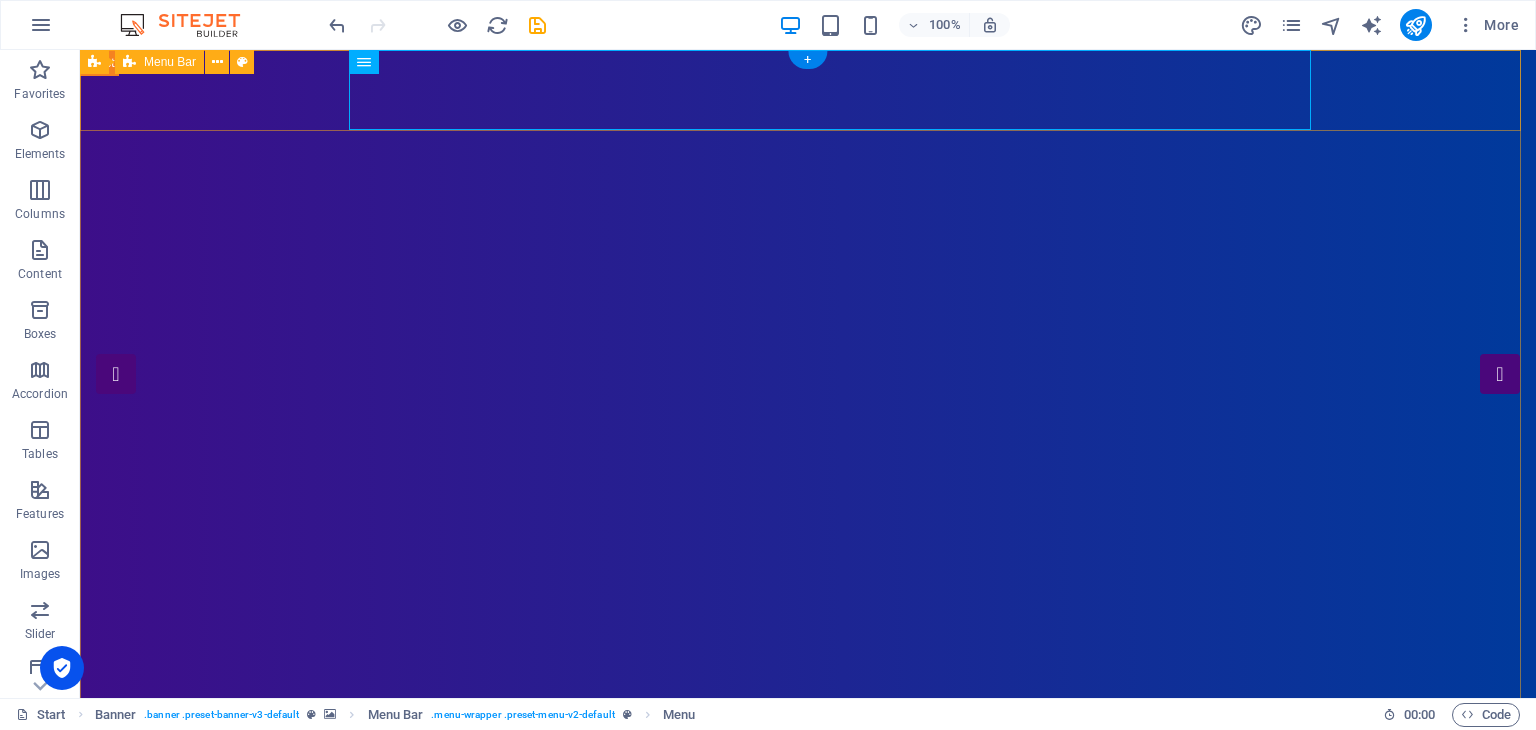 click on "Home About Showreel News Portfolio jobs Contact Us" at bounding box center [808, 853] 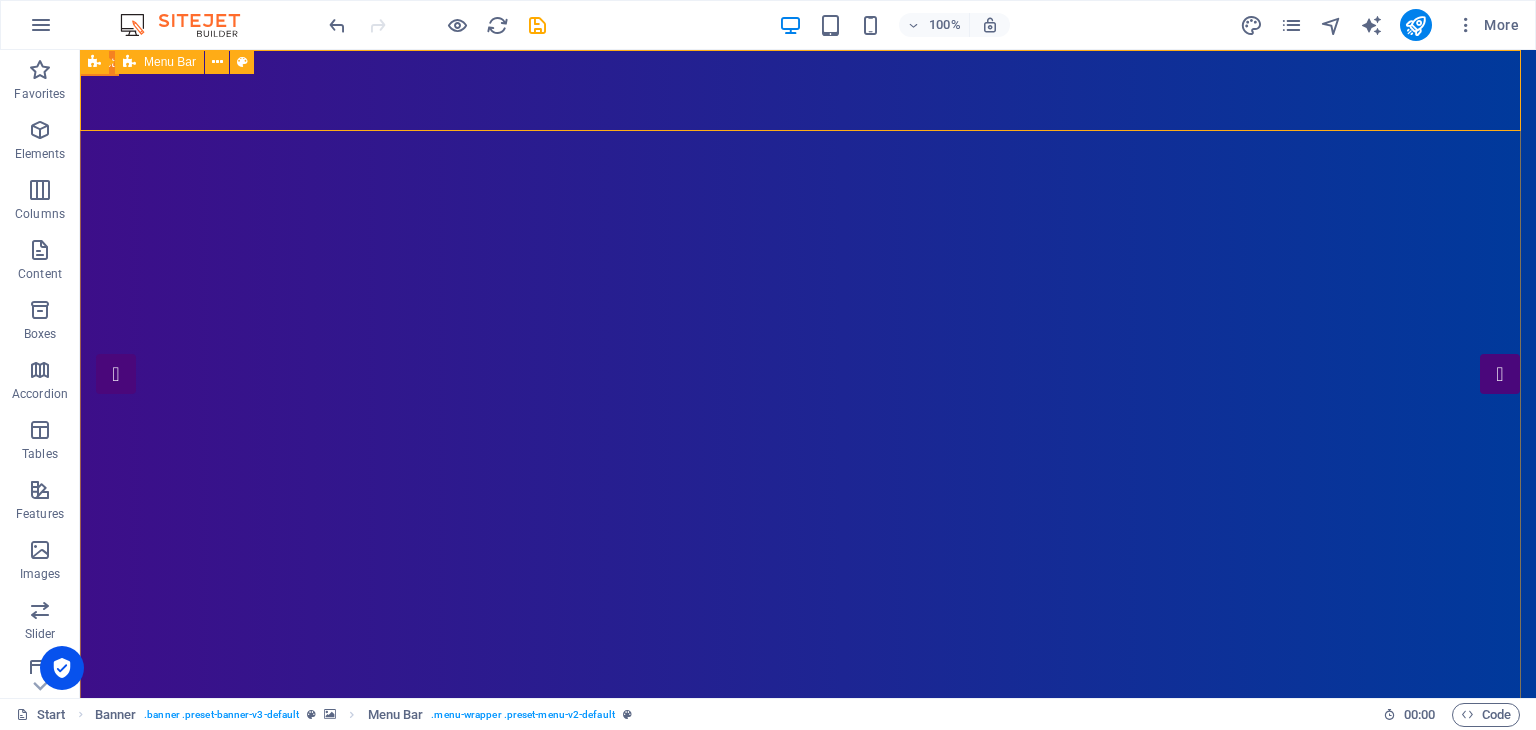 click on "Menu Bar" at bounding box center (170, 62) 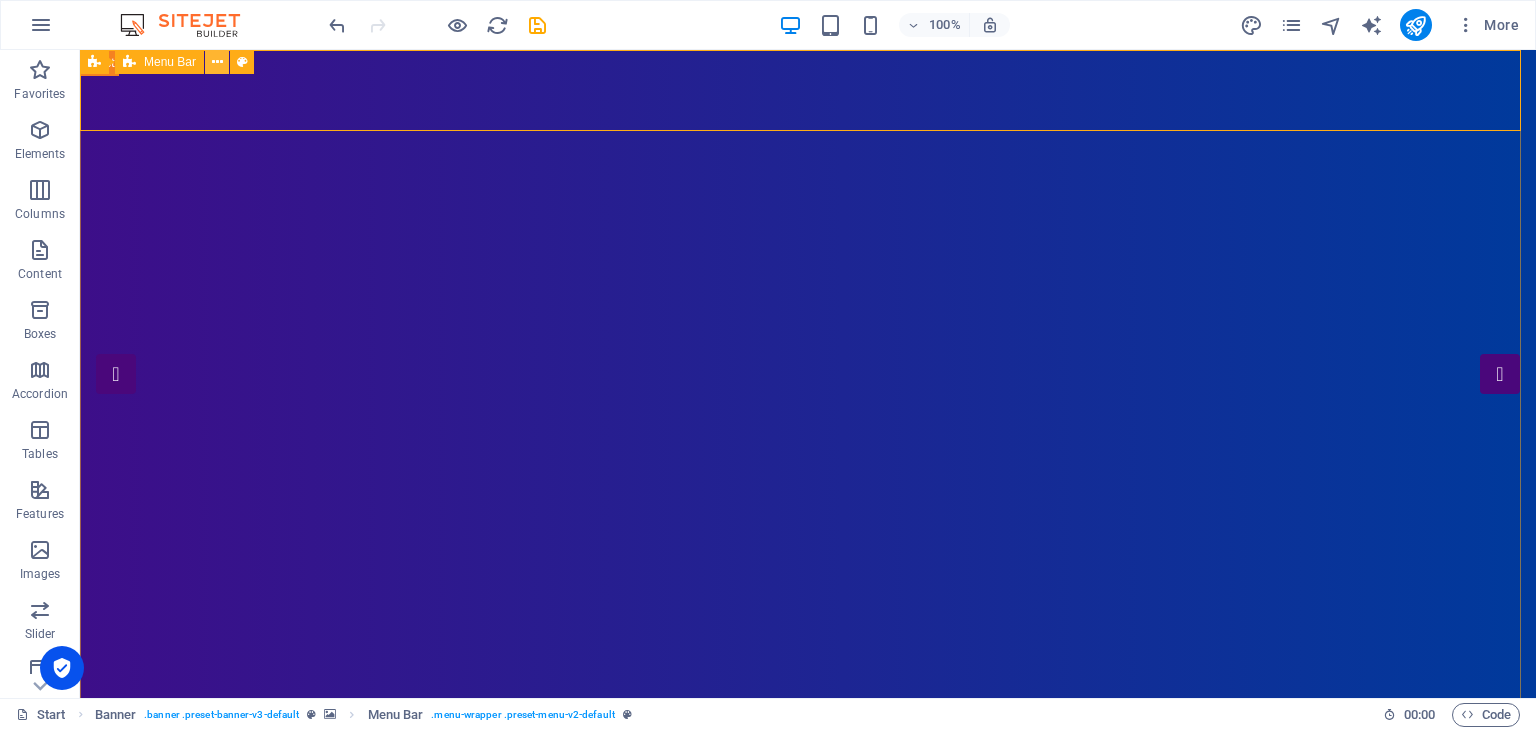 click at bounding box center [217, 62] 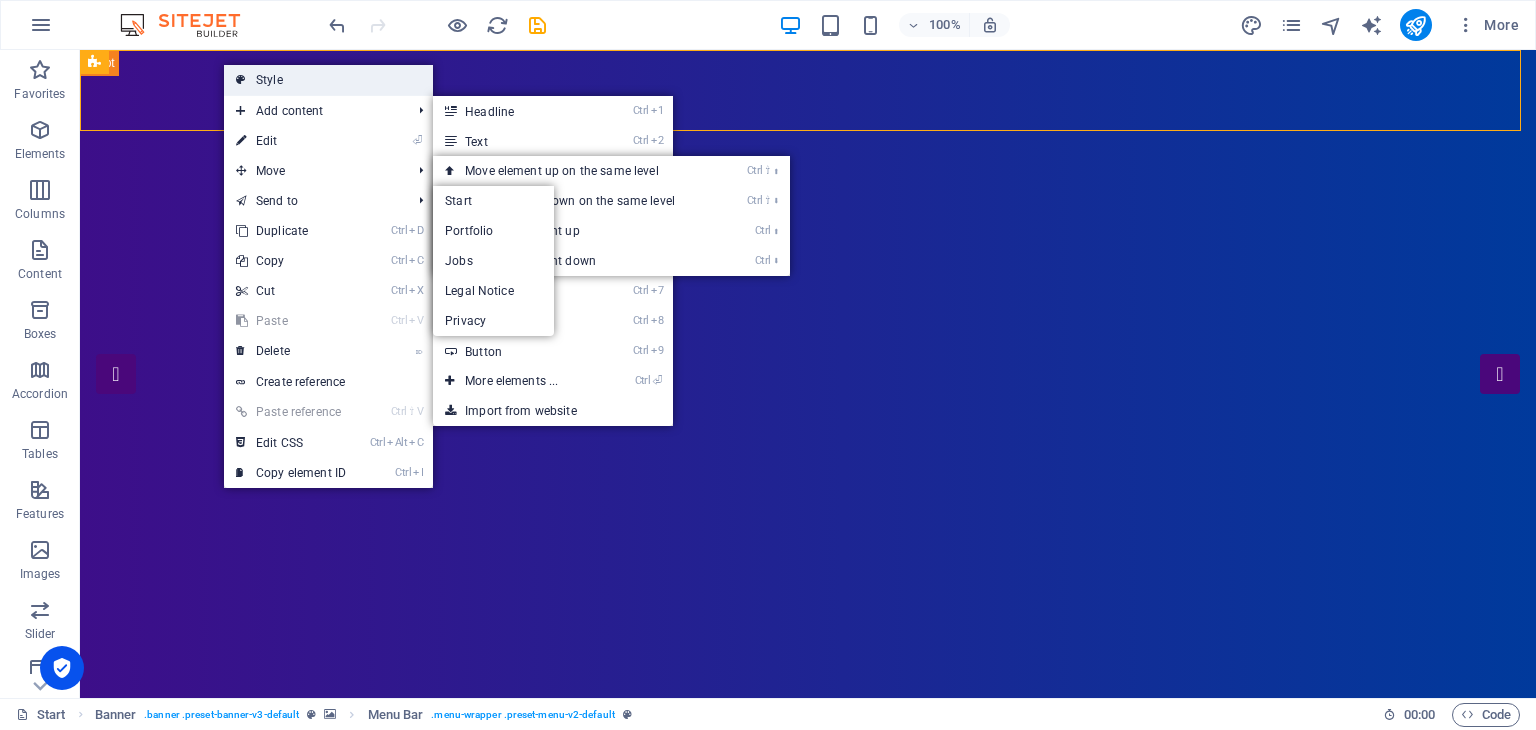 click on "Style" at bounding box center (328, 80) 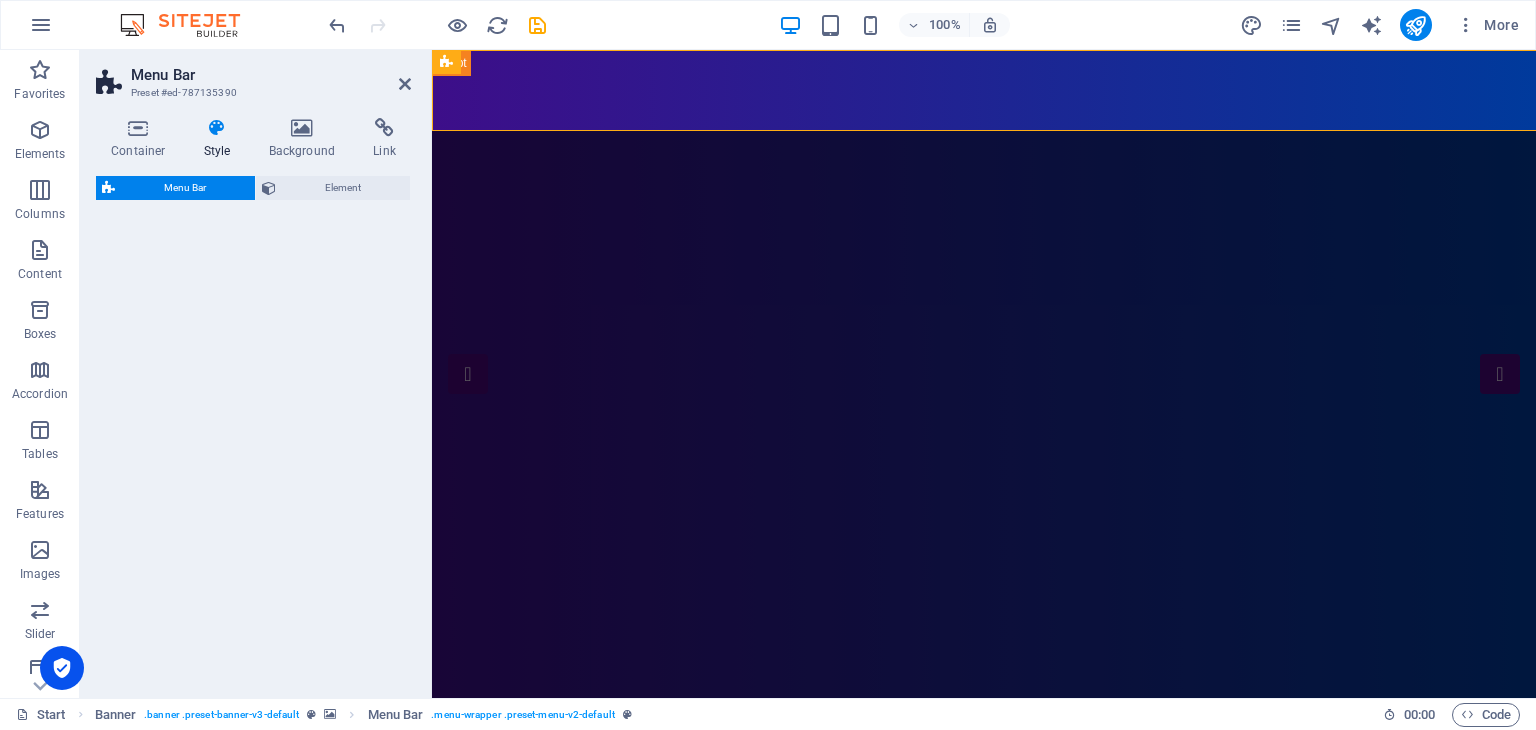 select on "rem" 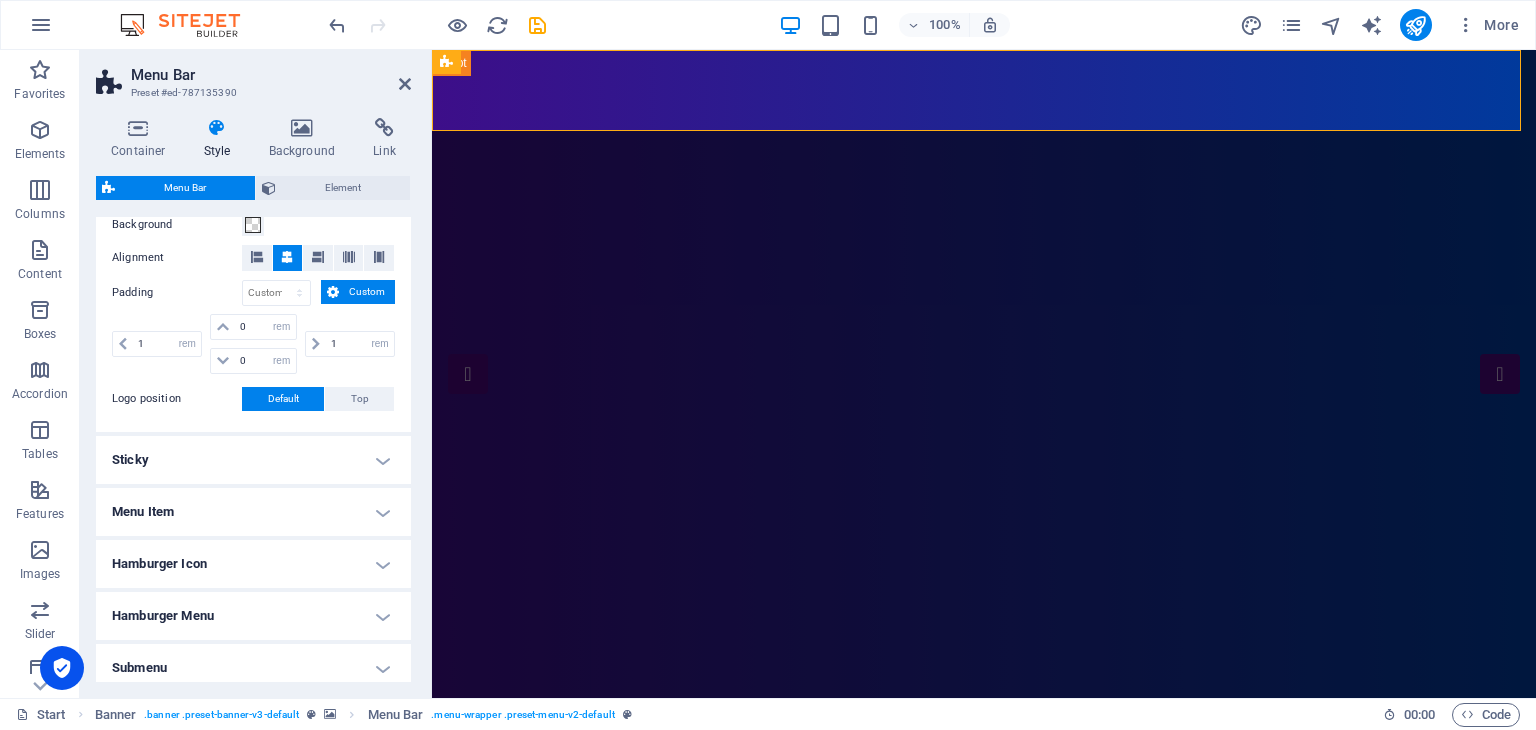 scroll, scrollTop: 488, scrollLeft: 0, axis: vertical 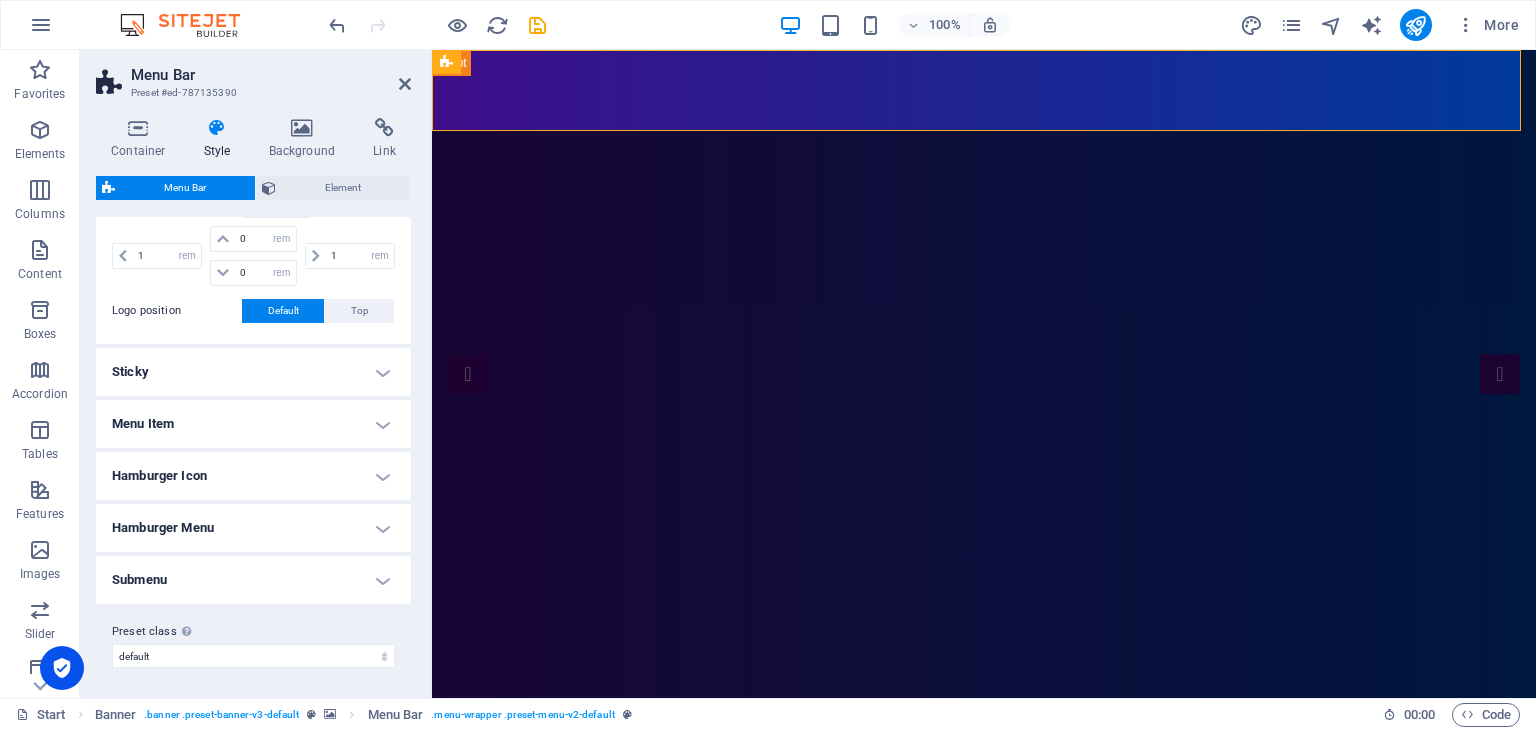click on "Sticky" at bounding box center [253, 372] 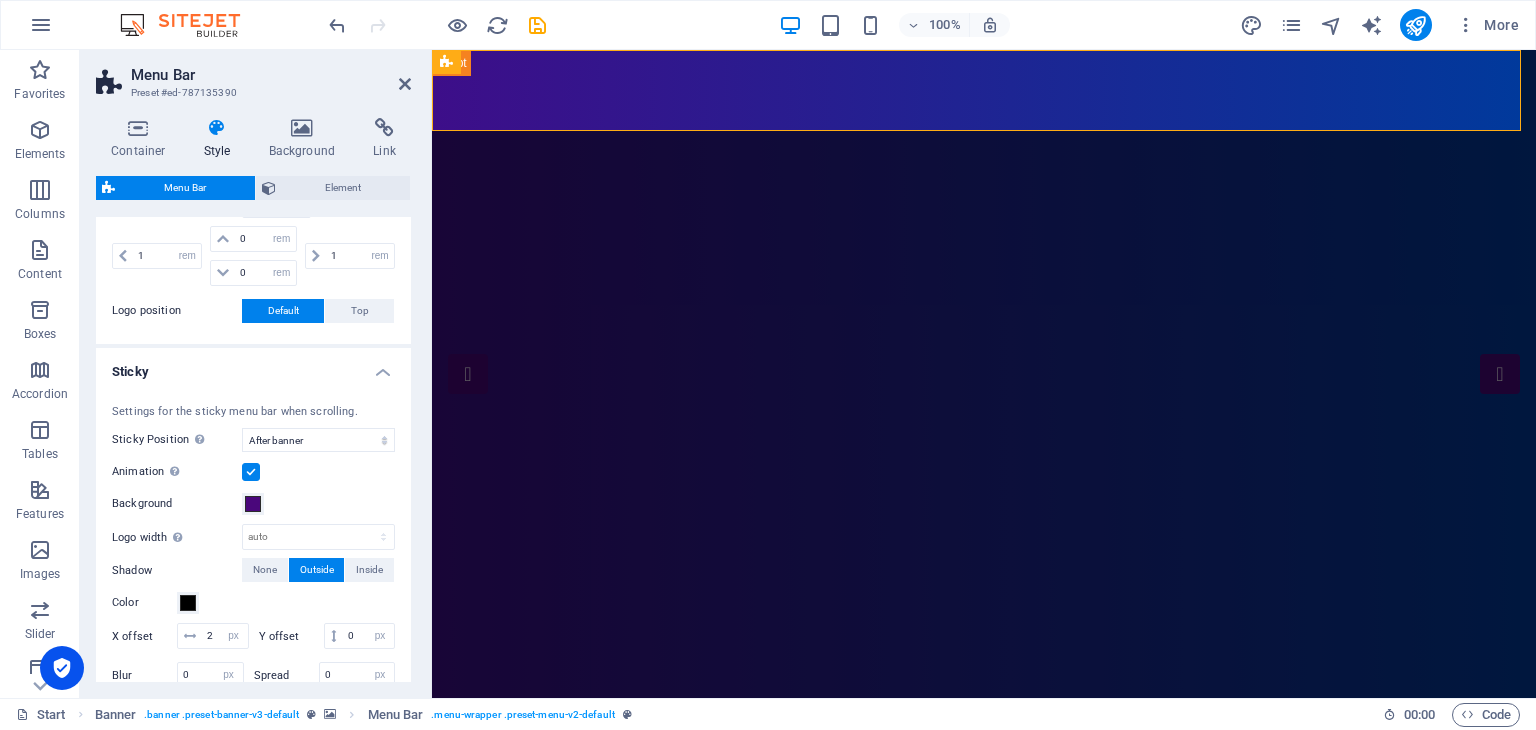 click on "Sticky" at bounding box center (253, 366) 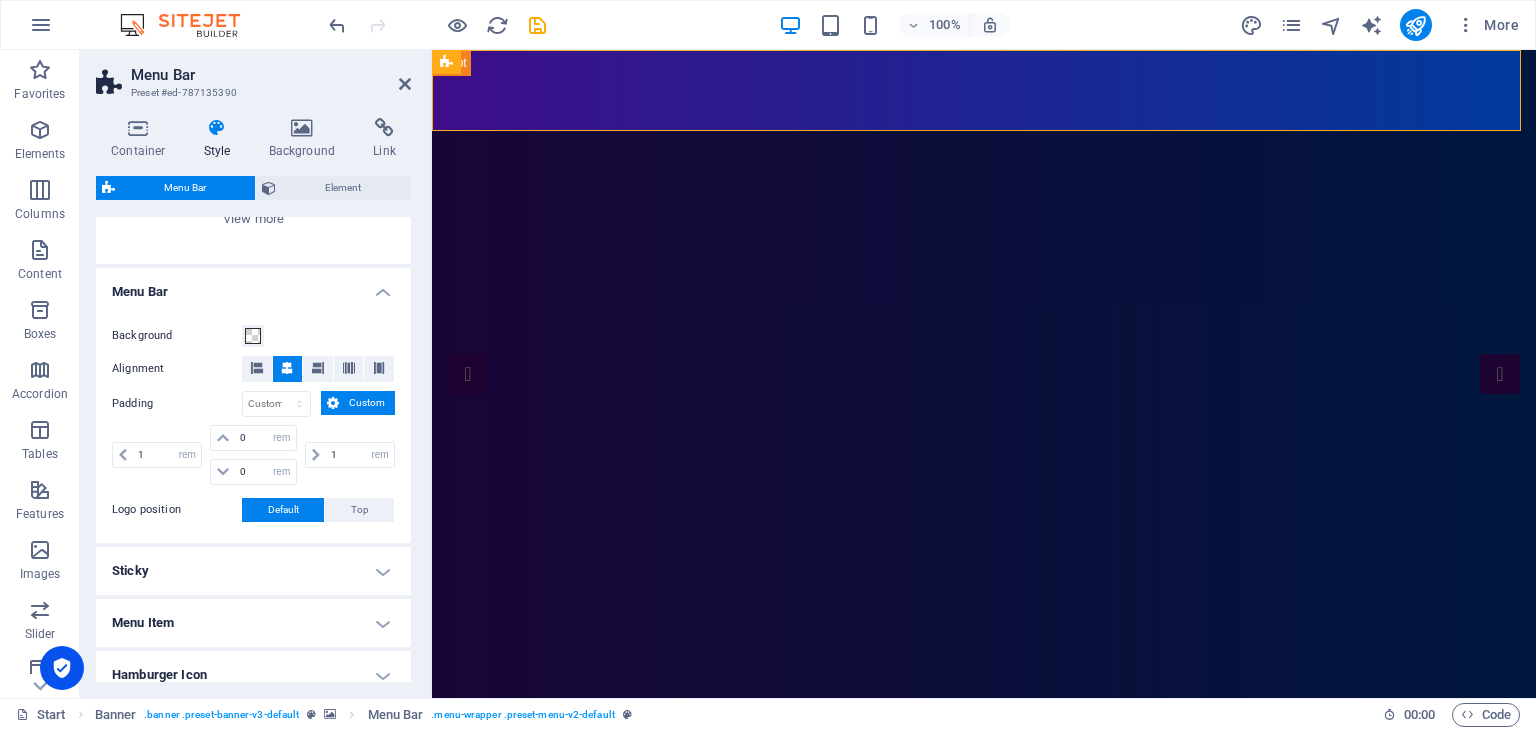 scroll, scrollTop: 400, scrollLeft: 0, axis: vertical 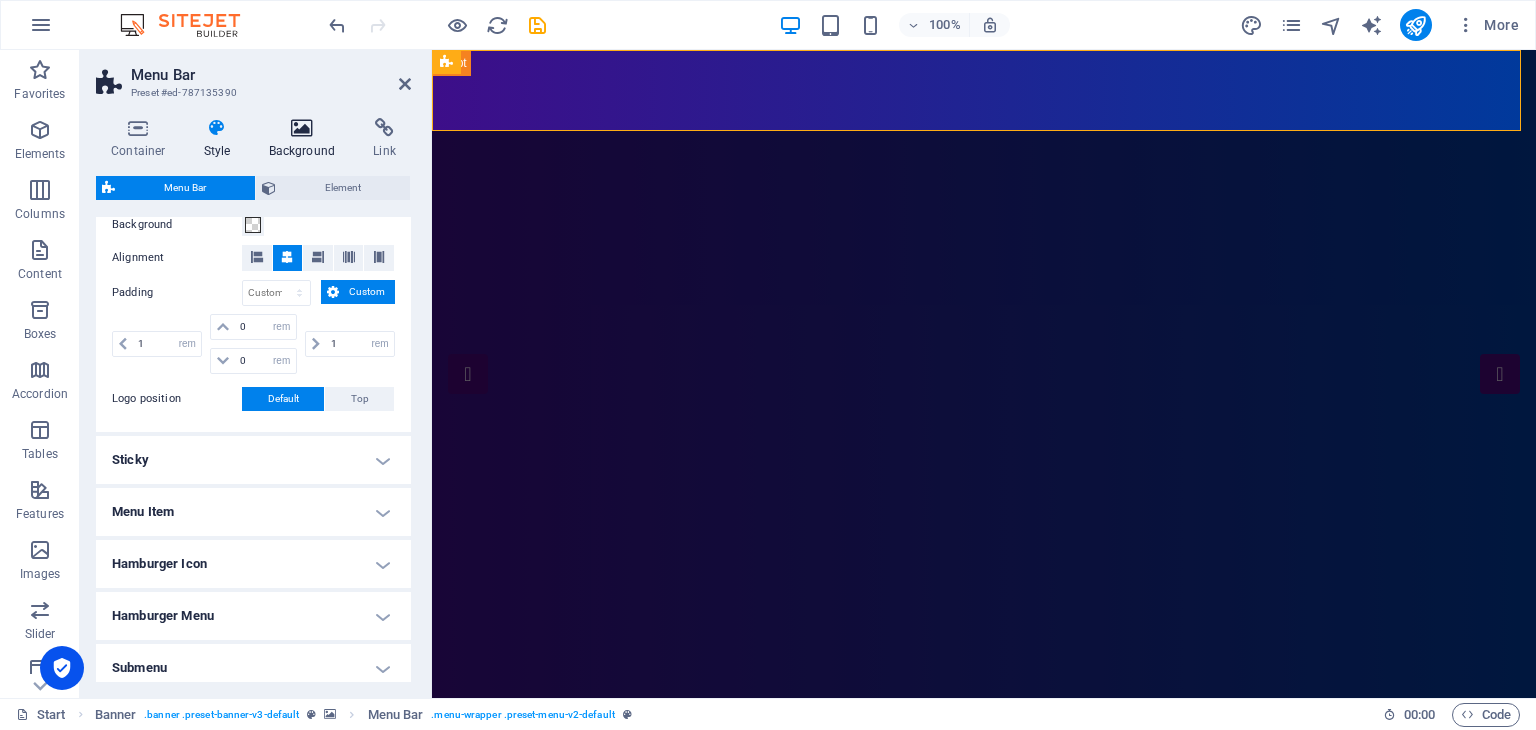 click at bounding box center [302, 128] 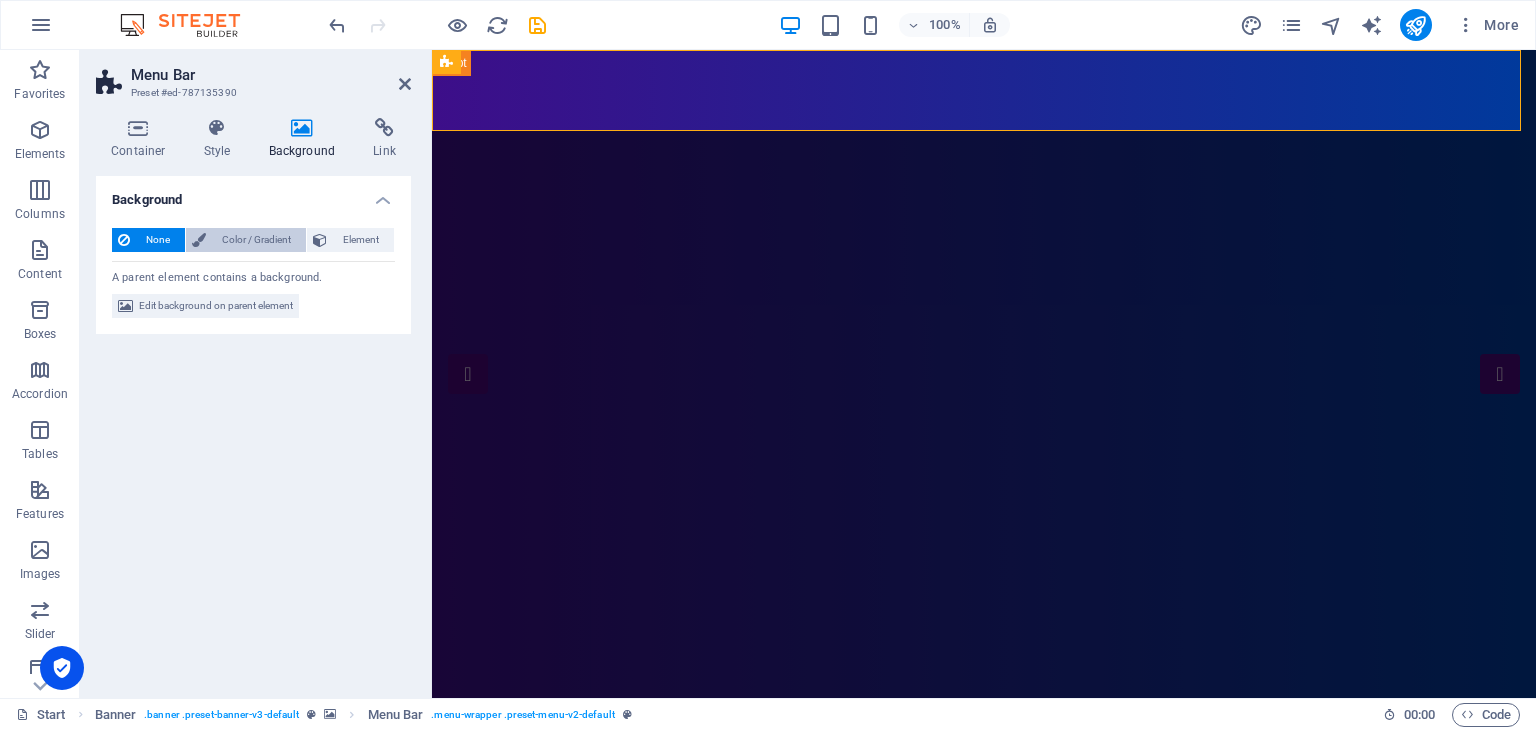 click on "Color / Gradient" at bounding box center (256, 240) 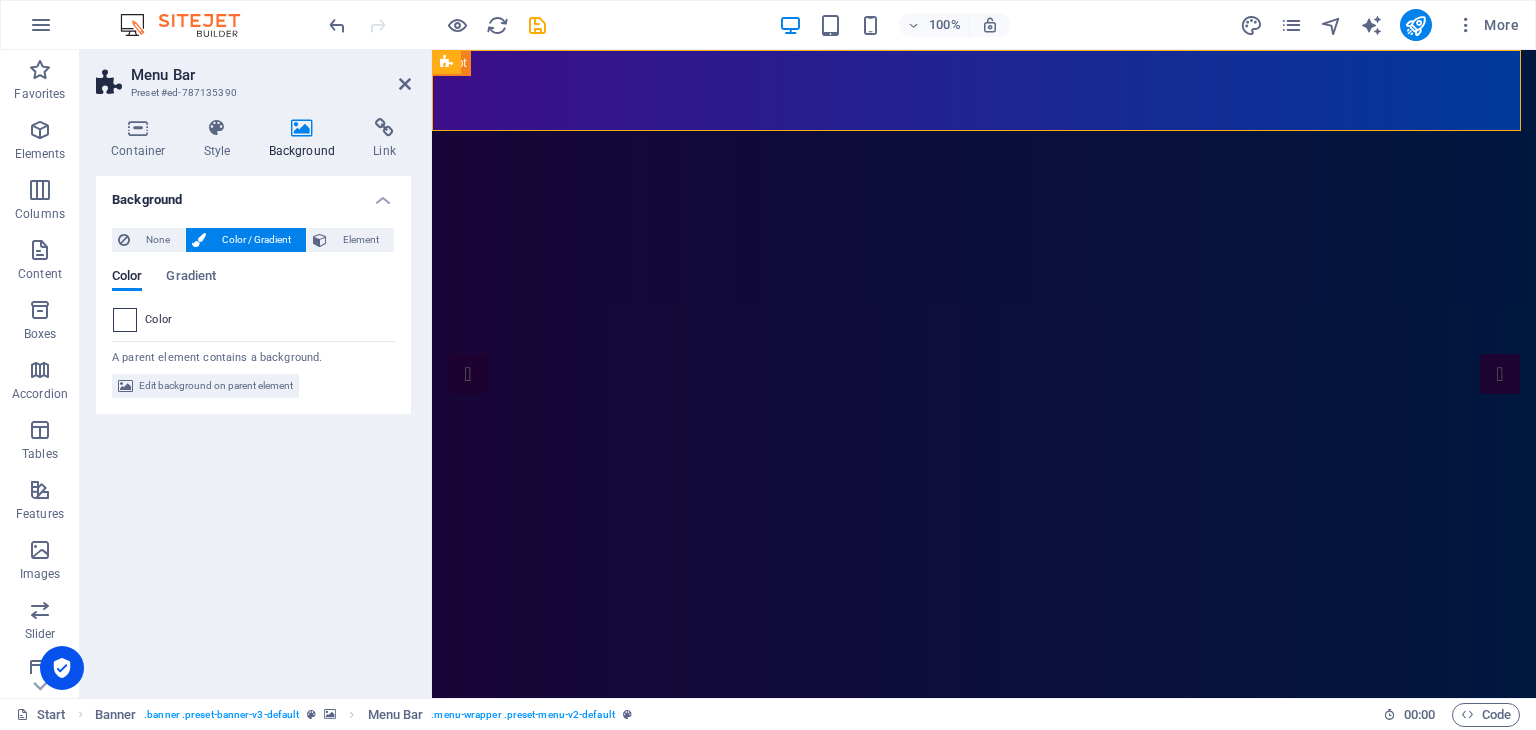 click at bounding box center (125, 320) 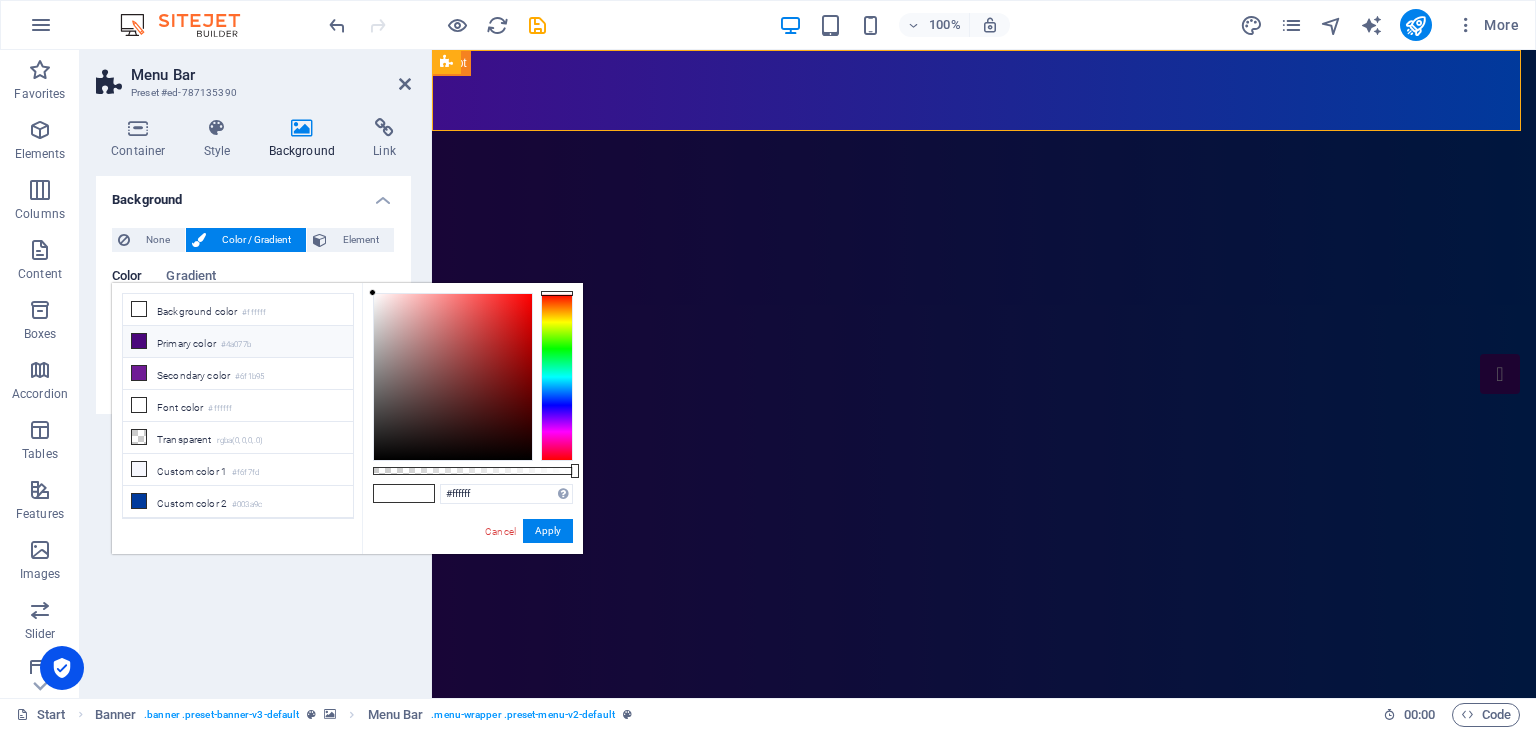click on "Primary color
#4a077b" at bounding box center [238, 342] 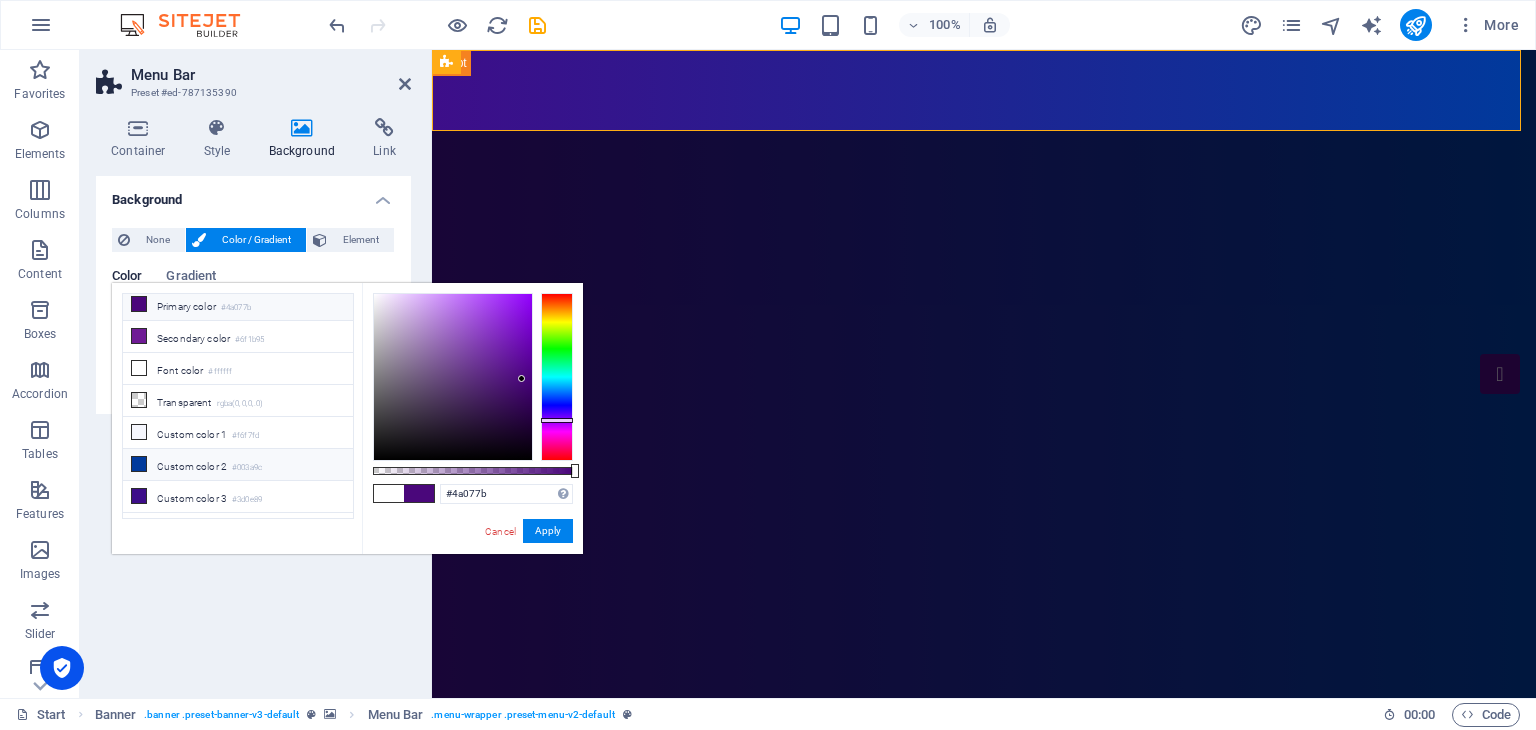 scroll, scrollTop: 52, scrollLeft: 0, axis: vertical 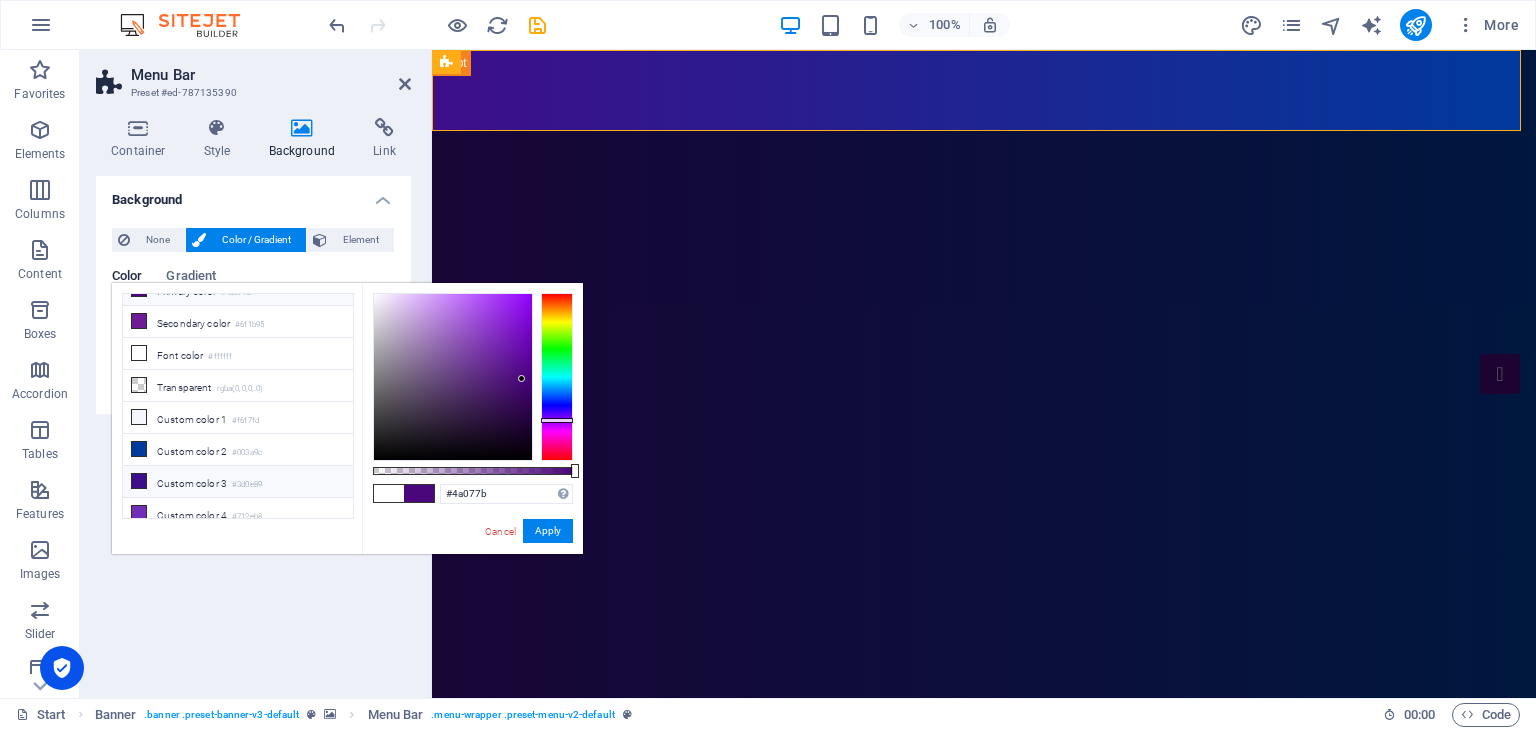 click on "Custom color 3
#3d0e89" at bounding box center (238, 482) 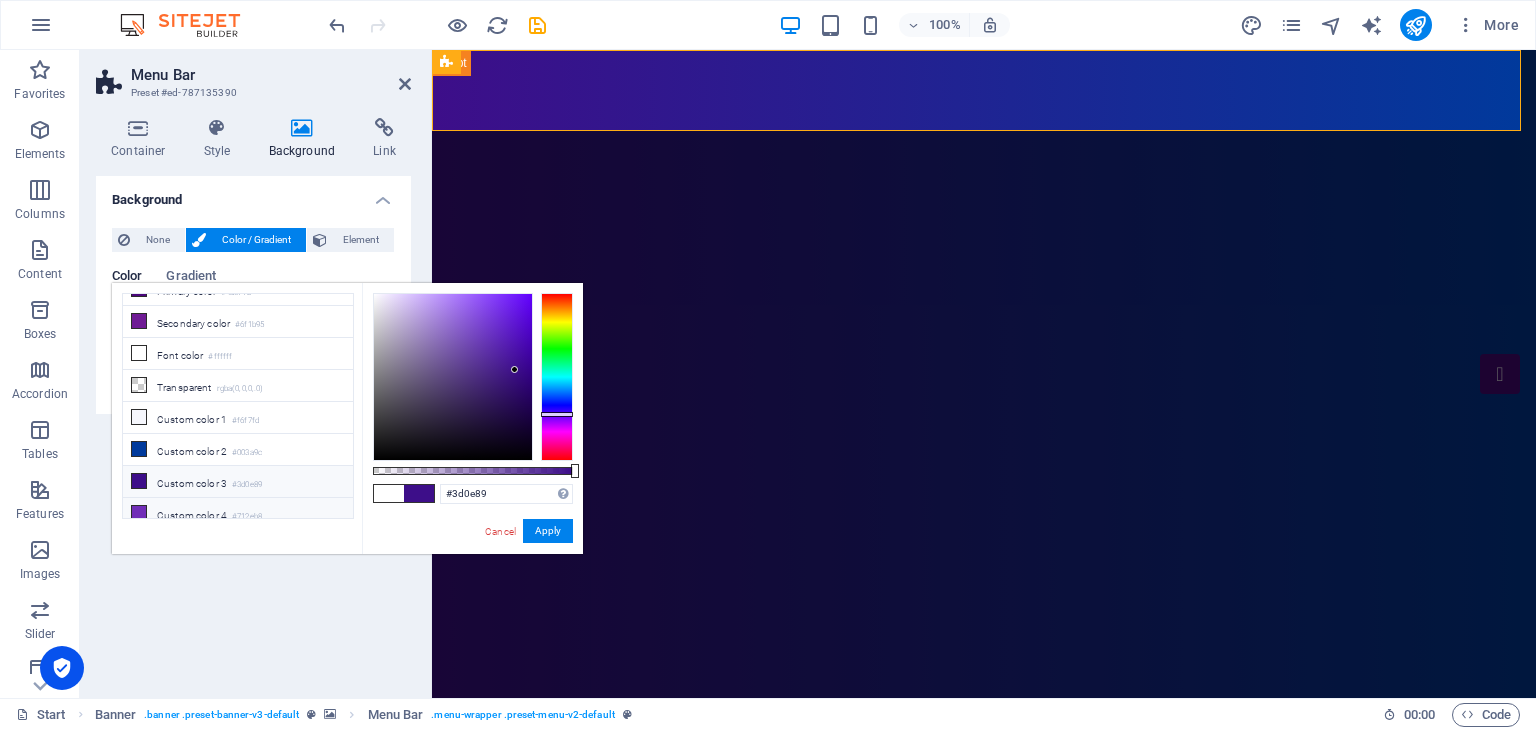click on "Custom color 4
#712eb8" at bounding box center [238, 514] 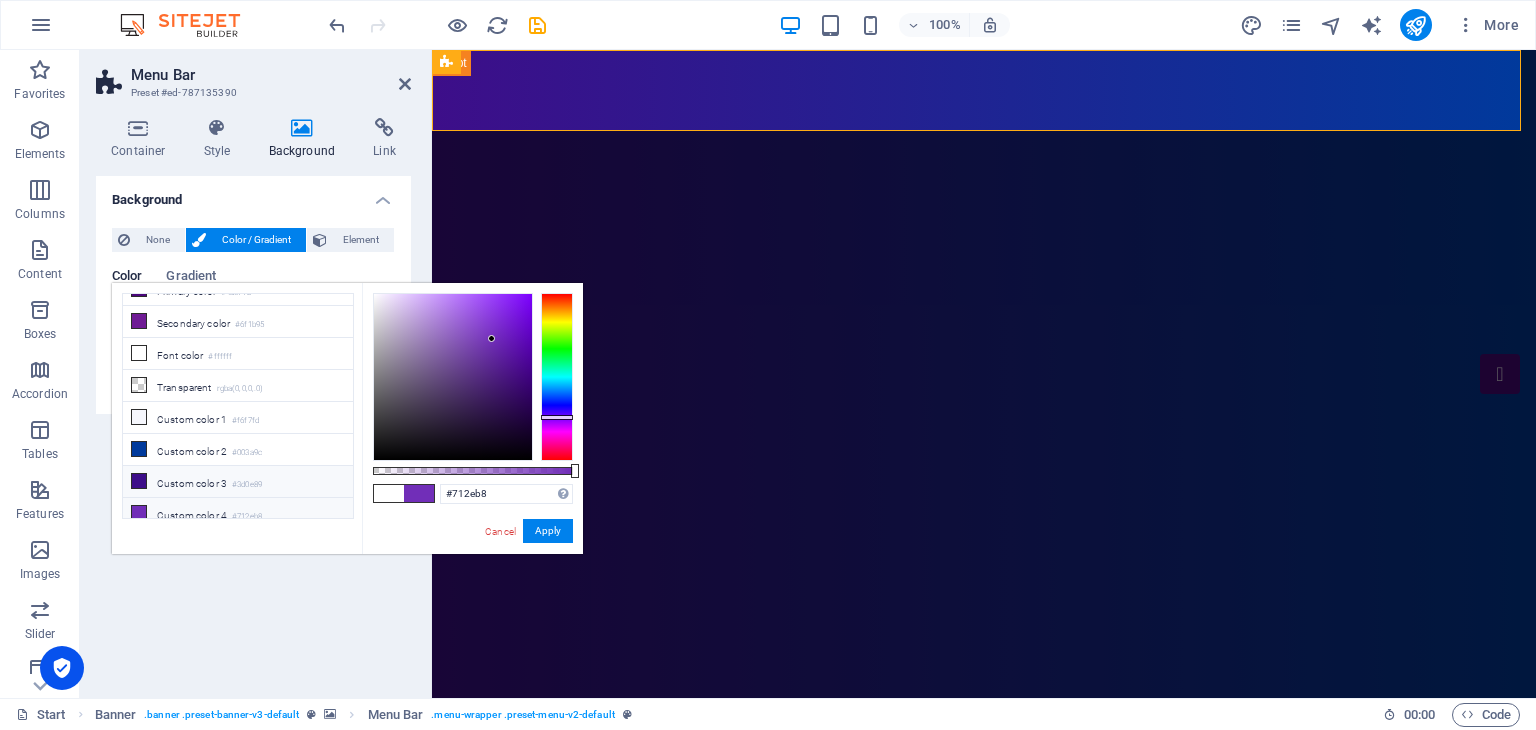 scroll, scrollTop: 0, scrollLeft: 0, axis: both 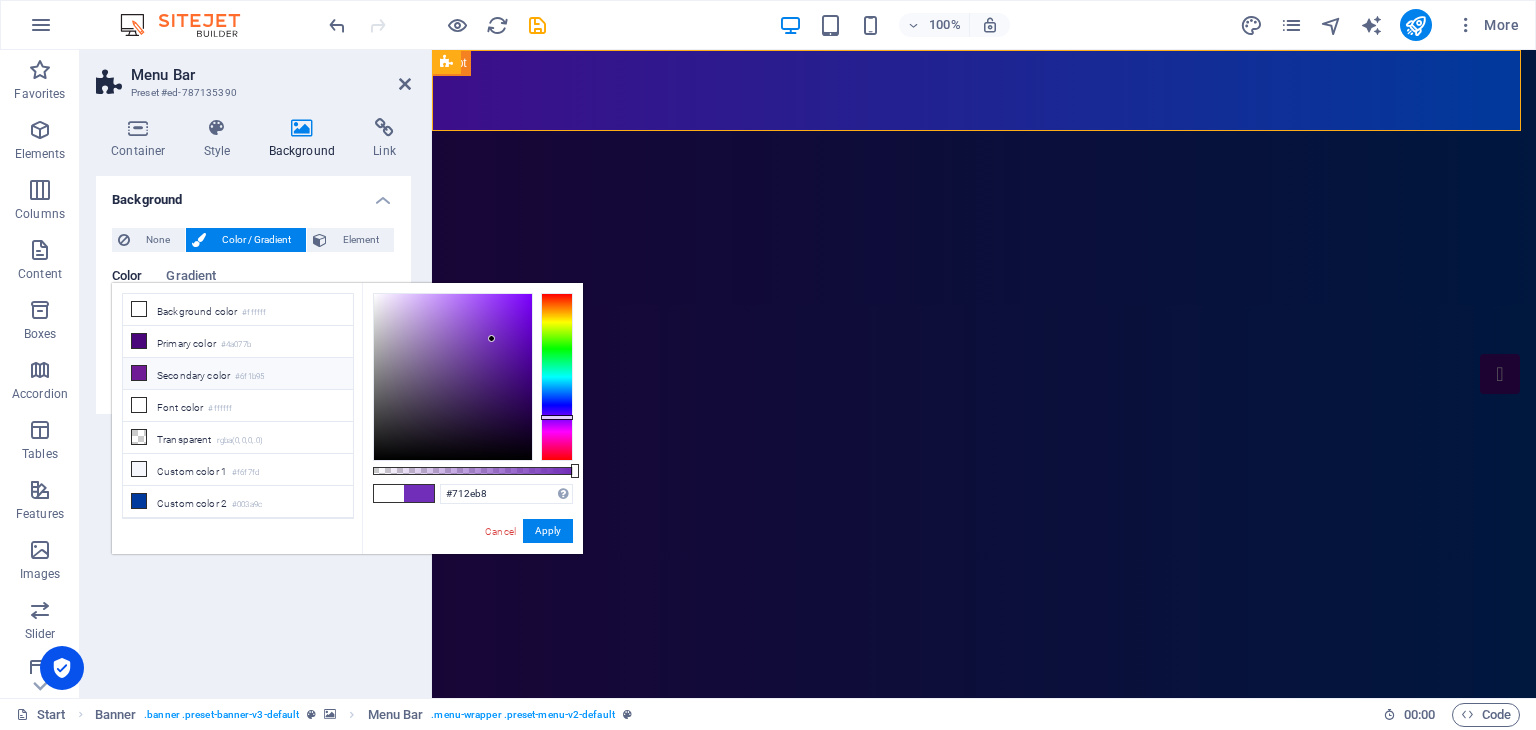 click on "#6f1b95" at bounding box center [249, 377] 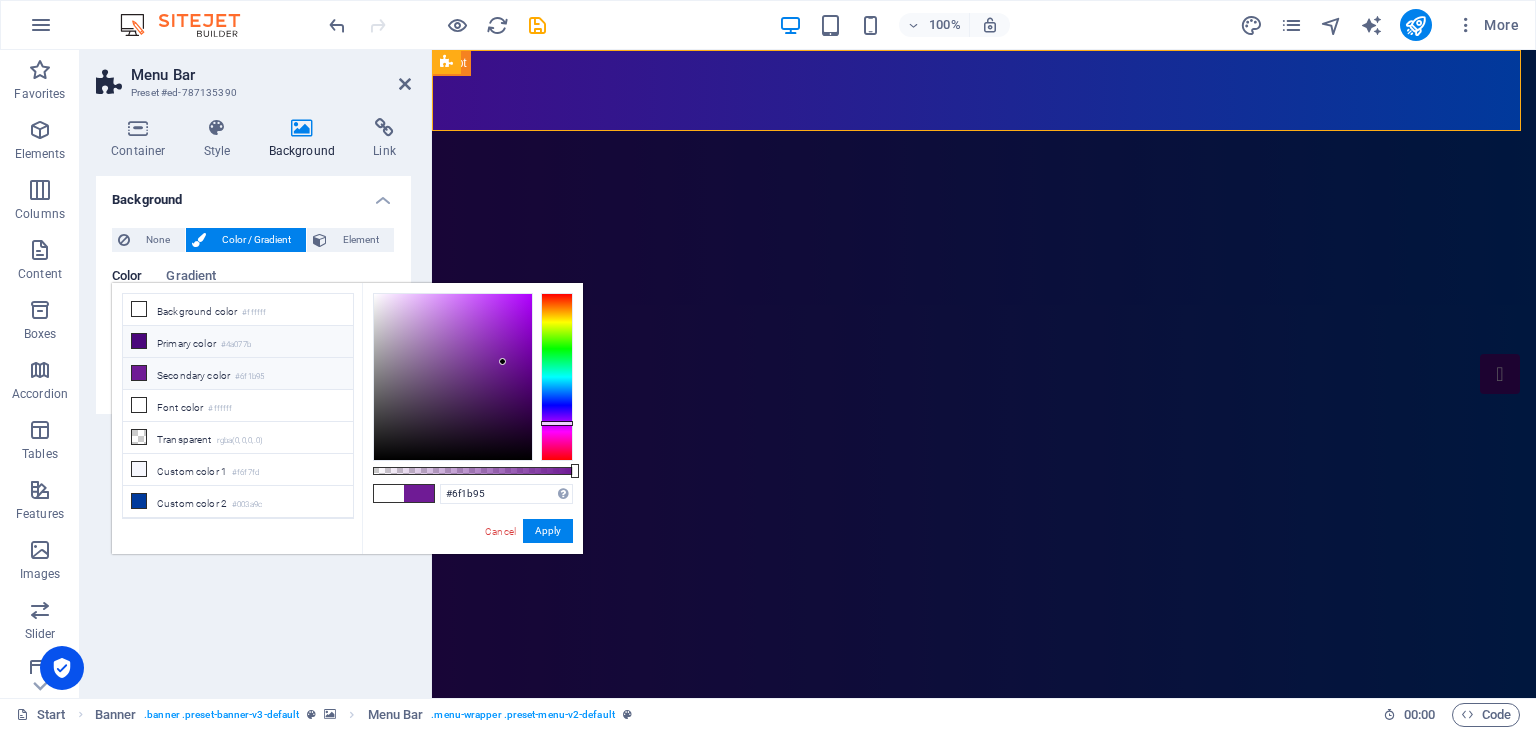 click on "#4a077b" at bounding box center [236, 345] 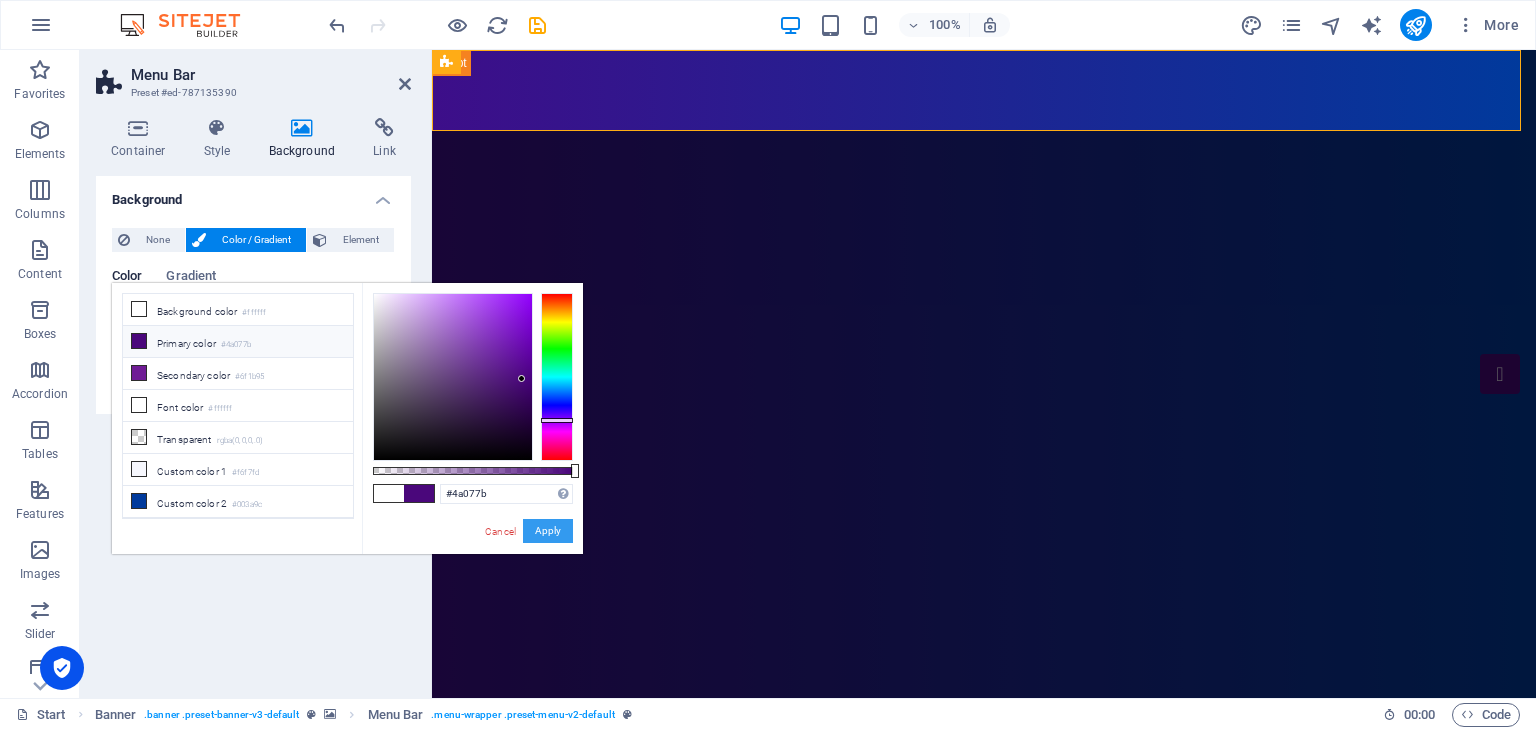 click on "Apply" at bounding box center (548, 531) 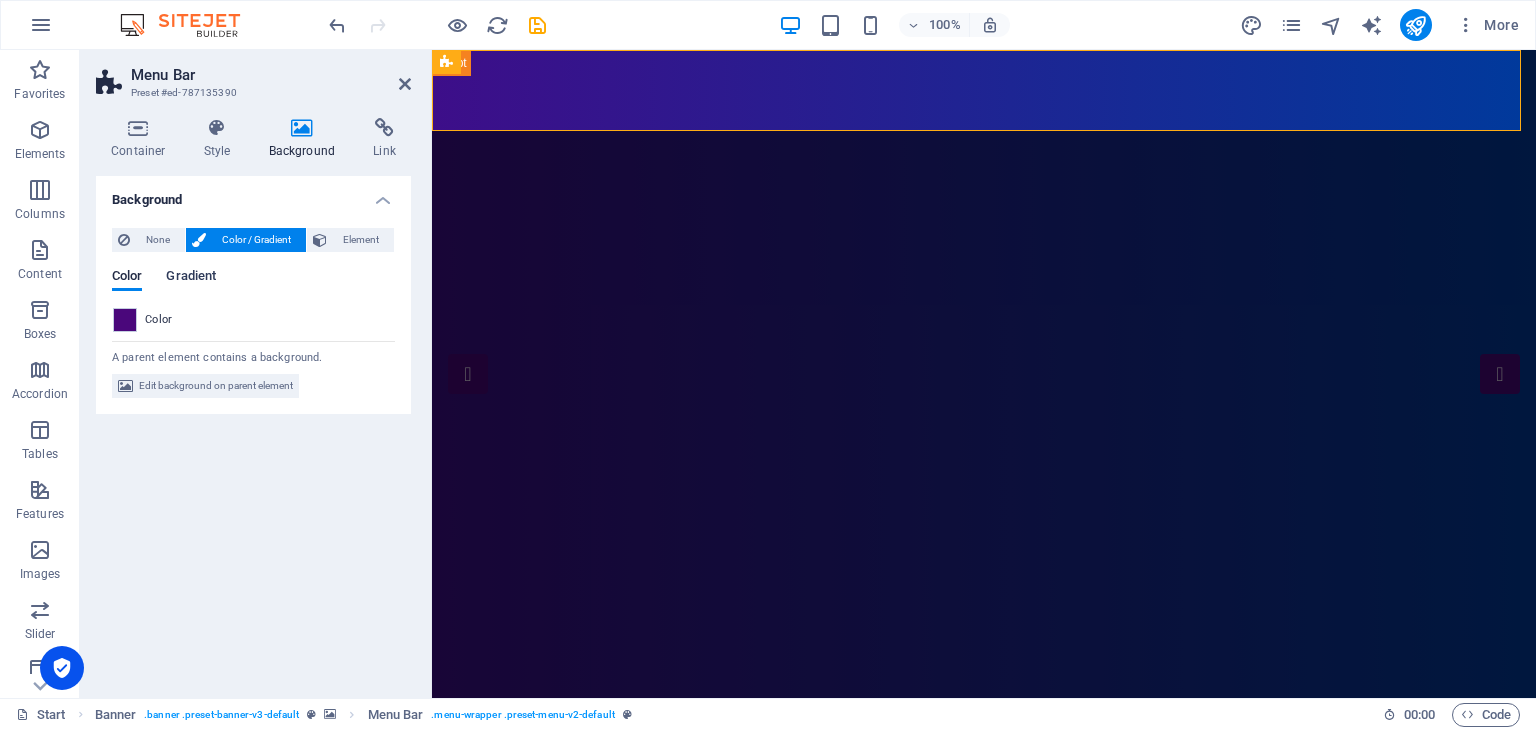 click on "Gradient" at bounding box center [191, 278] 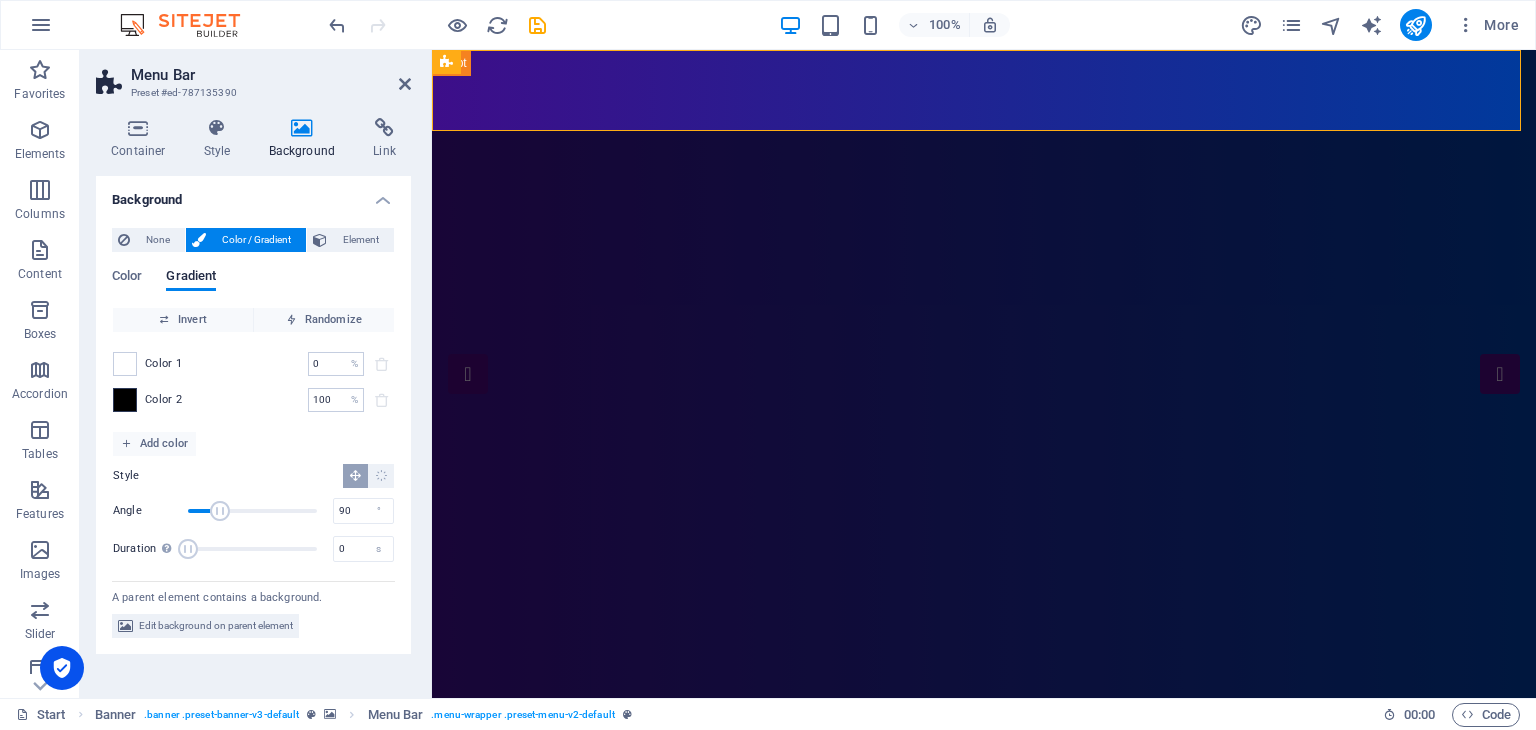 click at bounding box center [125, 400] 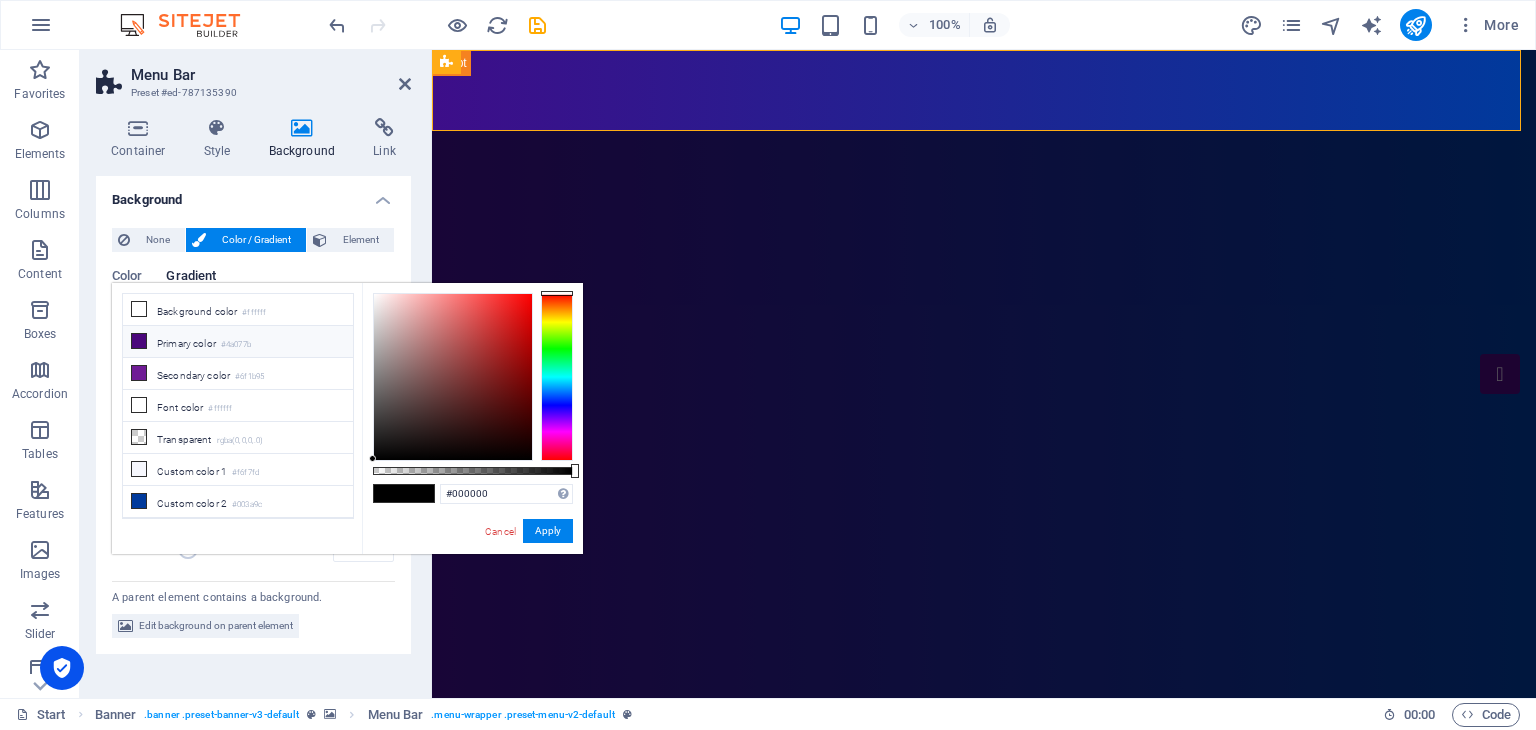 click on "Primary color
#4a077b" at bounding box center (238, 342) 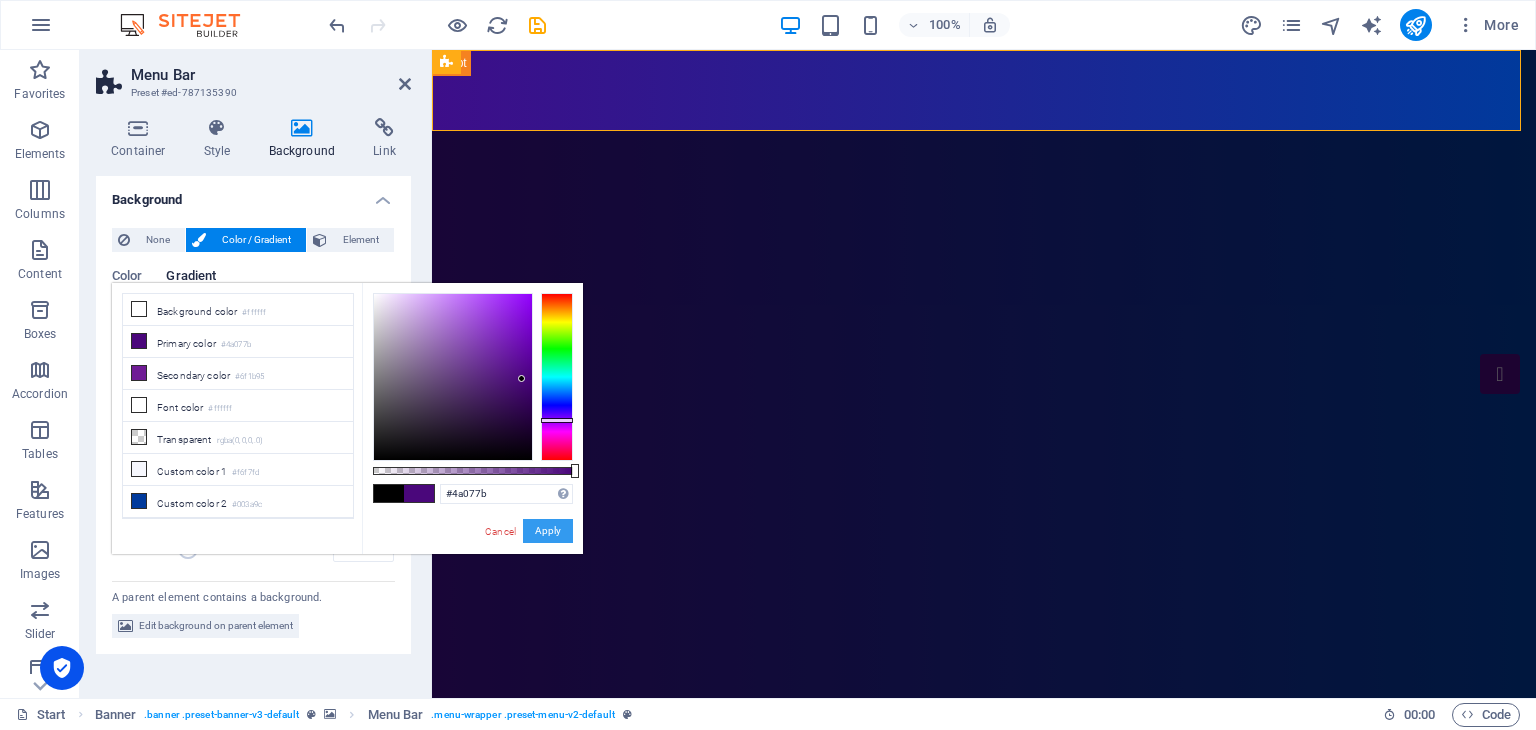 click on "Apply" at bounding box center (548, 531) 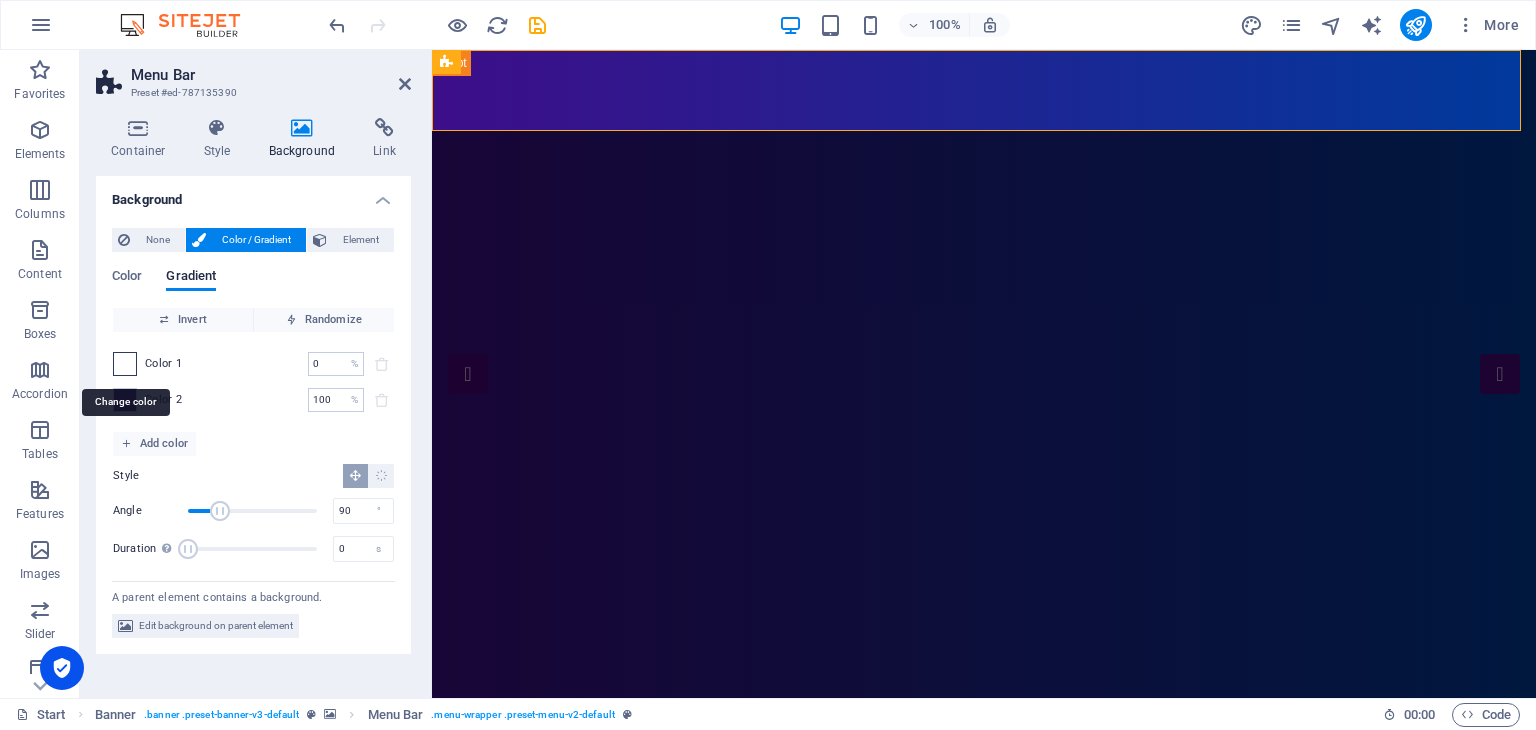click at bounding box center [125, 364] 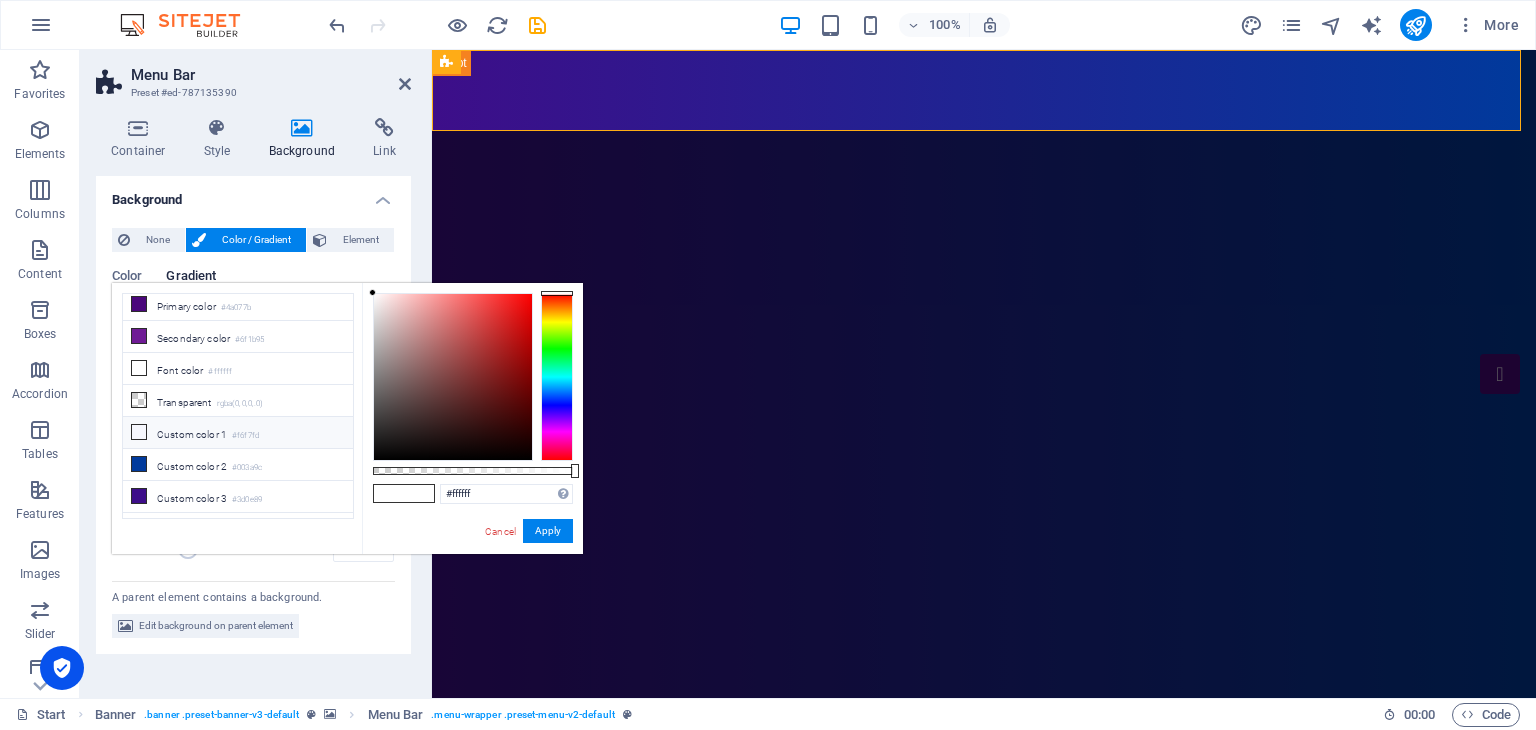 scroll, scrollTop: 52, scrollLeft: 0, axis: vertical 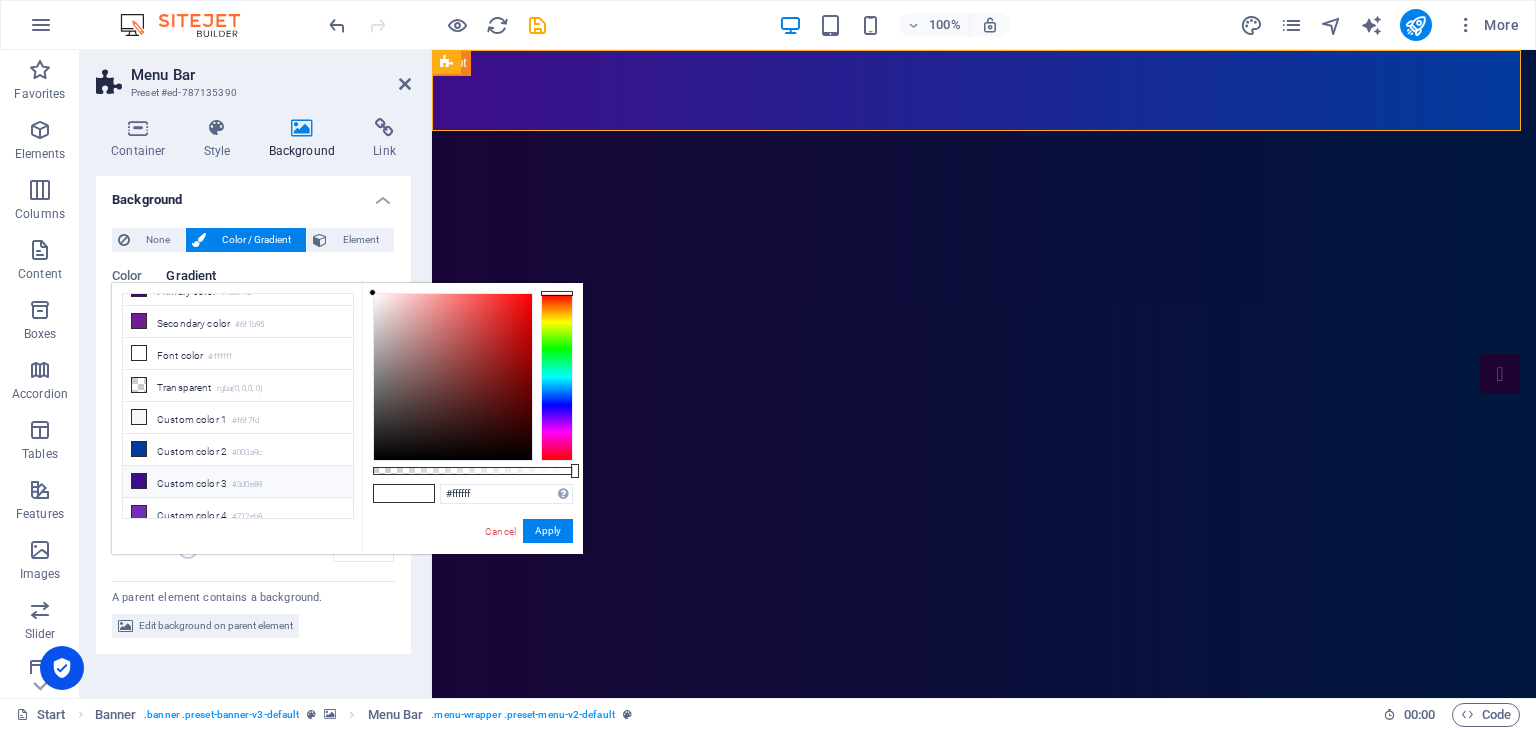 click on "Custom color 3
#3d0e89" at bounding box center [238, 482] 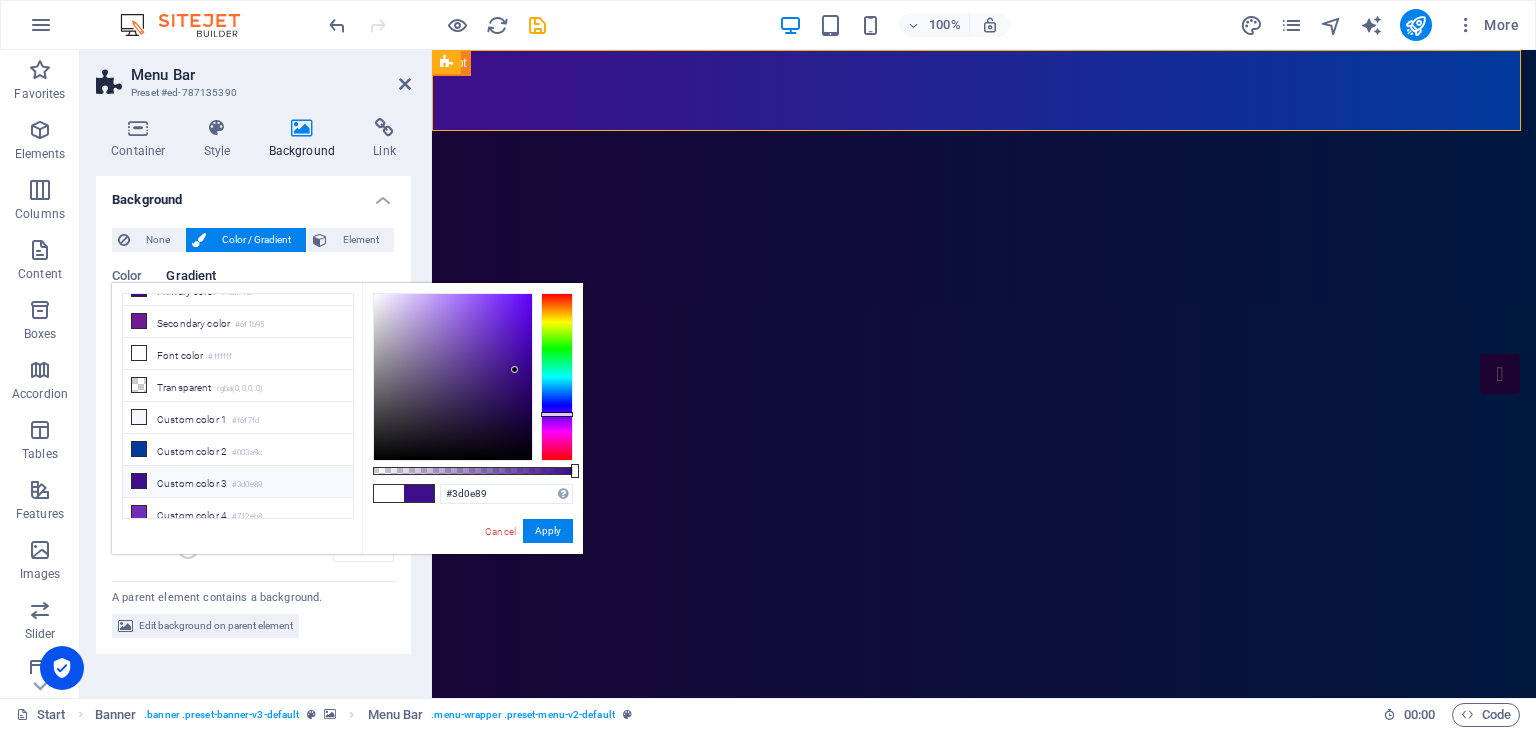 click on "Custom color 3
#3d0e89" at bounding box center (238, 482) 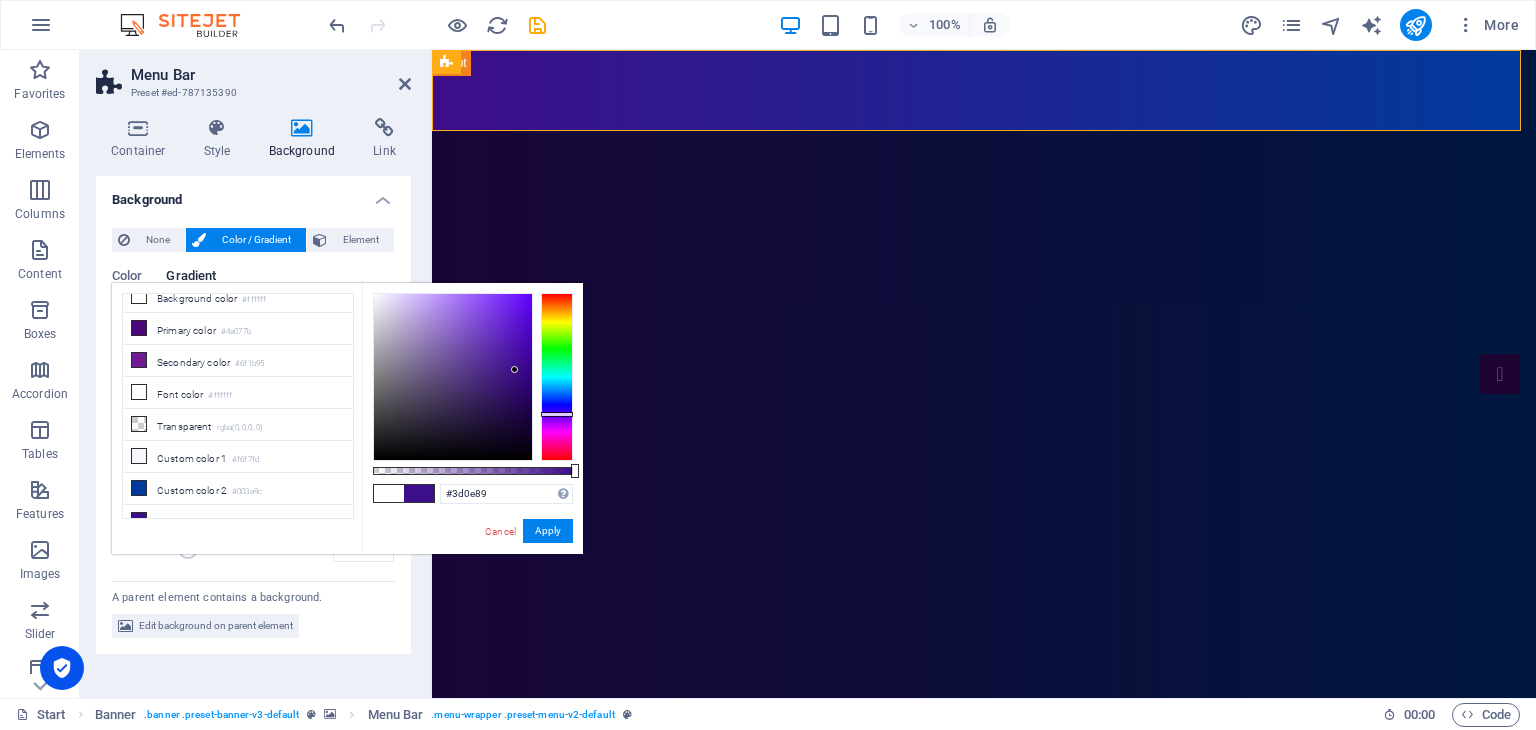 scroll, scrollTop: 0, scrollLeft: 0, axis: both 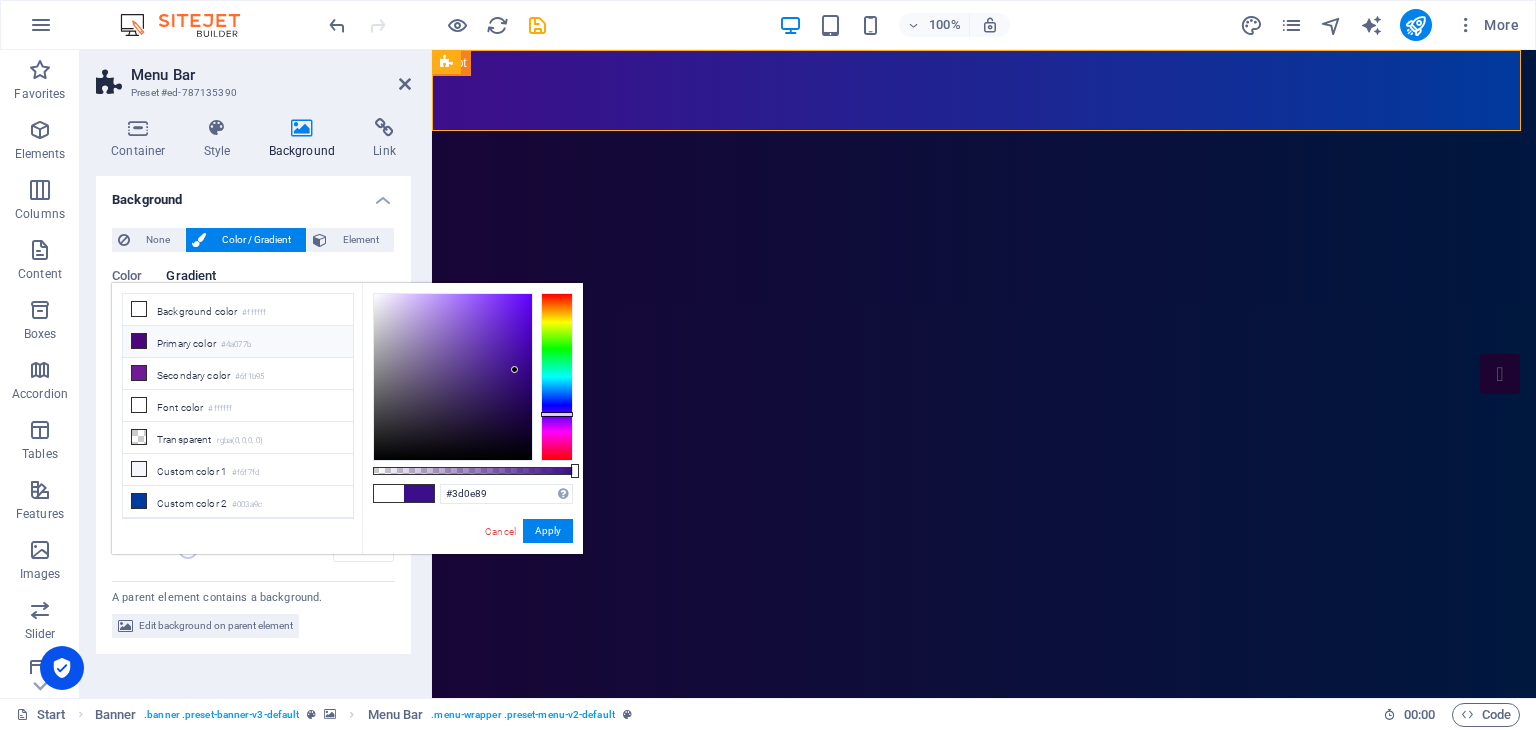 click on "Primary color
#4a077b" at bounding box center (238, 342) 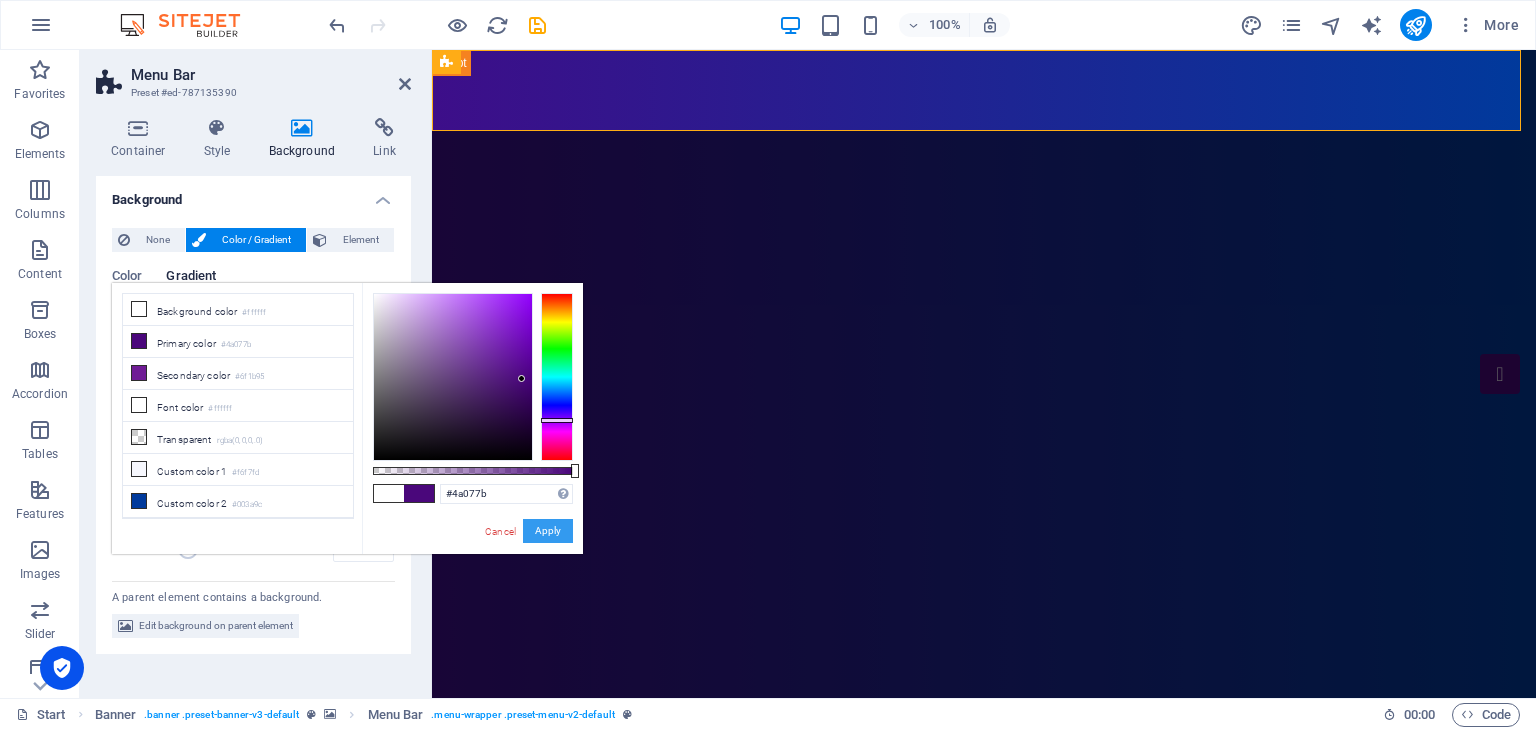 click on "Apply" at bounding box center [548, 531] 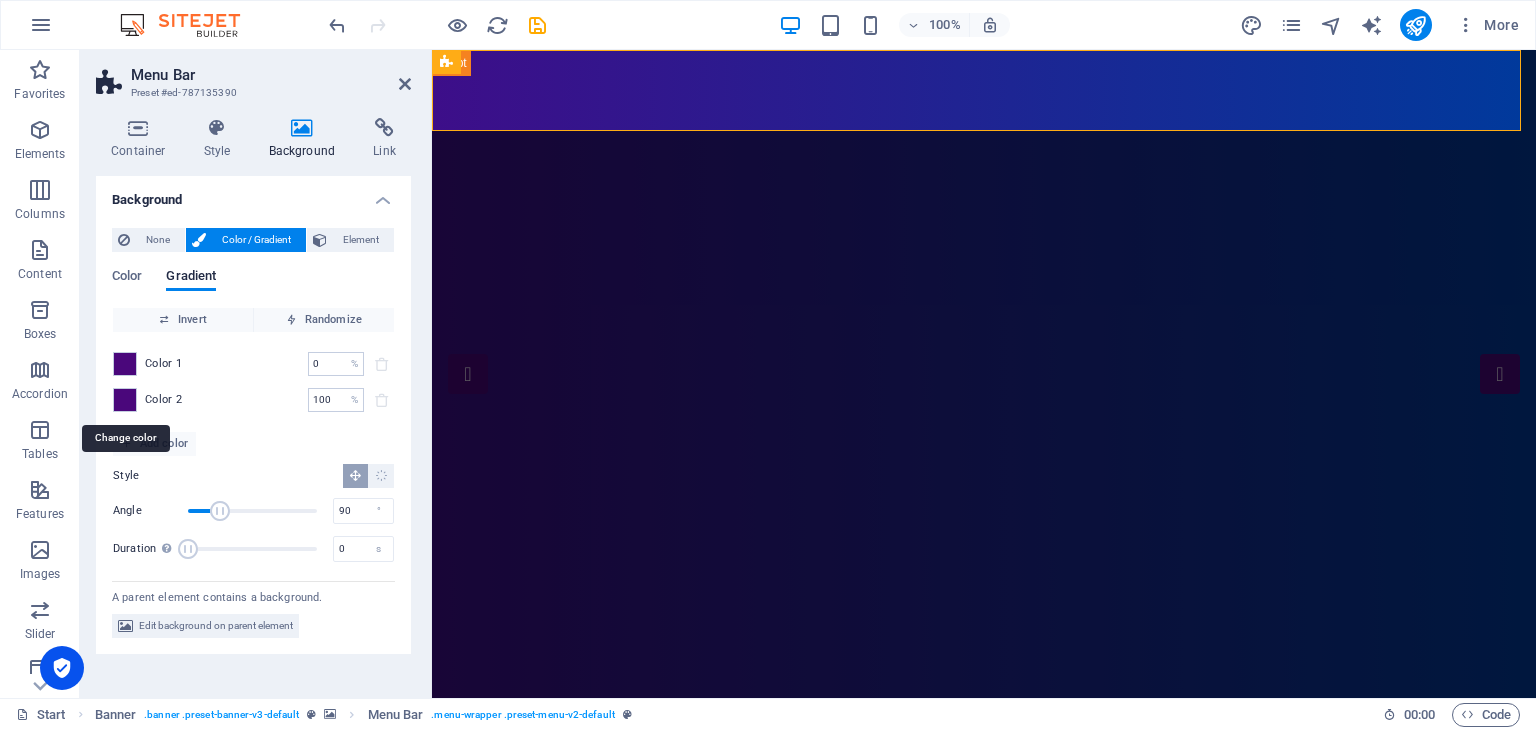 click at bounding box center [125, 400] 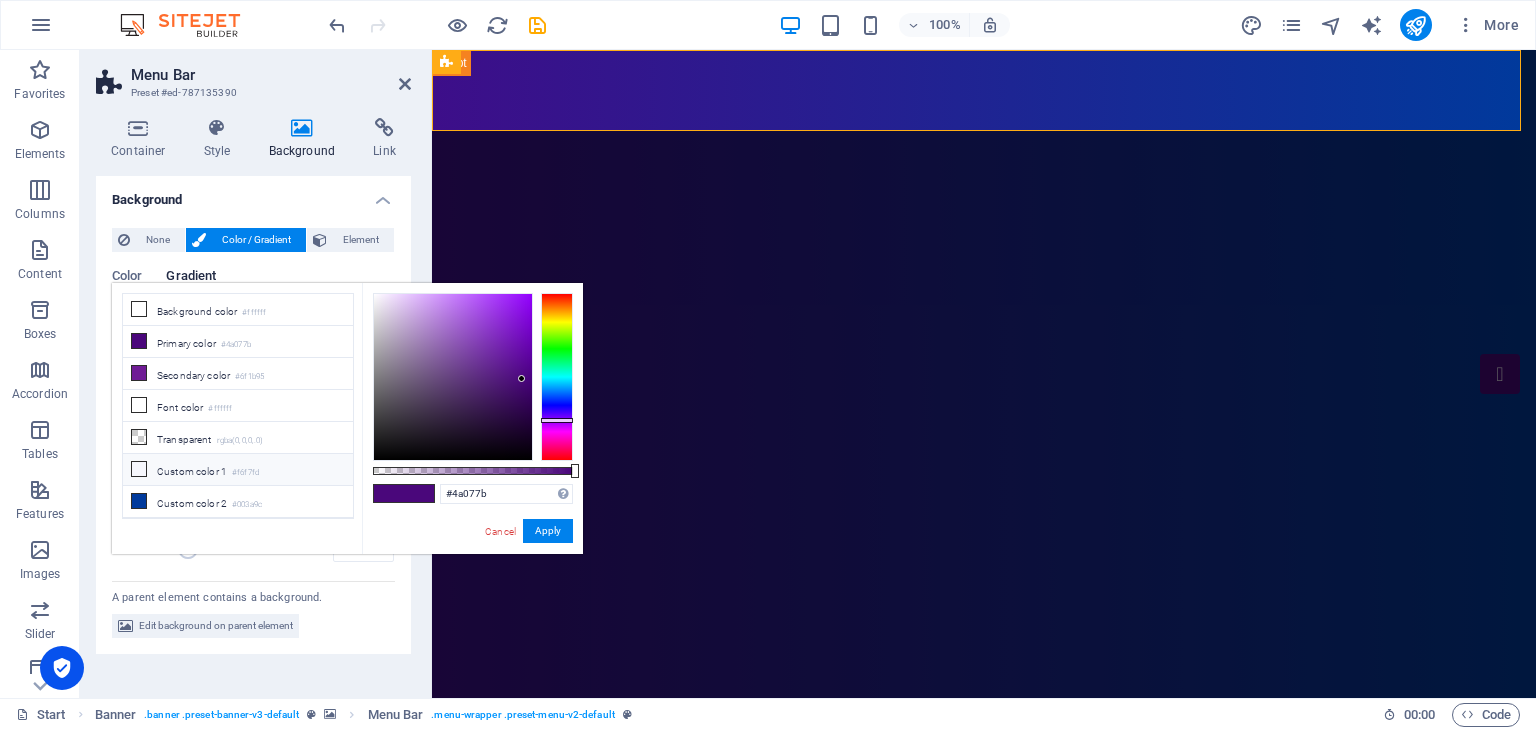 scroll, scrollTop: 52, scrollLeft: 0, axis: vertical 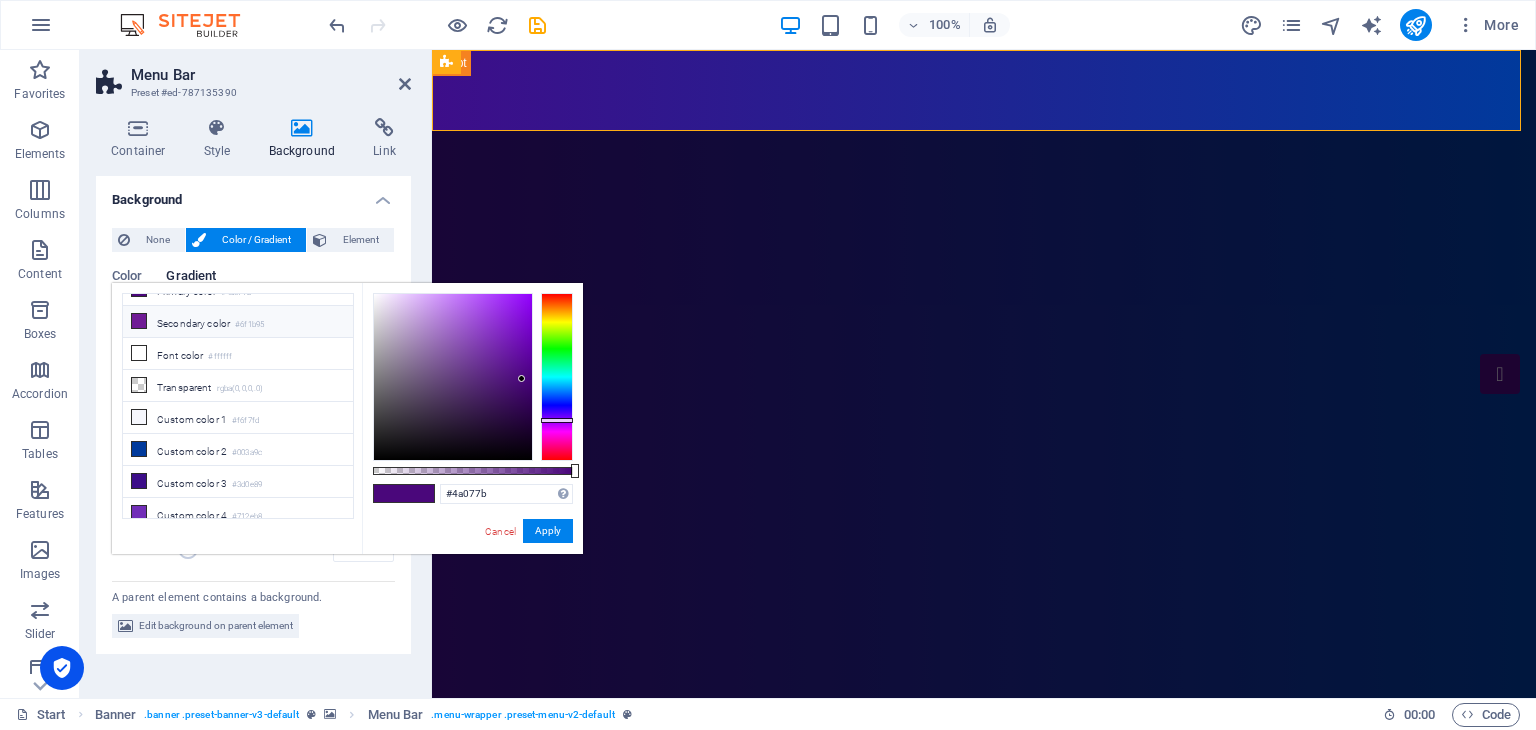 click on "Secondary color
#6f1b95" at bounding box center [238, 322] 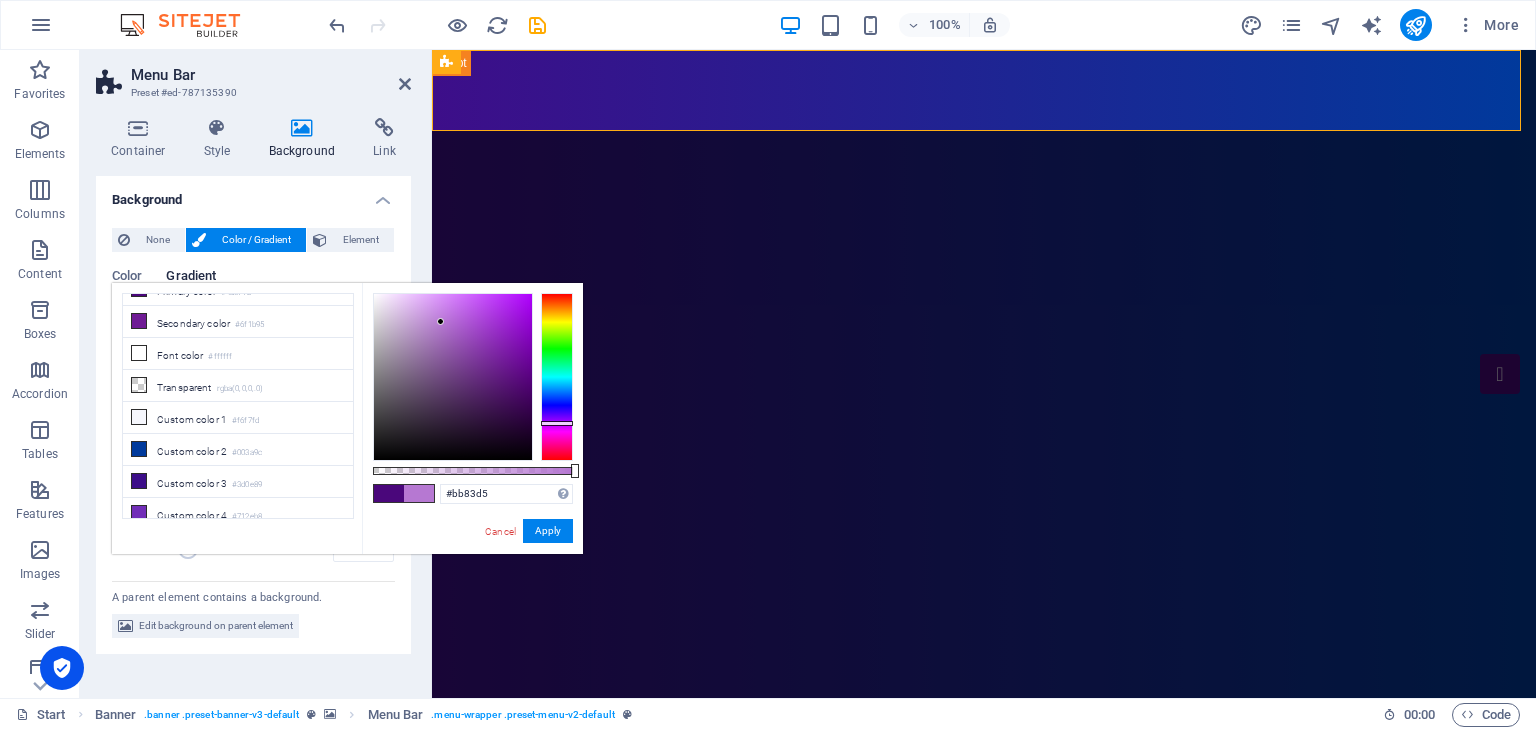 type on "#bc84d5" 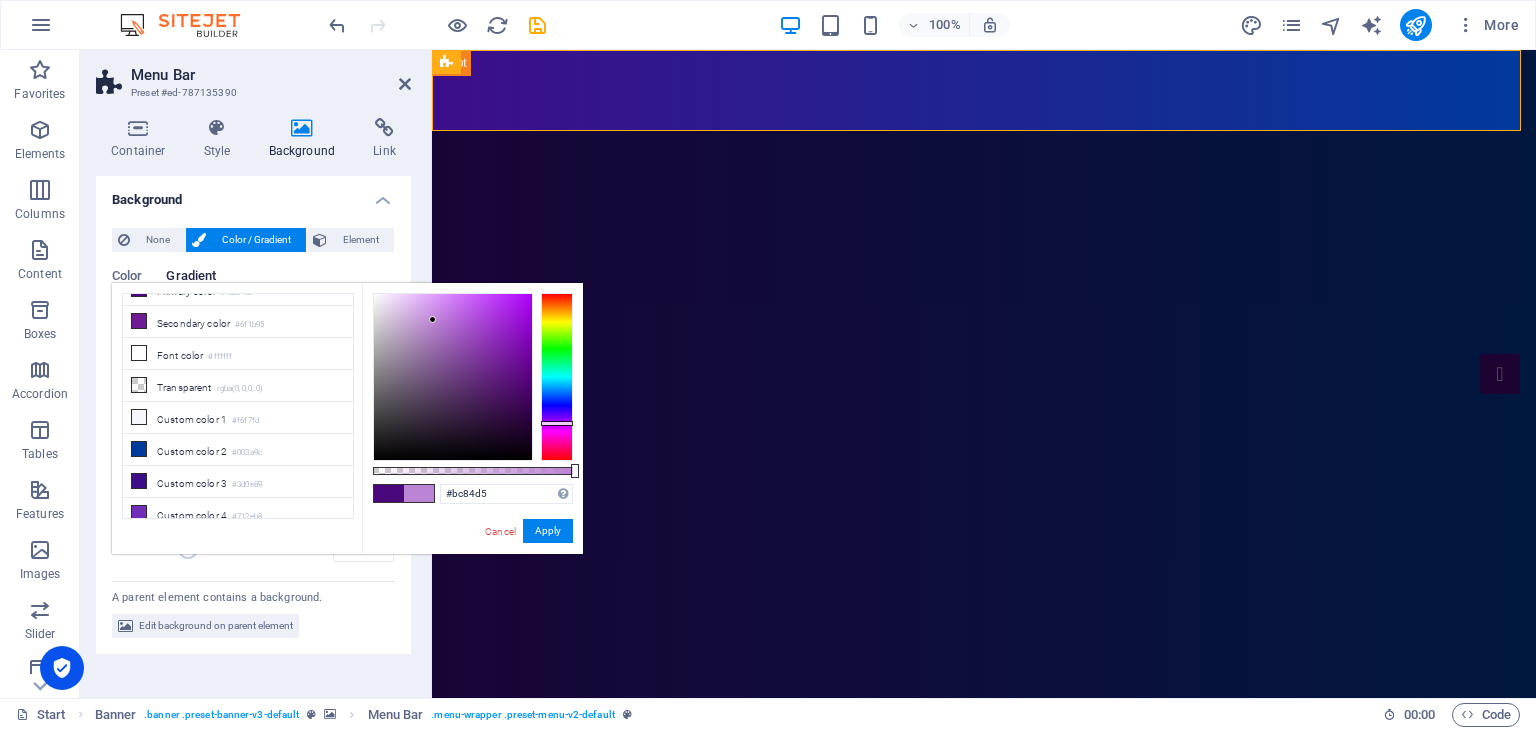 drag, startPoint x: 505, startPoint y: 359, endPoint x: 433, endPoint y: 320, distance: 81.88406 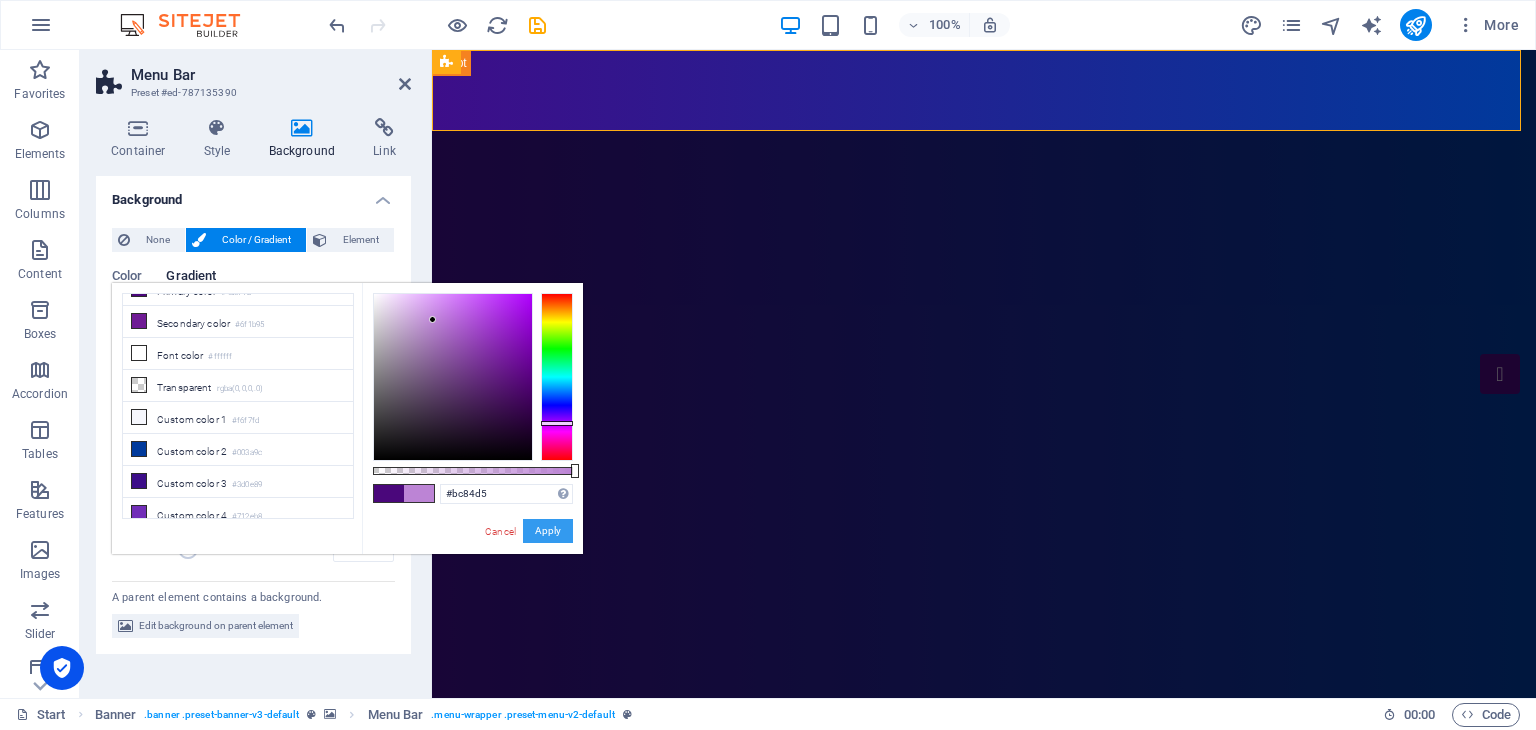 click on "Apply" at bounding box center (548, 531) 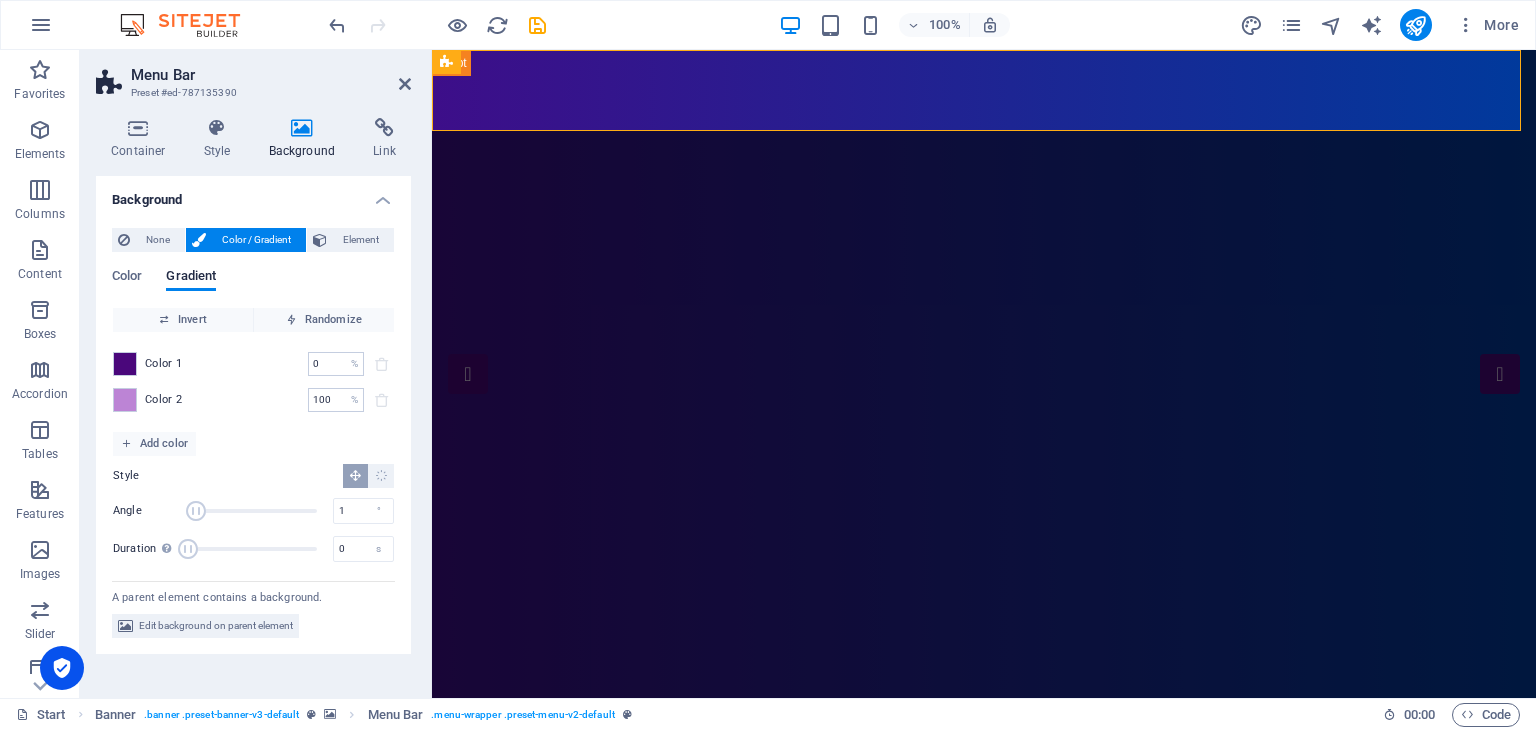 type on "0" 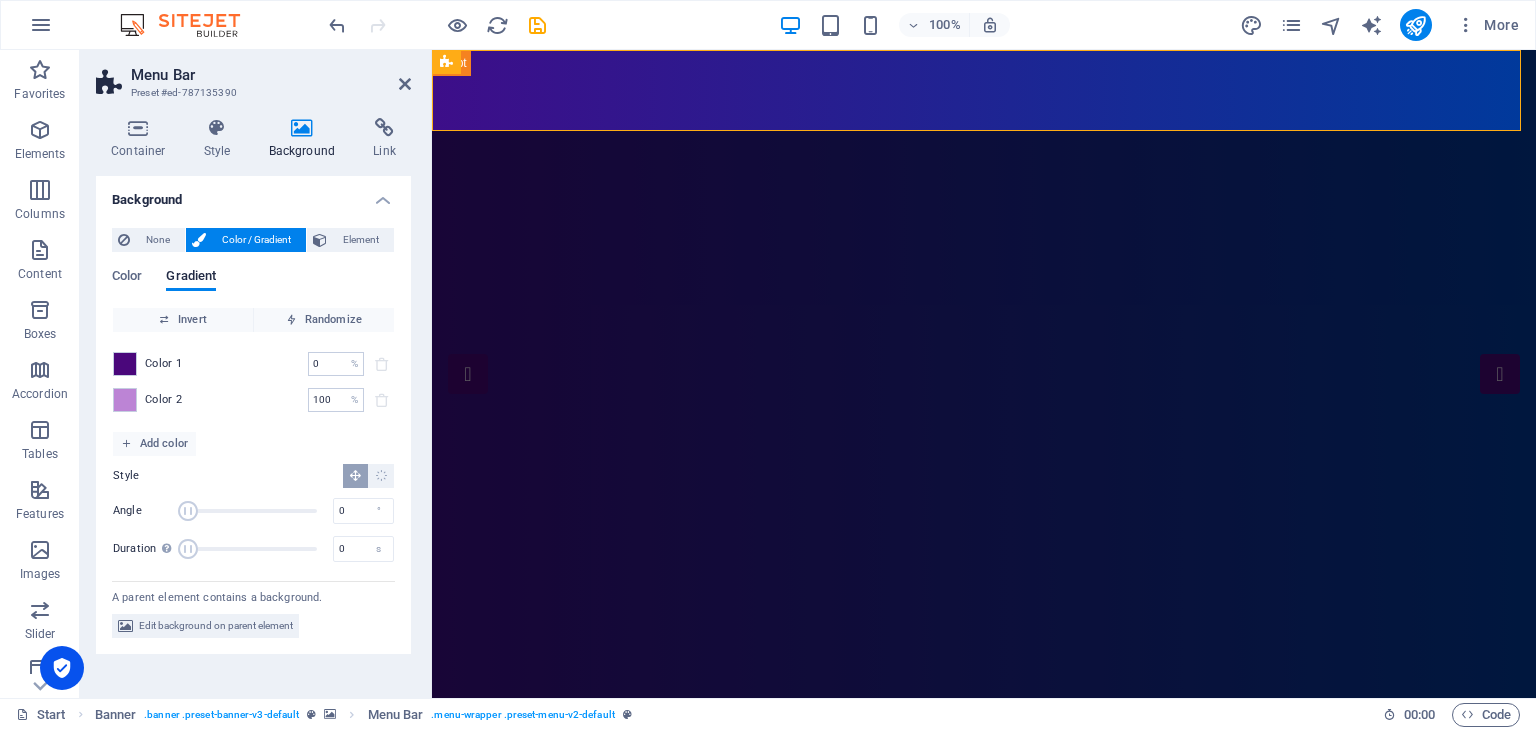 drag, startPoint x: 220, startPoint y: 508, endPoint x: 147, endPoint y: 498, distance: 73.68175 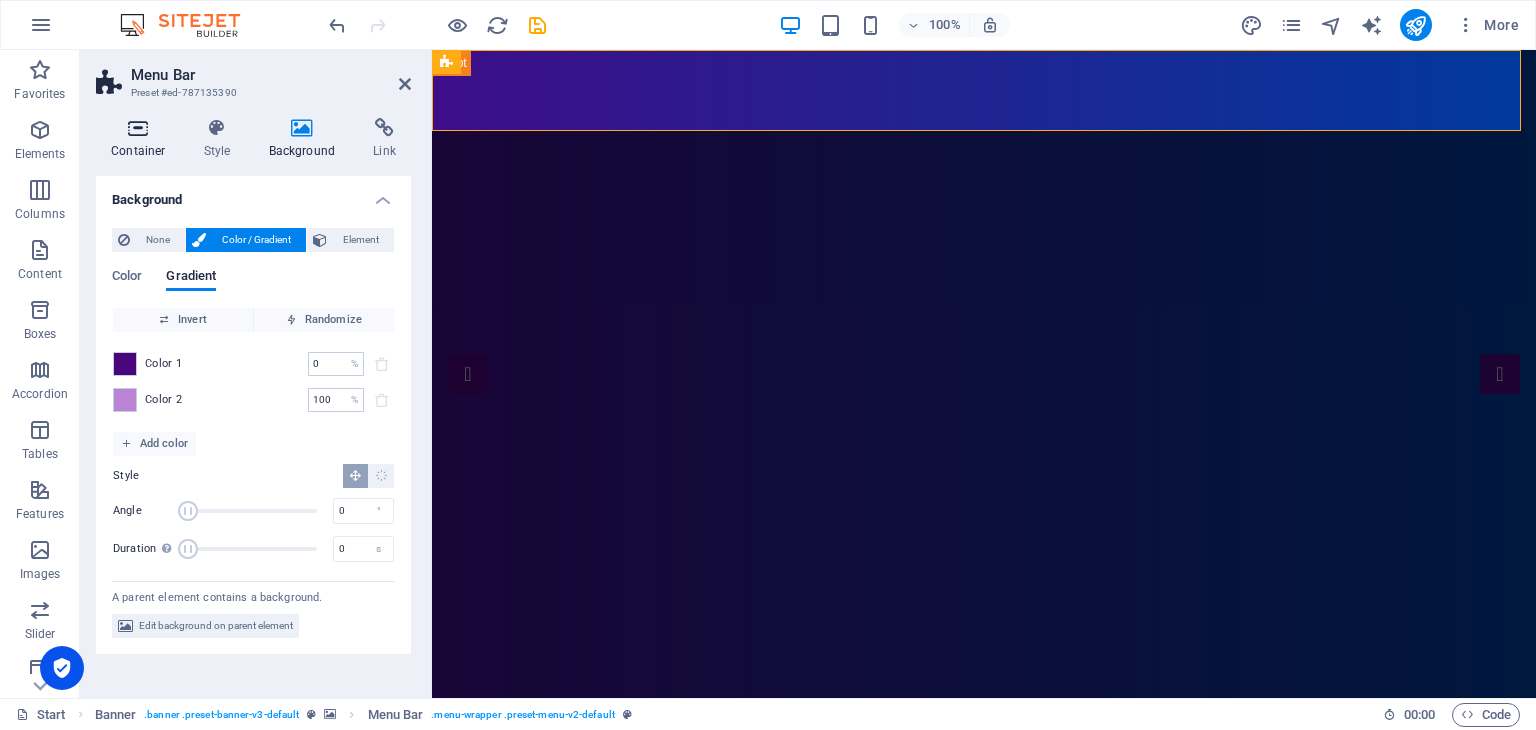 click at bounding box center (138, 128) 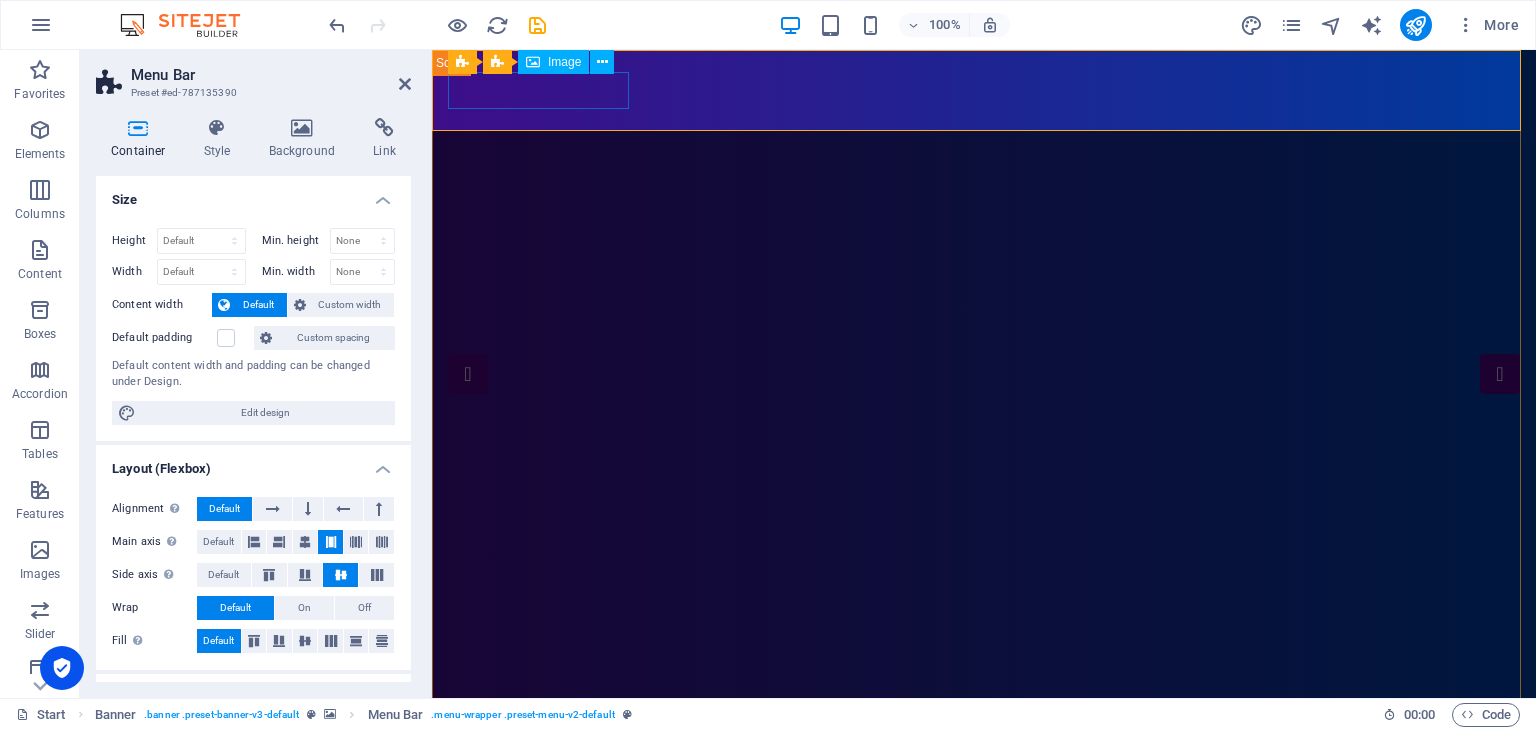 click at bounding box center [984, 791] 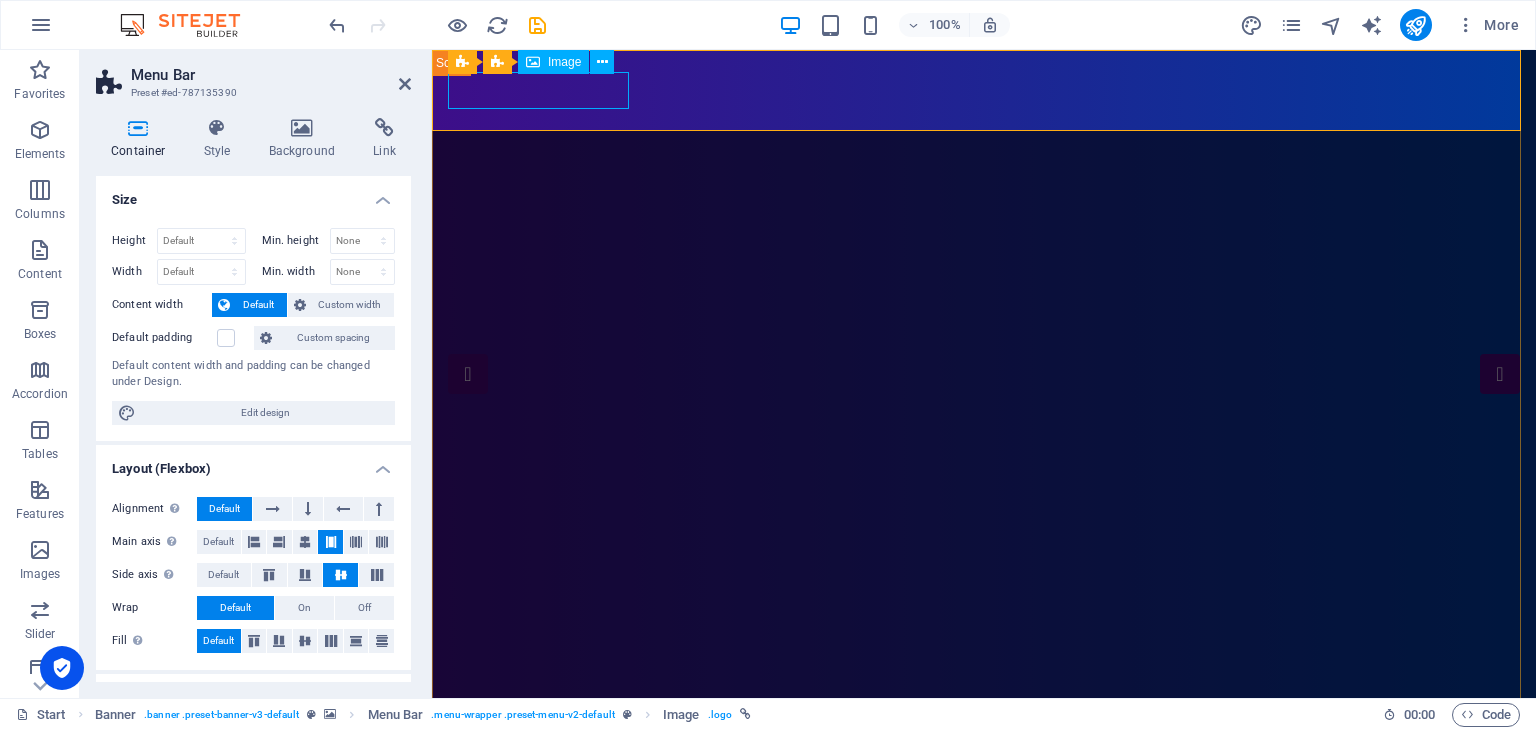 click on "Image" at bounding box center [553, 62] 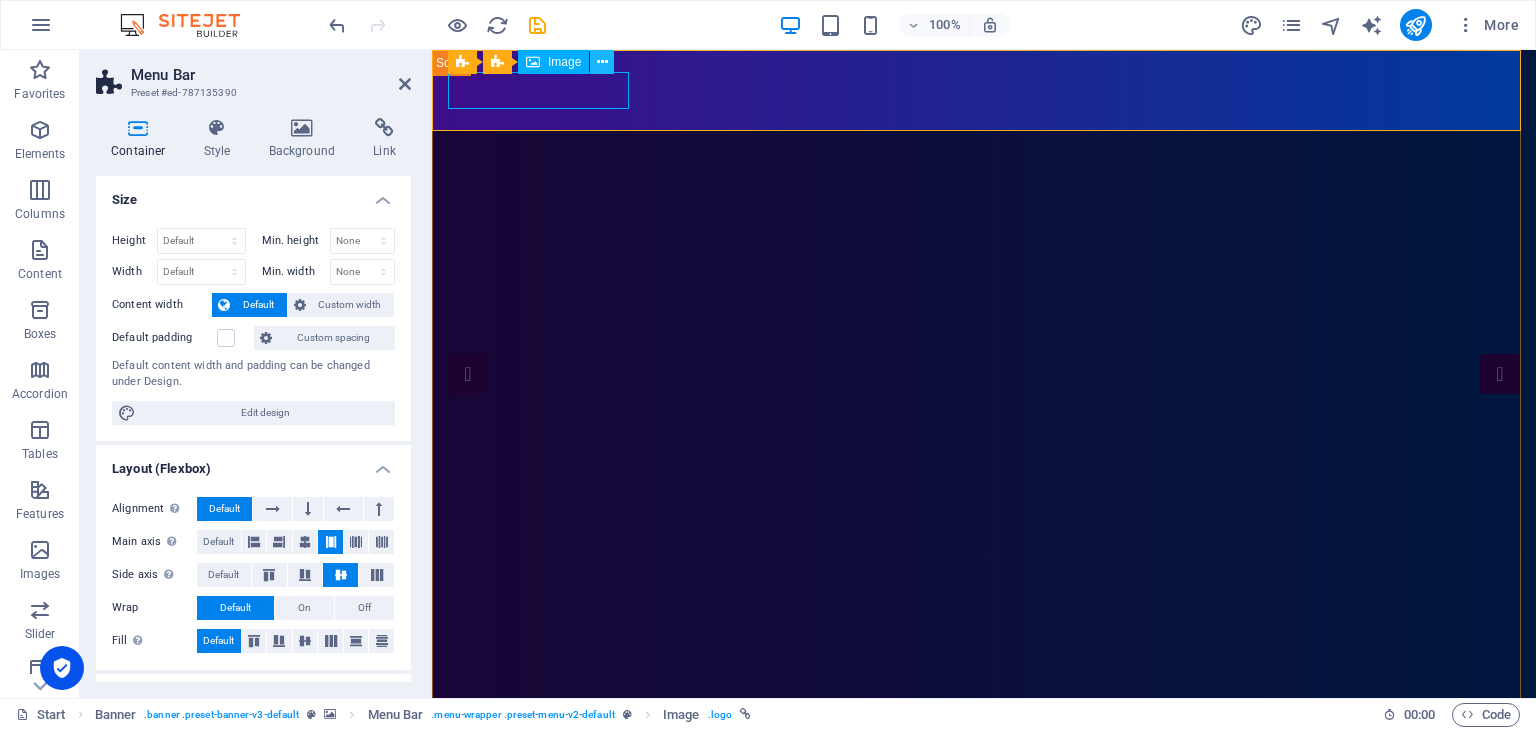 click at bounding box center (602, 62) 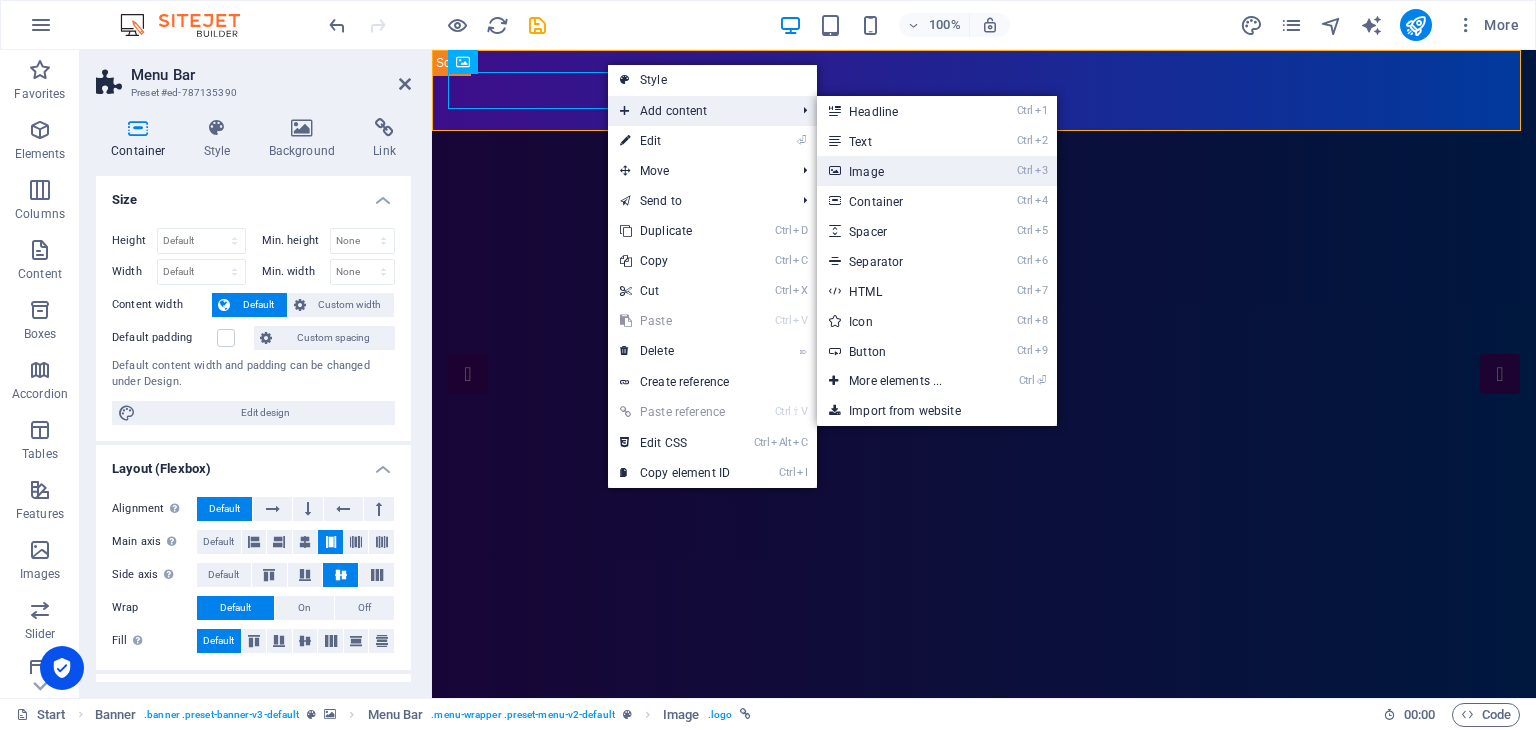 click on "Ctrl 3  Image" at bounding box center (899, 171) 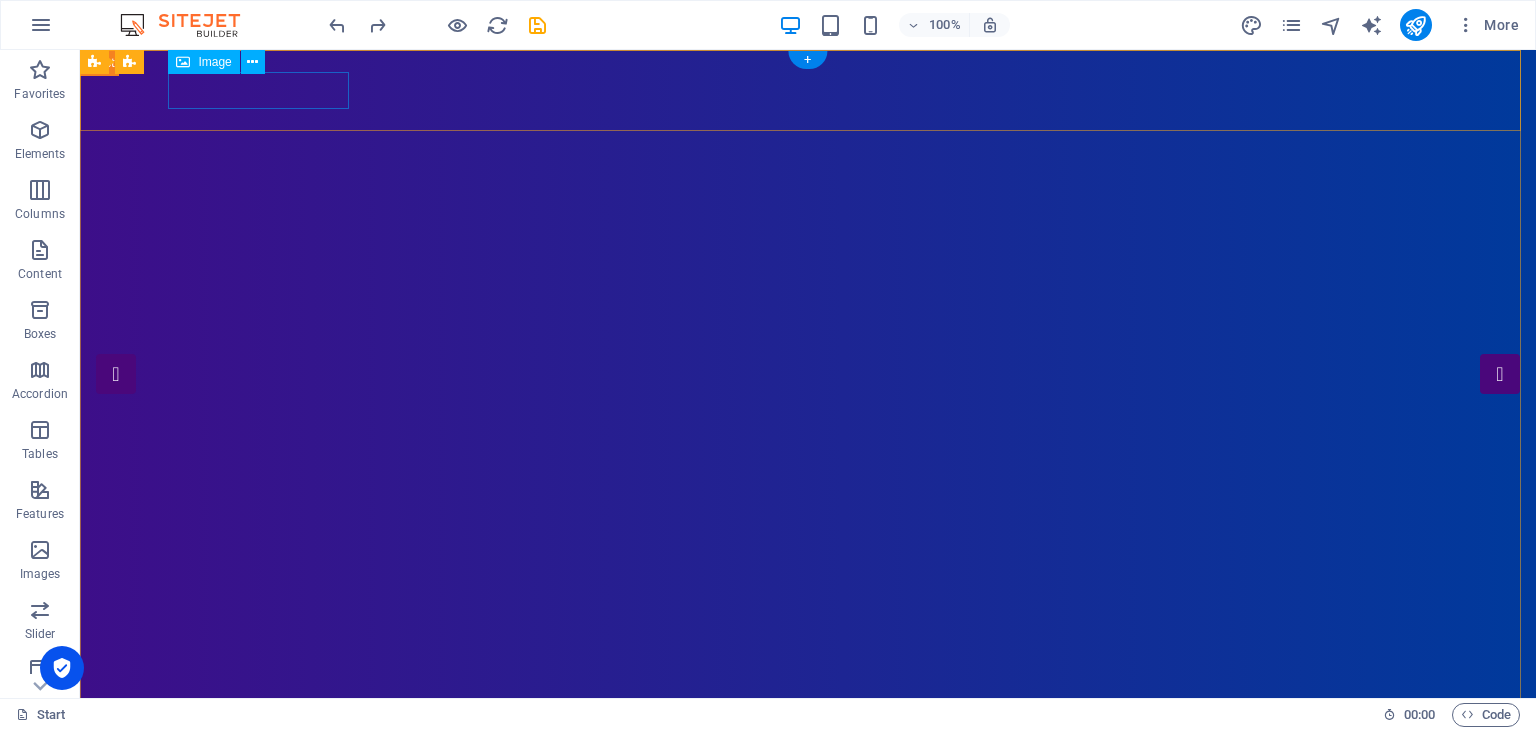 click at bounding box center (808, 791) 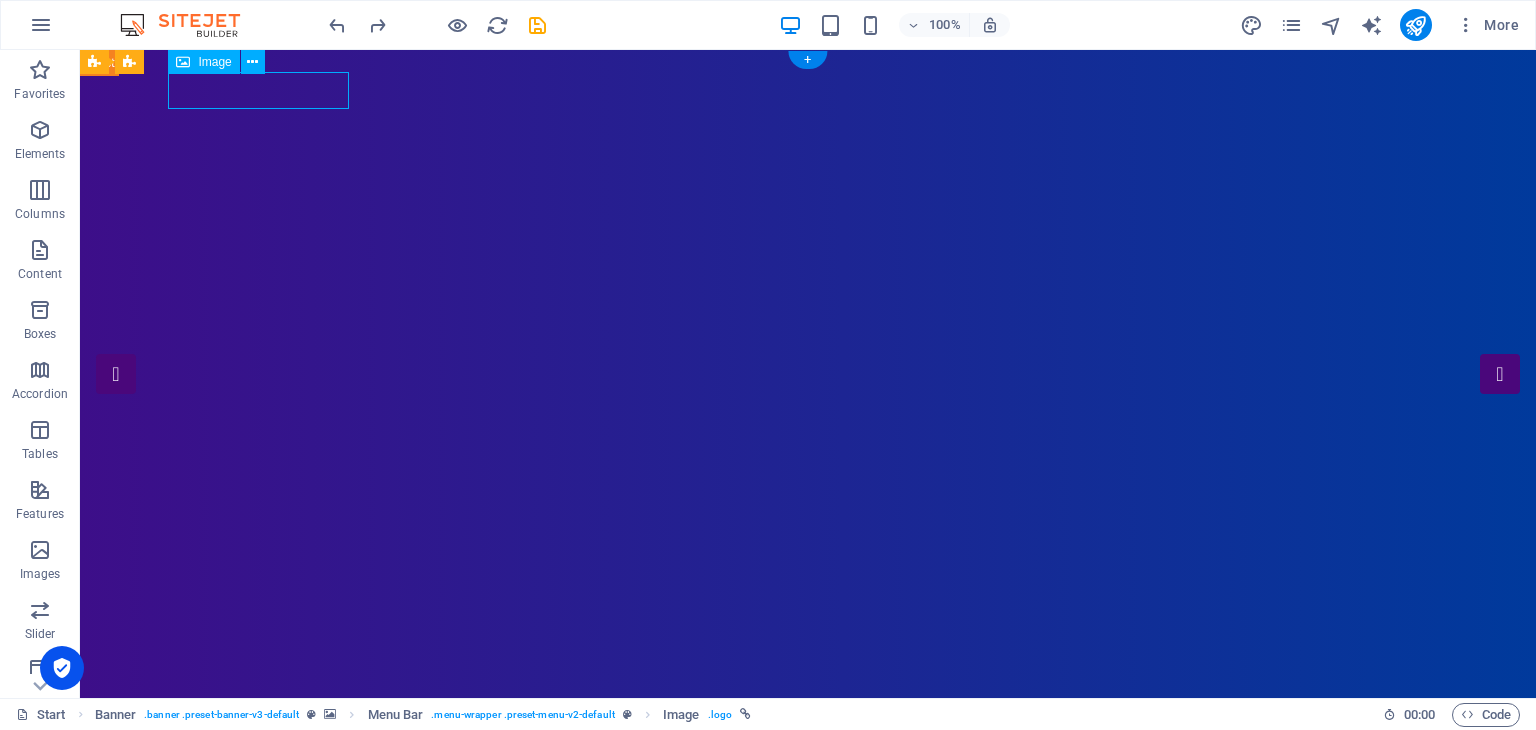 click at bounding box center [808, 791] 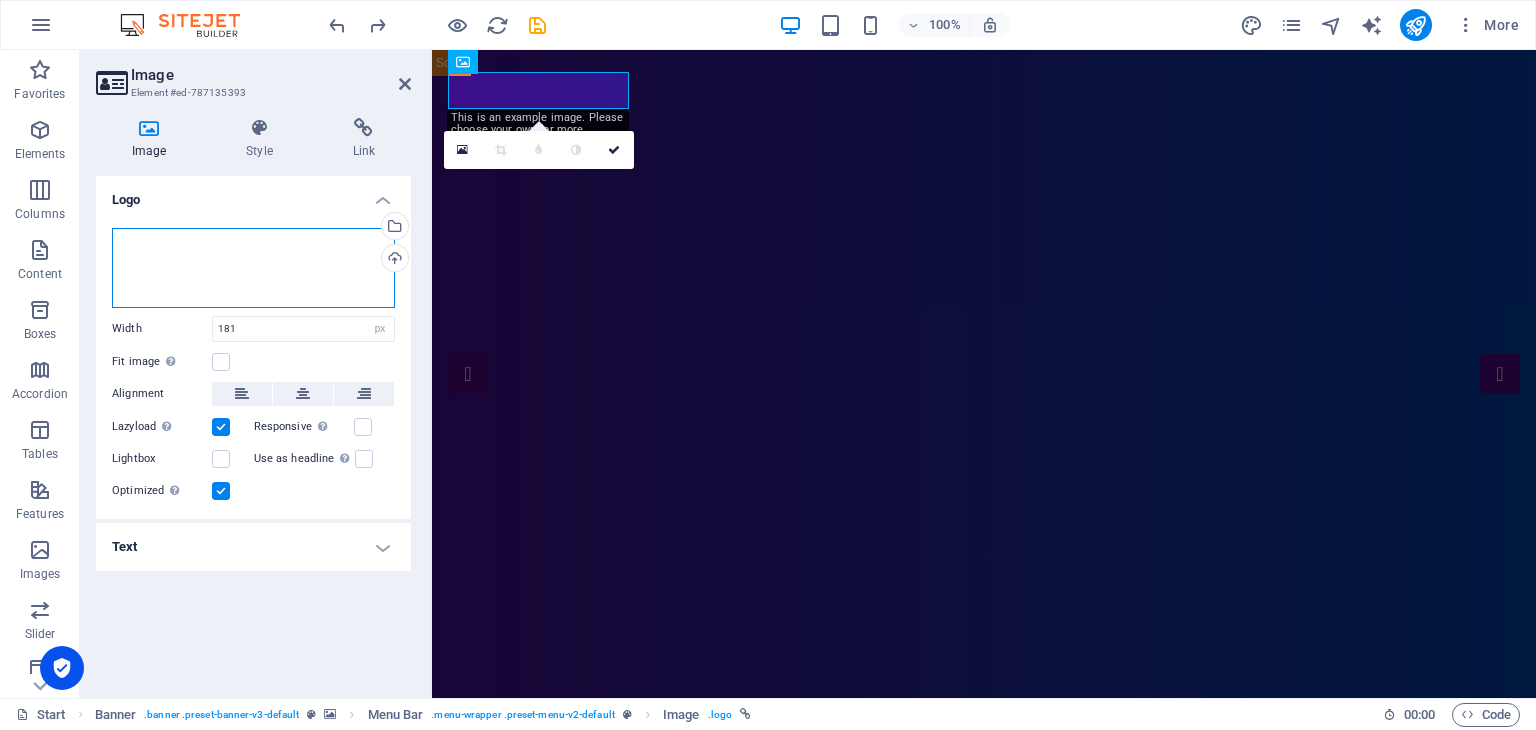 click on "Drag files here, click to choose files or select files from Files or our free stock photos & videos" at bounding box center [253, 268] 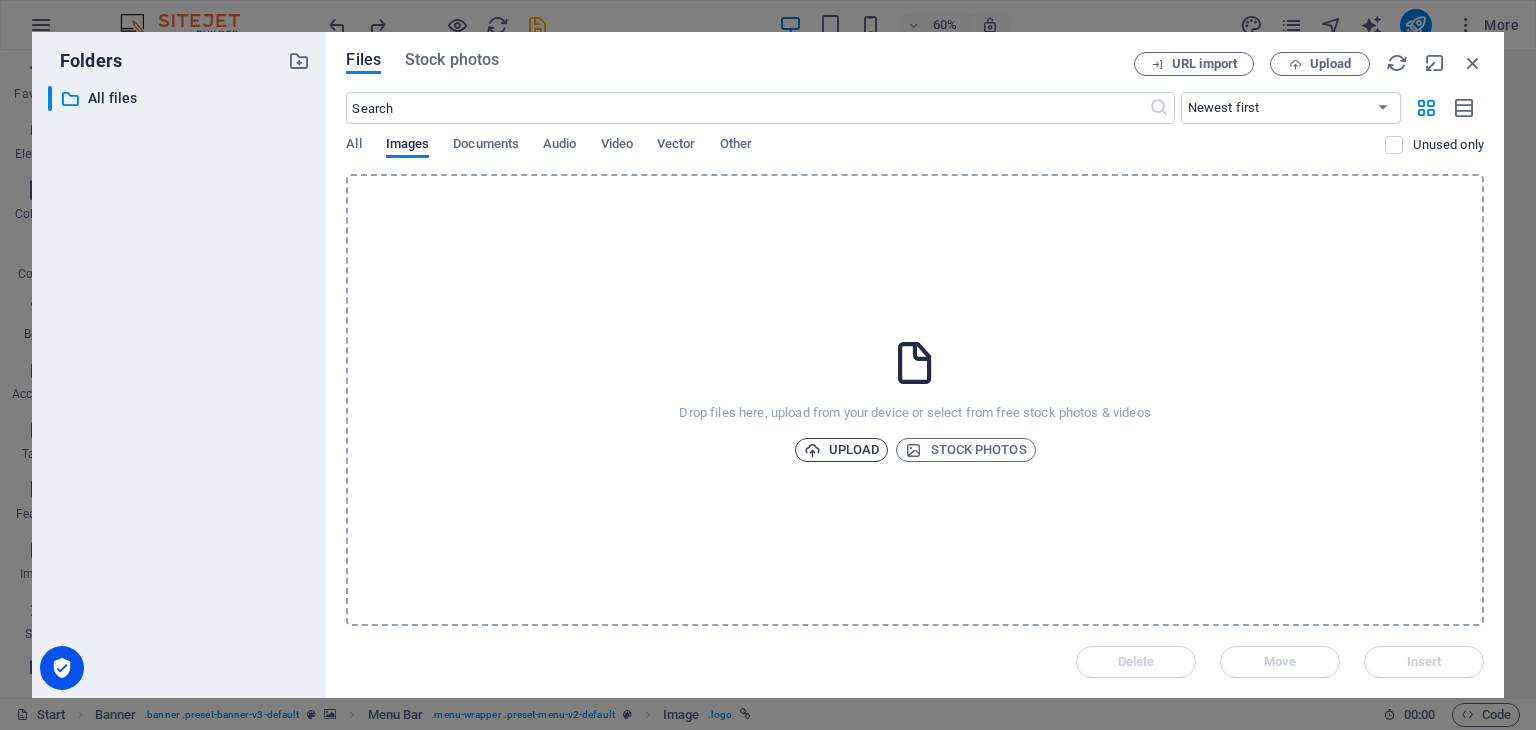 click on "Upload" at bounding box center [842, 450] 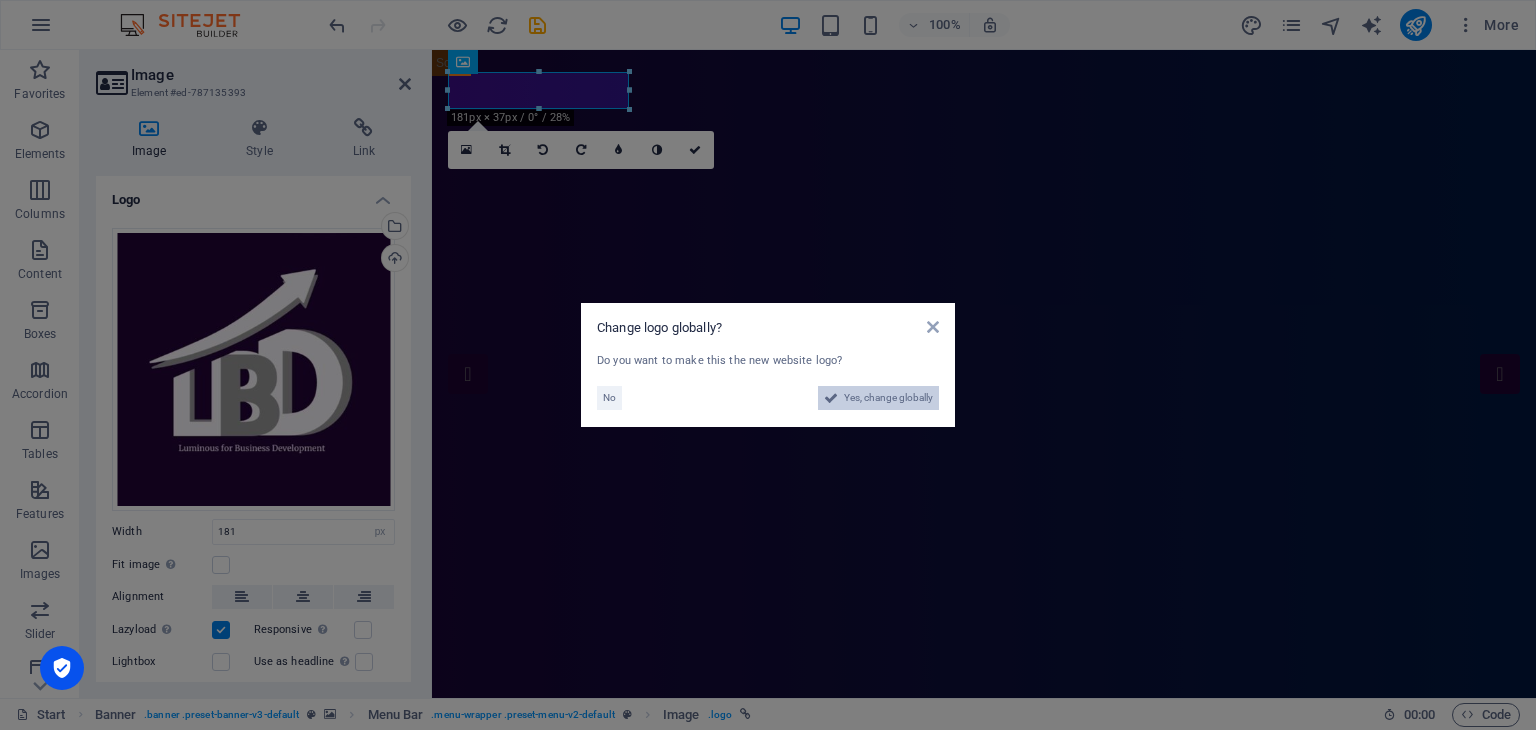 click on "Yes, change globally" at bounding box center (888, 398) 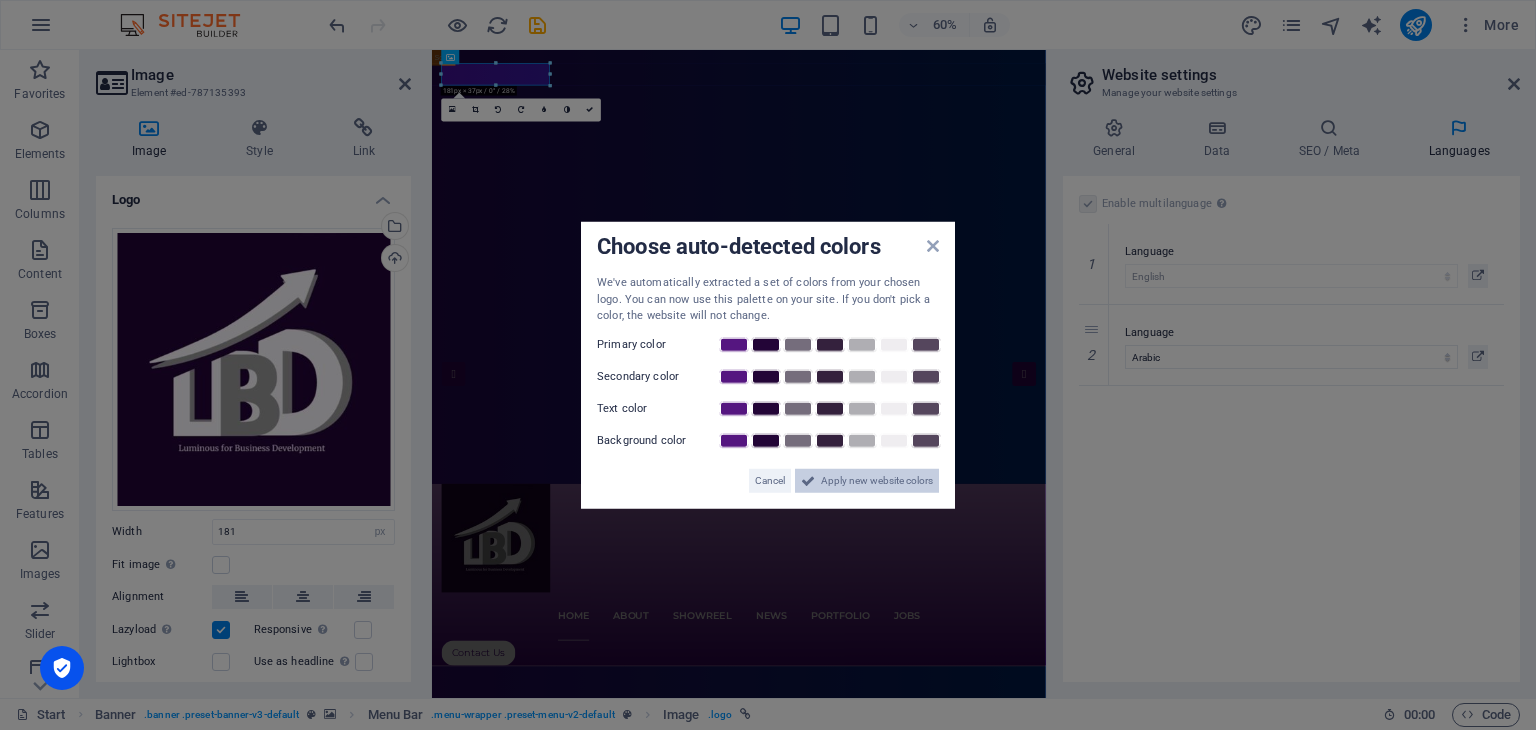 click on "Apply new website colors" at bounding box center [877, 480] 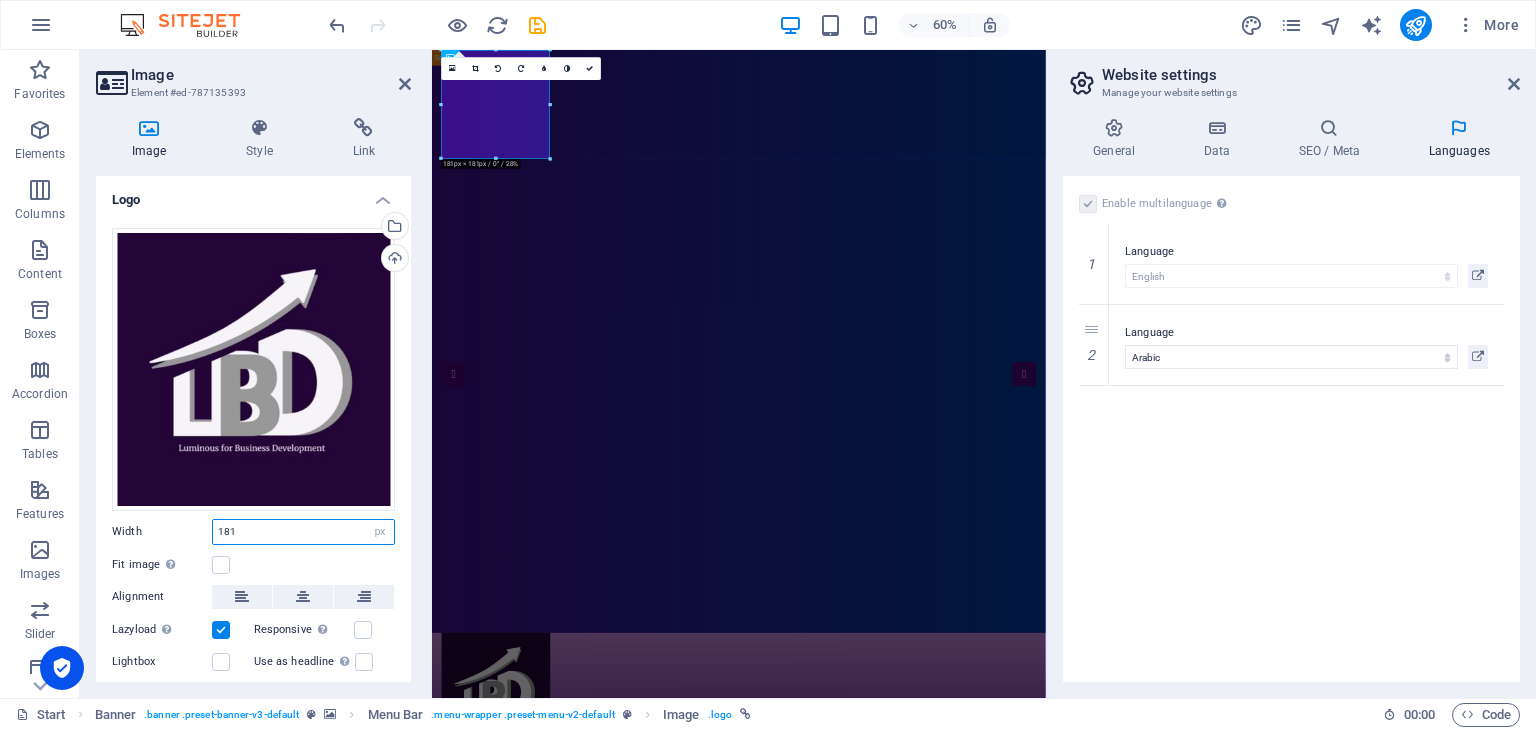 drag, startPoint x: 235, startPoint y: 518, endPoint x: 214, endPoint y: 525, distance: 22.135944 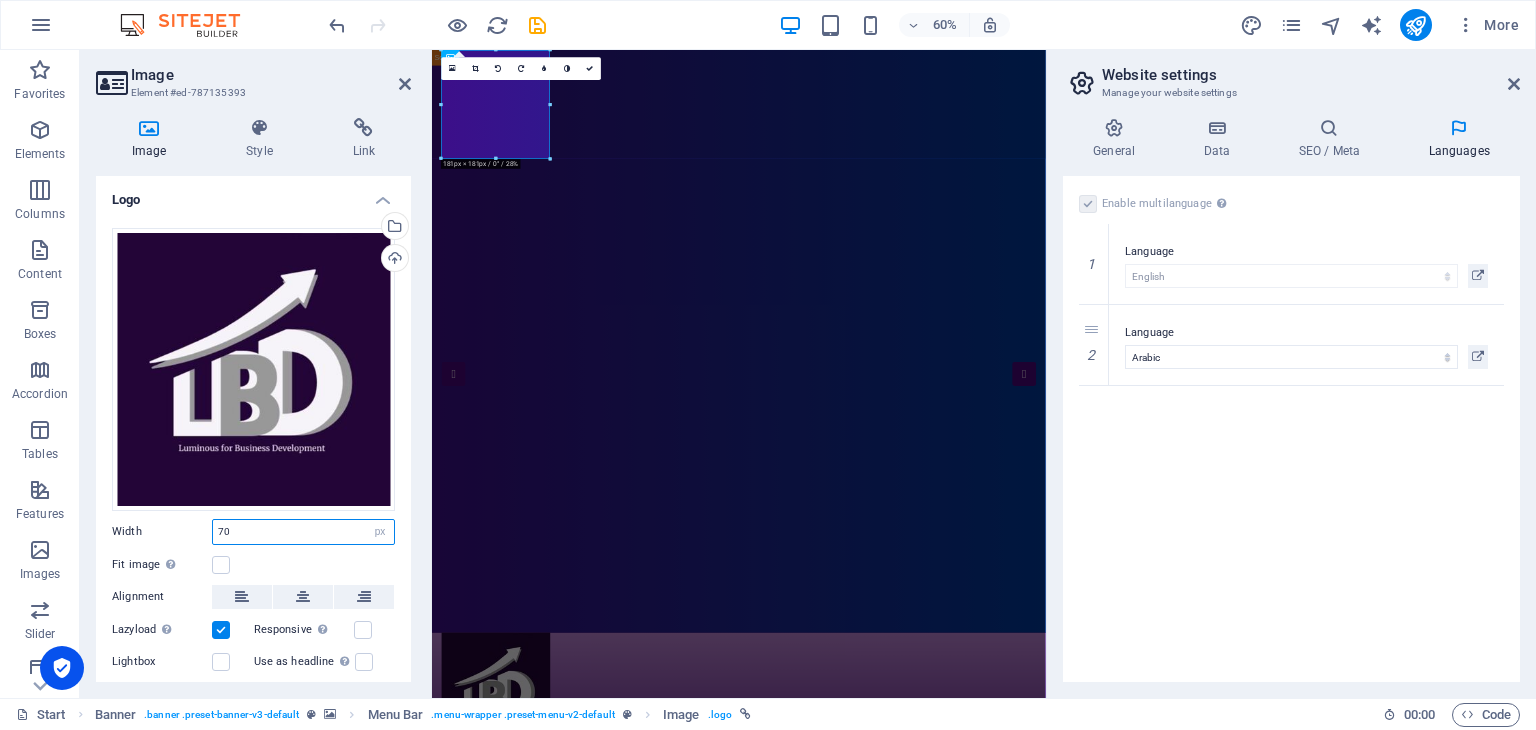 type on "70" 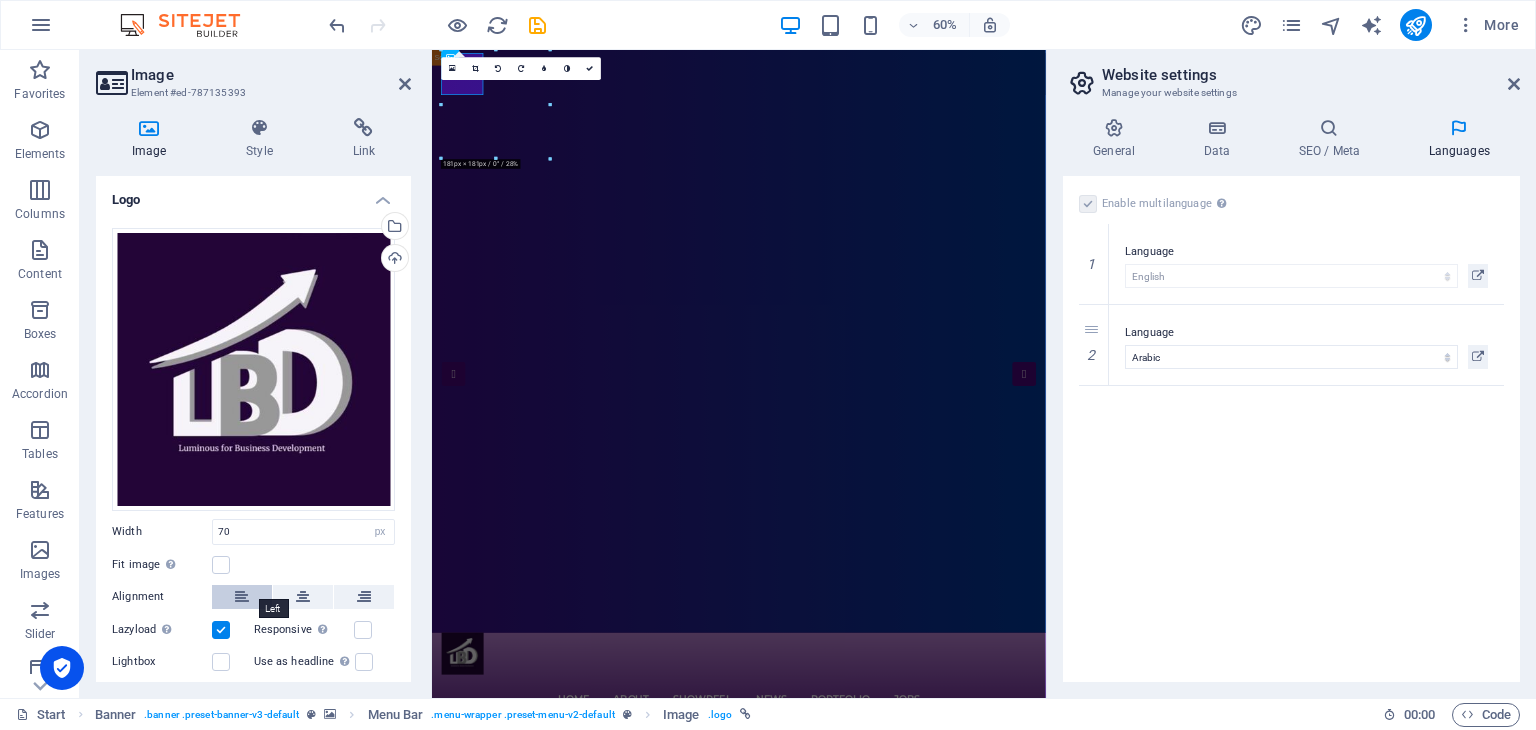 scroll, scrollTop: 87, scrollLeft: 0, axis: vertical 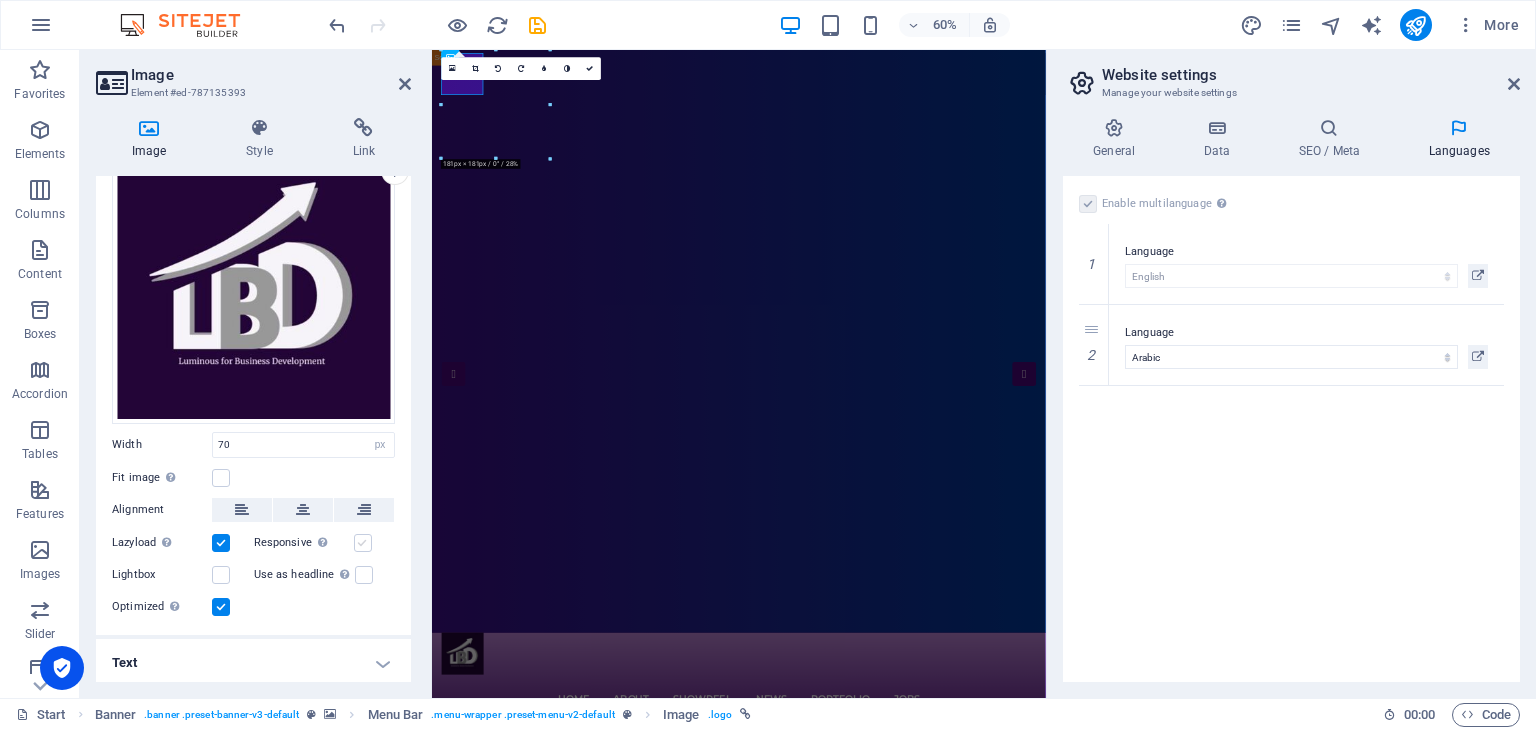 click at bounding box center (363, 543) 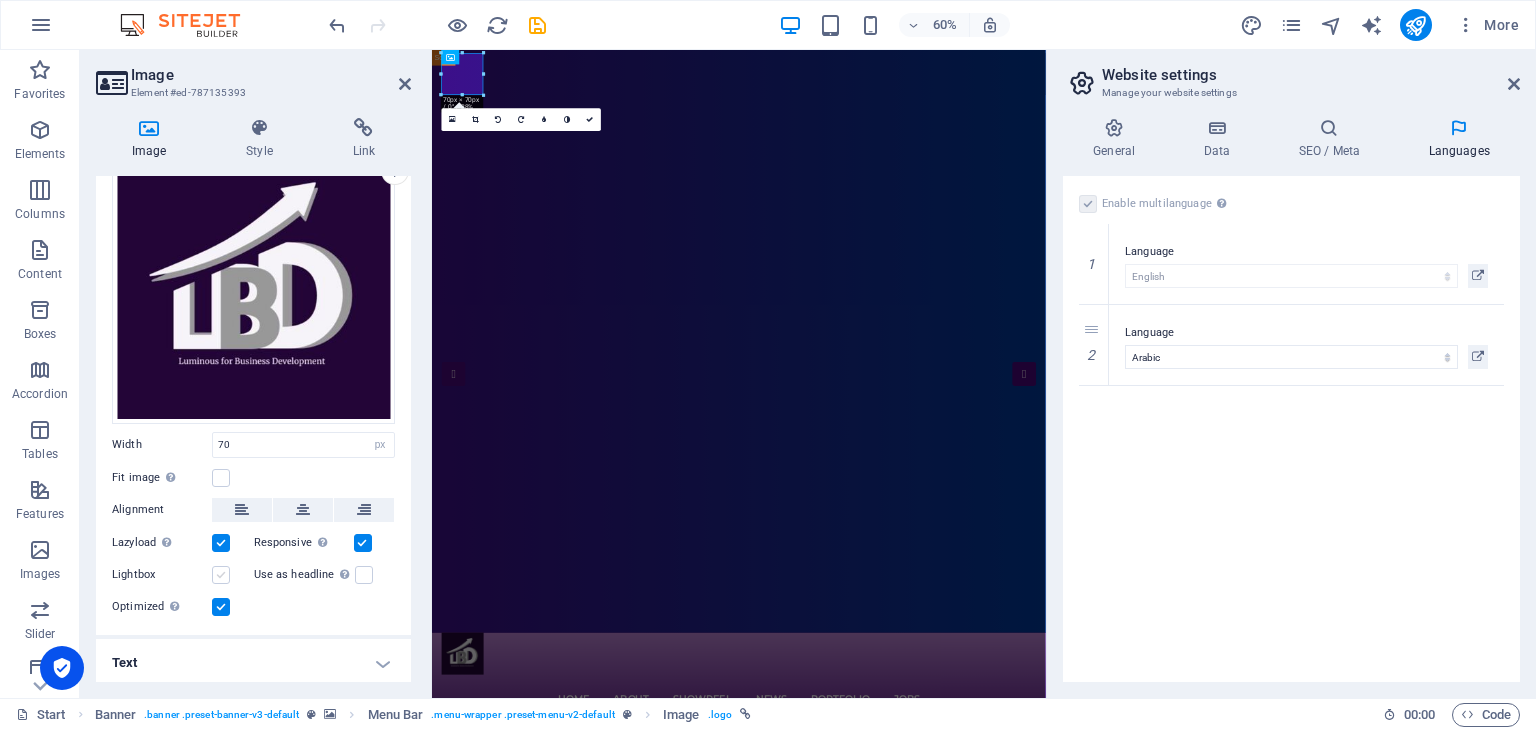 click at bounding box center (221, 575) 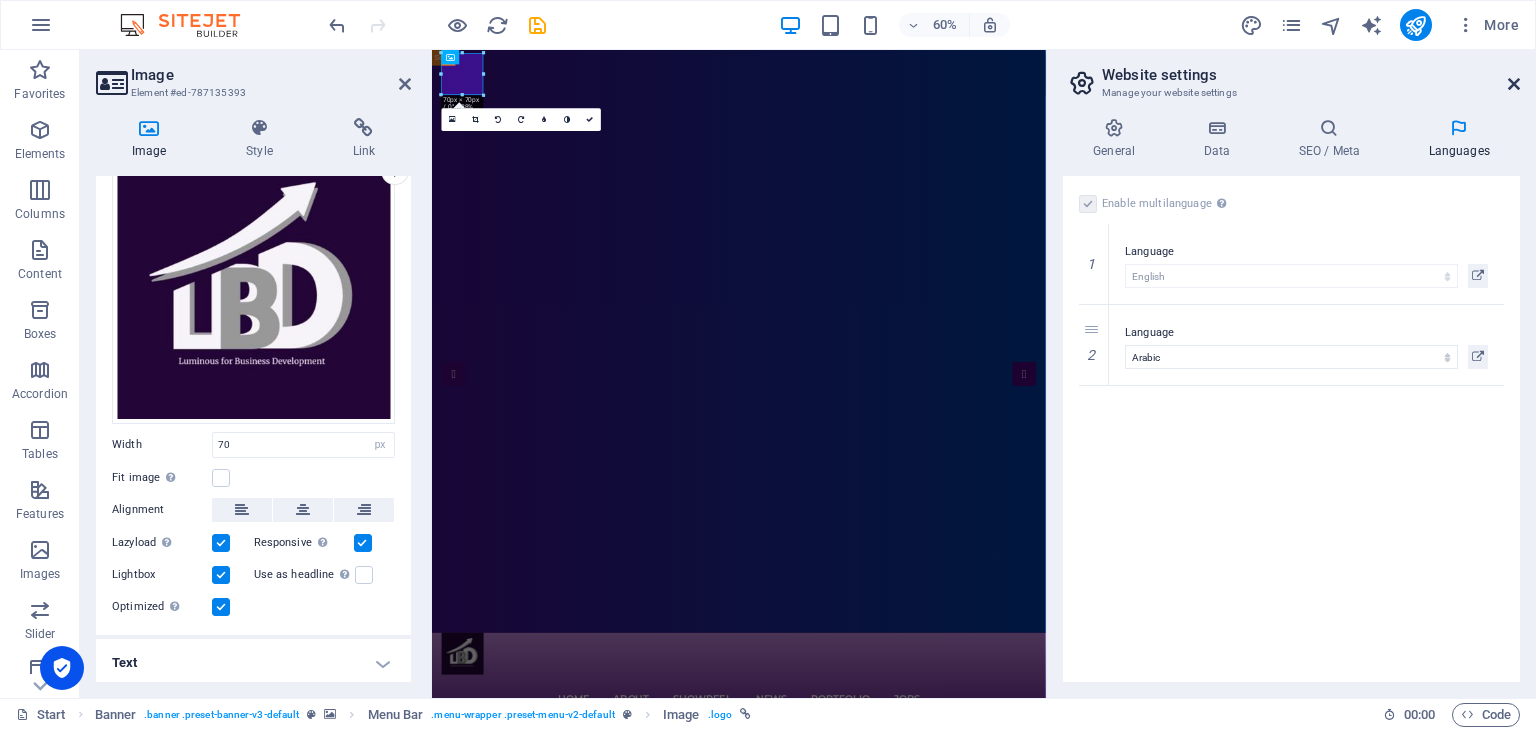 click at bounding box center (1514, 84) 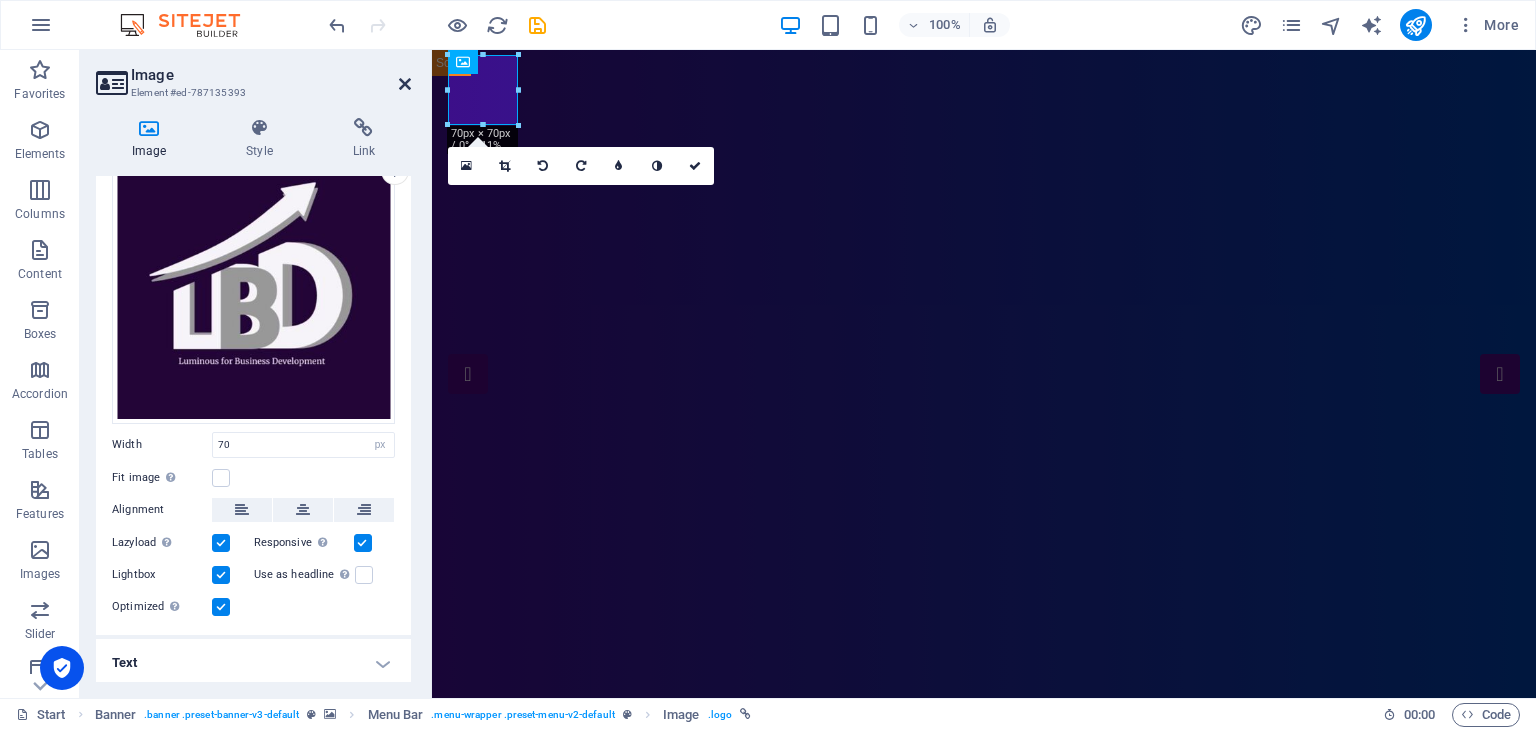 click at bounding box center (405, 84) 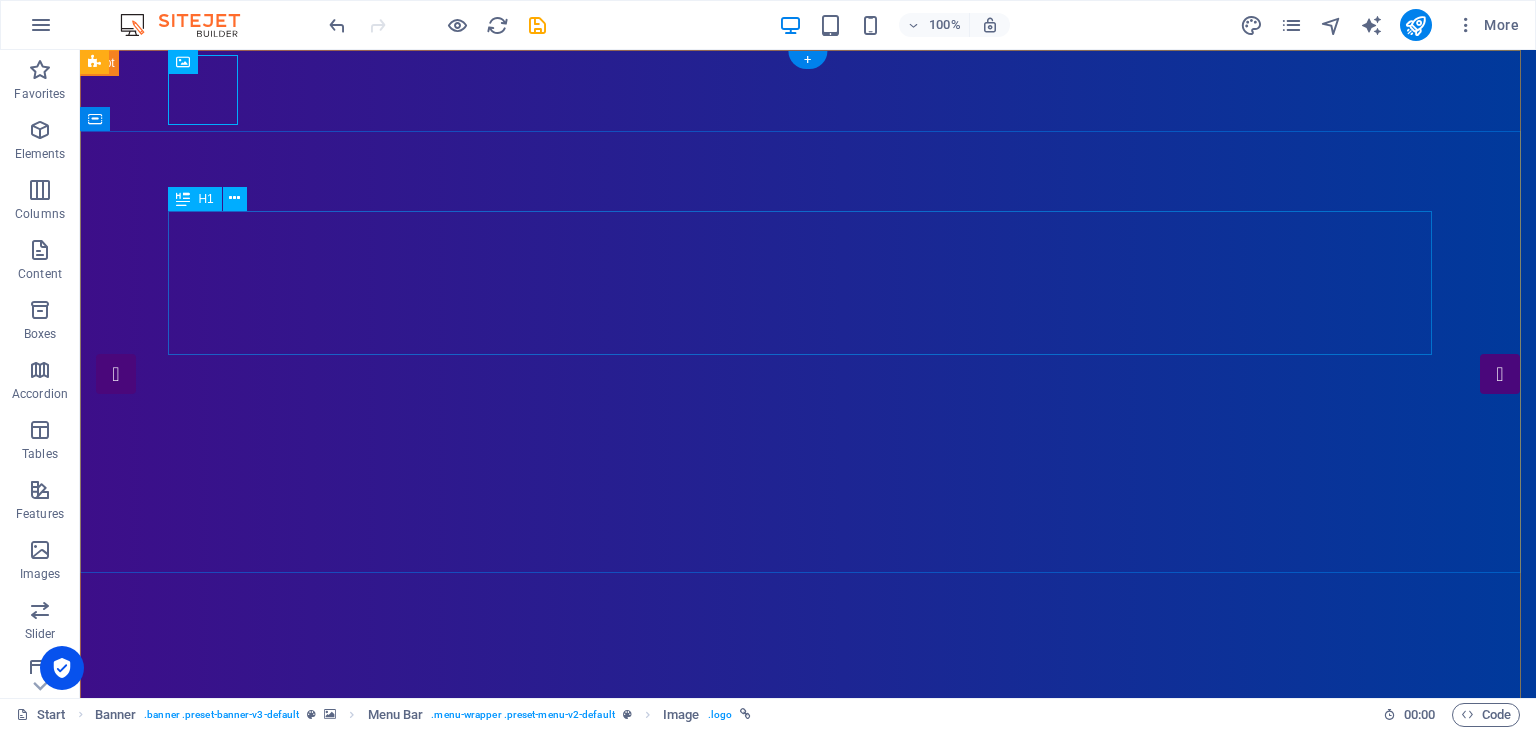 click on "[DOMAIN_NAME]" at bounding box center (808, 1366) 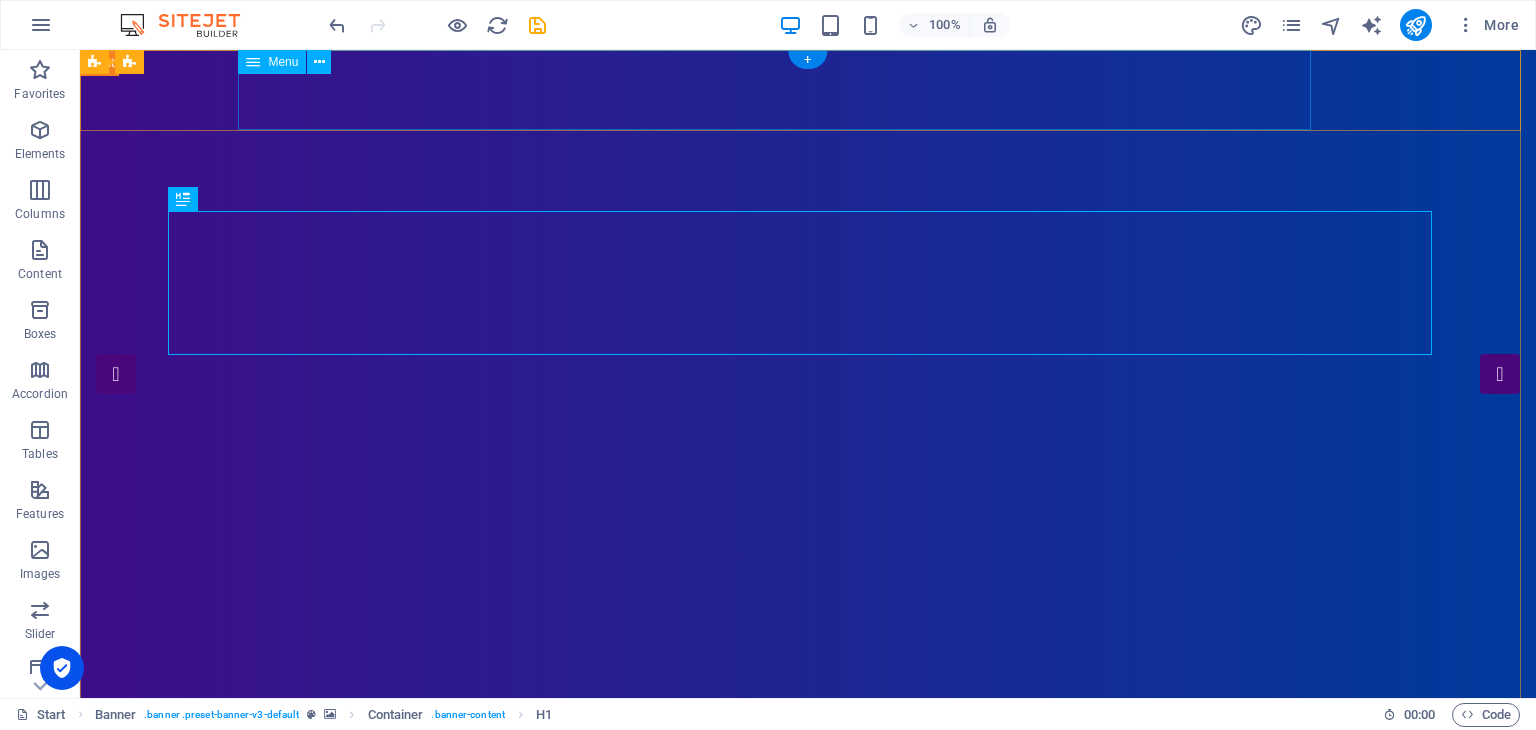 click on "Home About Showreel News Portfolio jobs" at bounding box center (808, 1131) 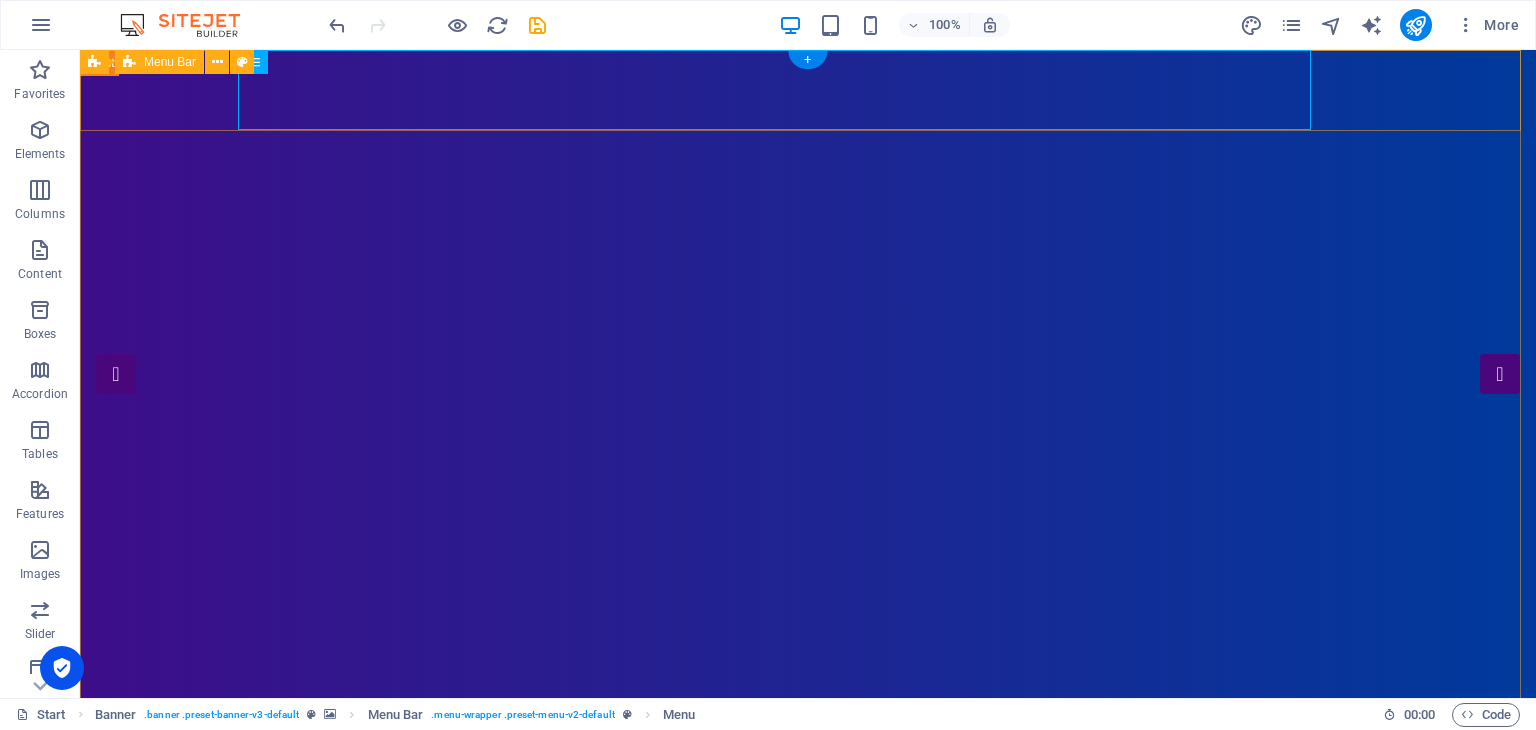 click on "Home About Showreel News Portfolio jobs Contact Us" at bounding box center (808, 1117) 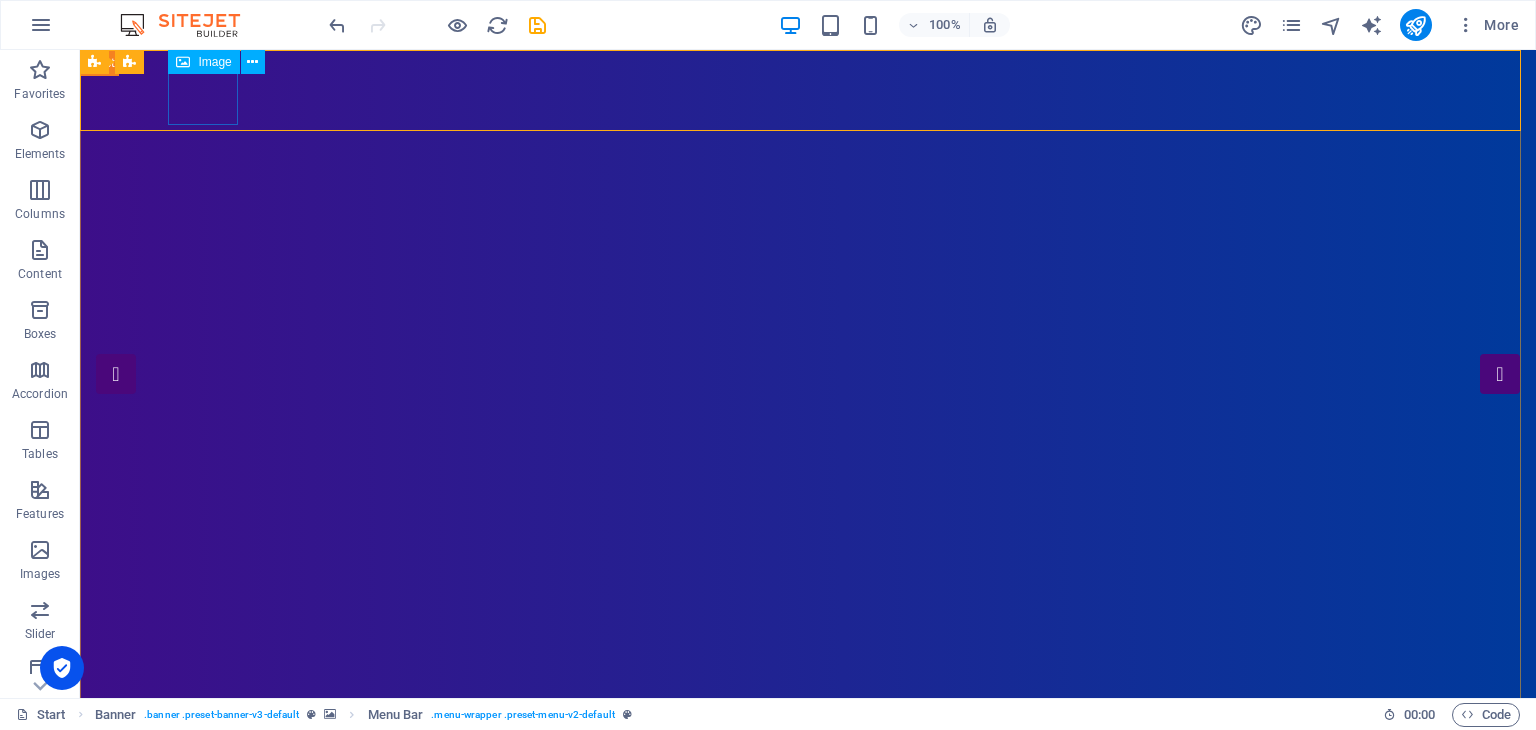 click on "Image" at bounding box center [214, 62] 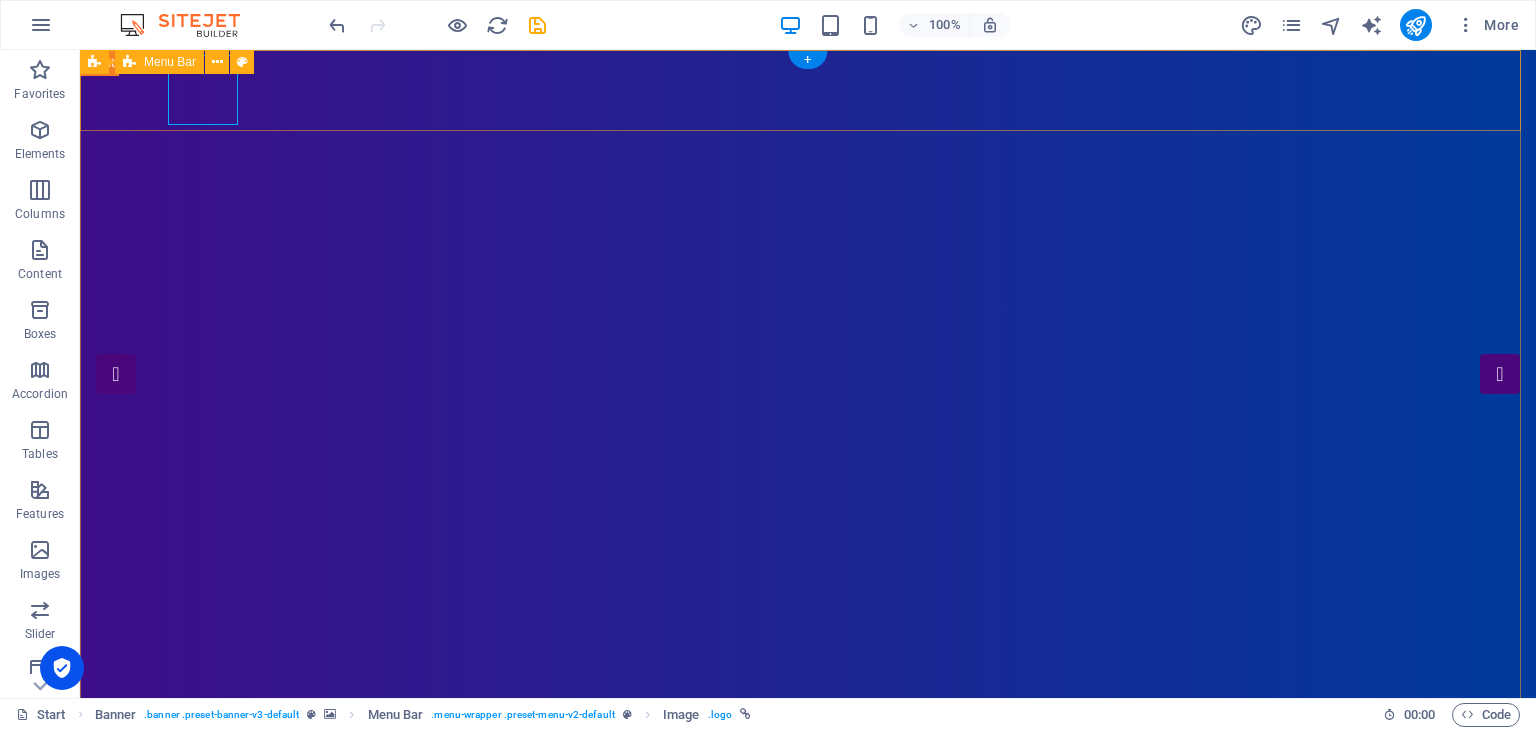 click on "Home About Showreel News Portfolio jobs Contact Us" at bounding box center (808, 1117) 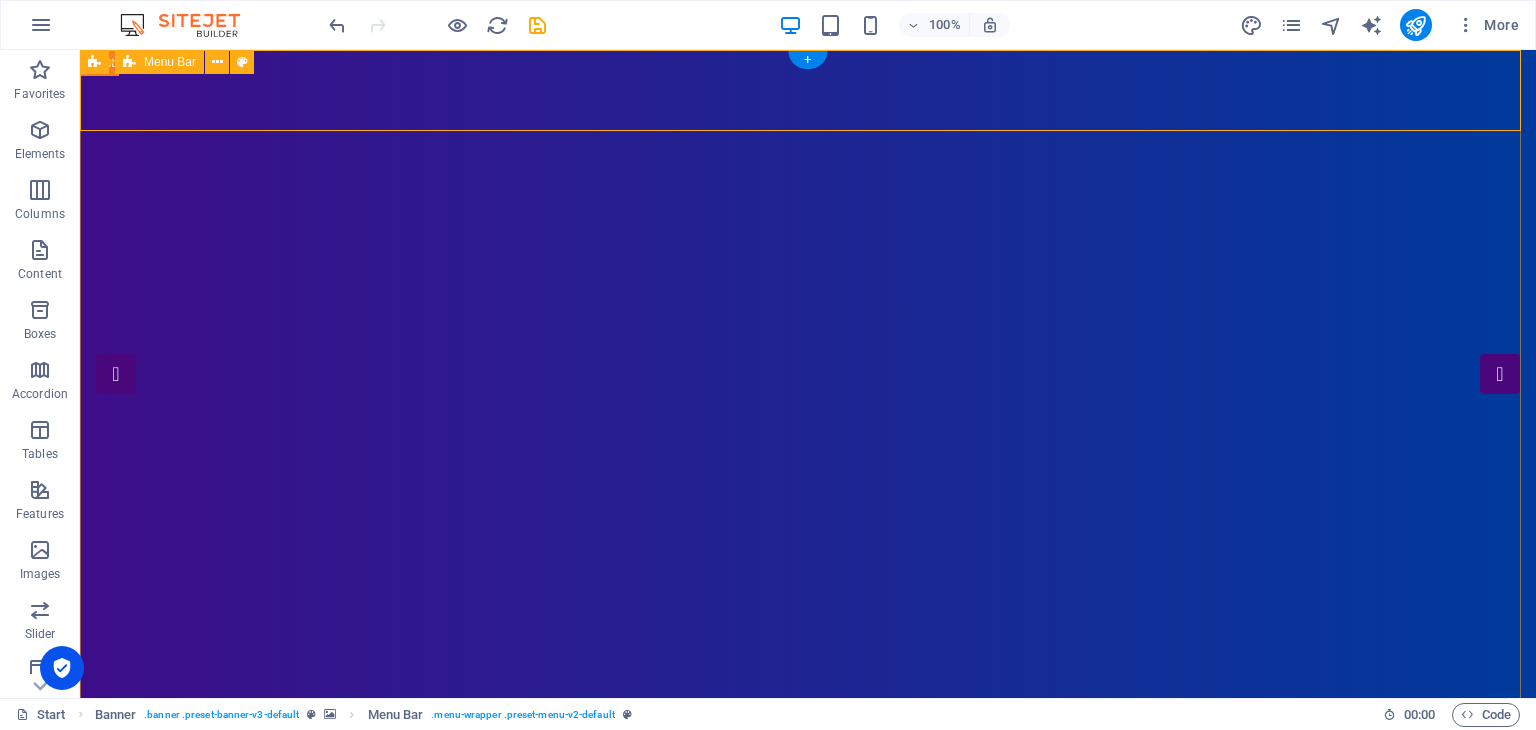 click on "Home About Showreel News Portfolio jobs Contact Us" at bounding box center (808, 1117) 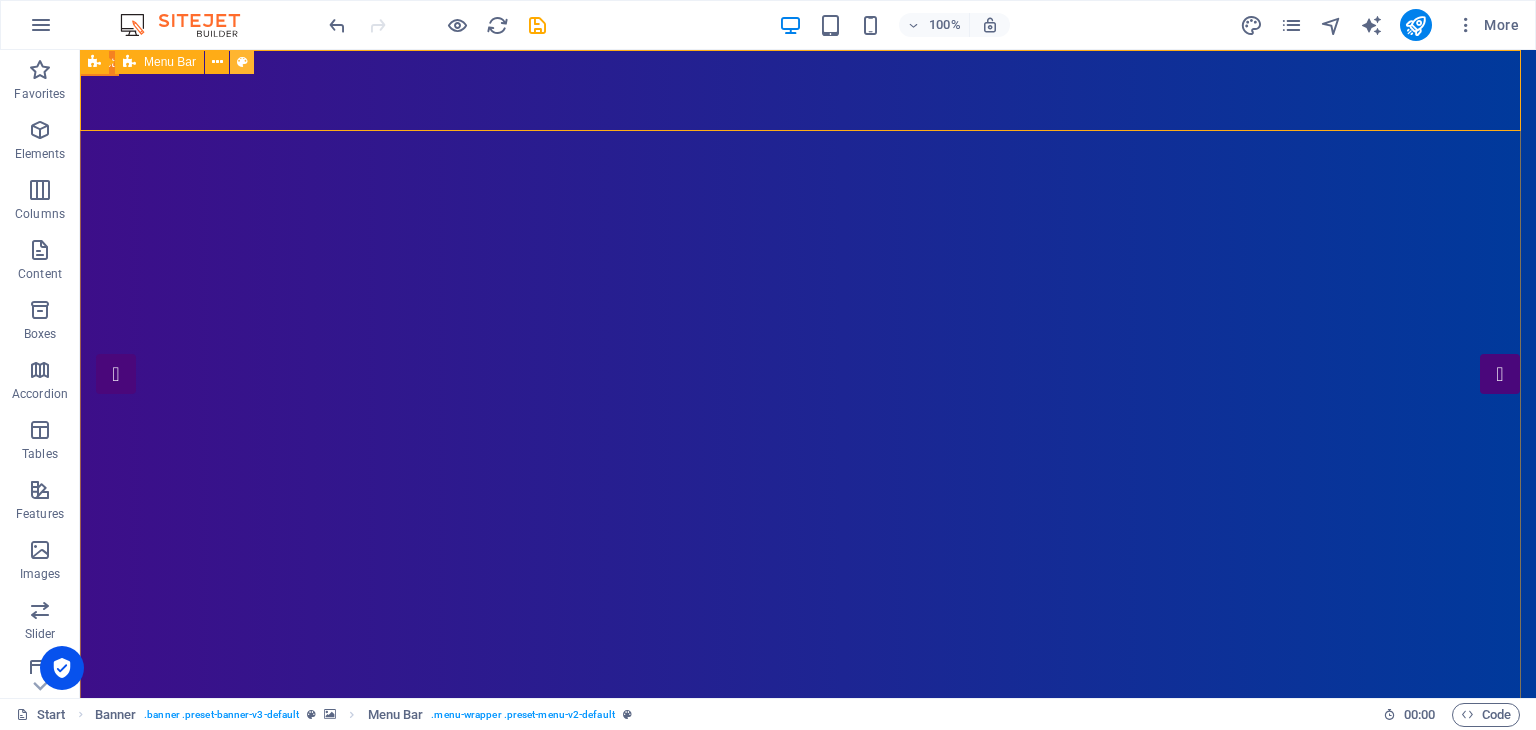 click at bounding box center [242, 62] 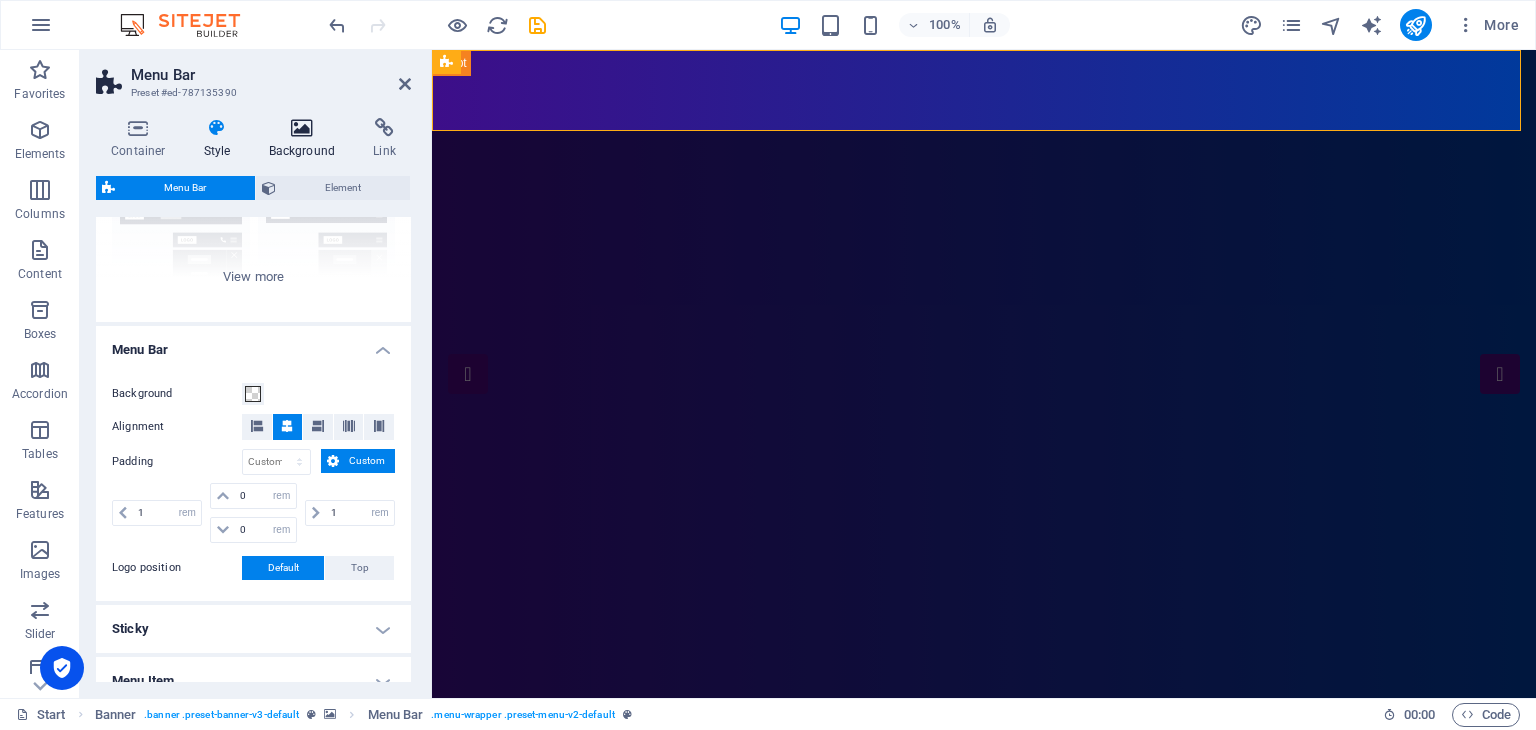 scroll, scrollTop: 100, scrollLeft: 0, axis: vertical 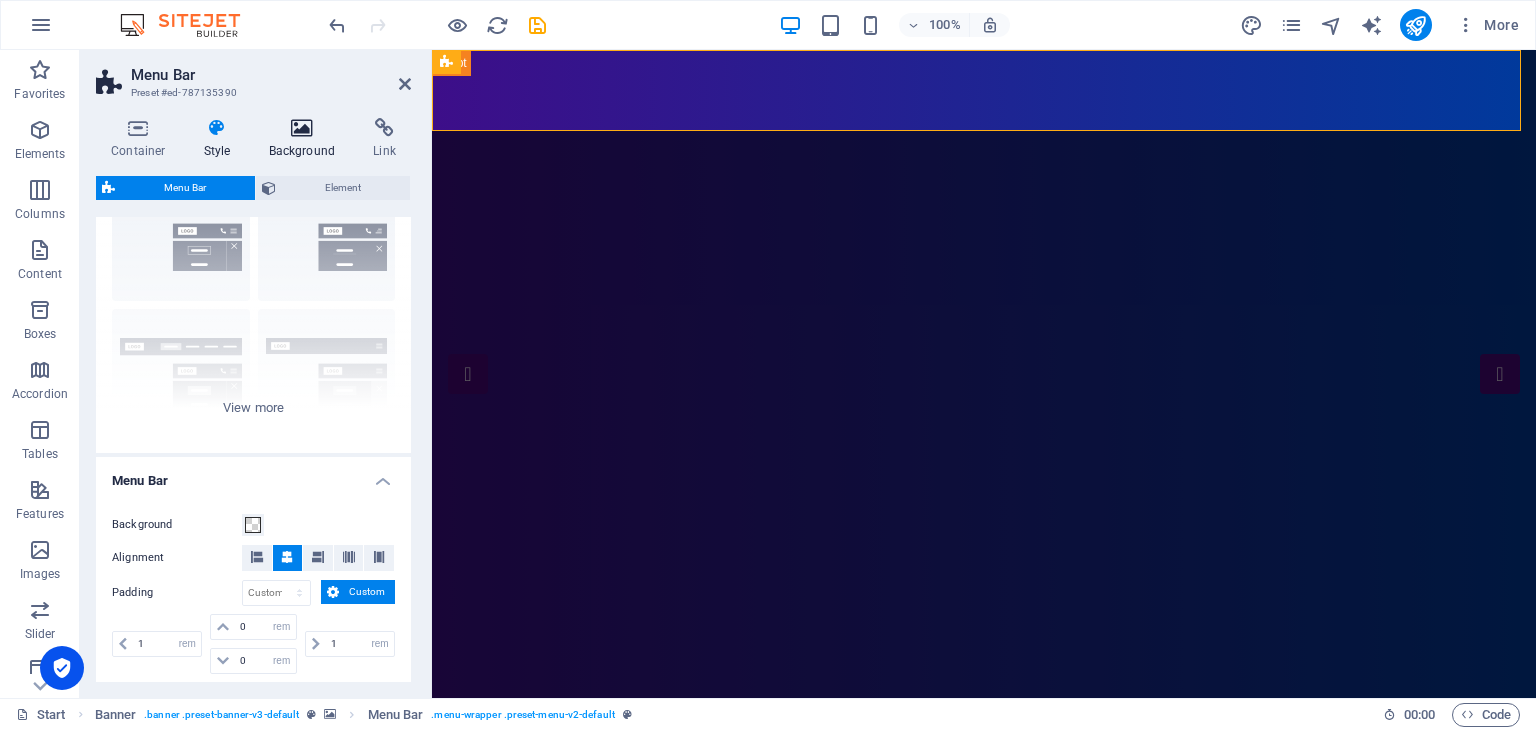 click at bounding box center [302, 128] 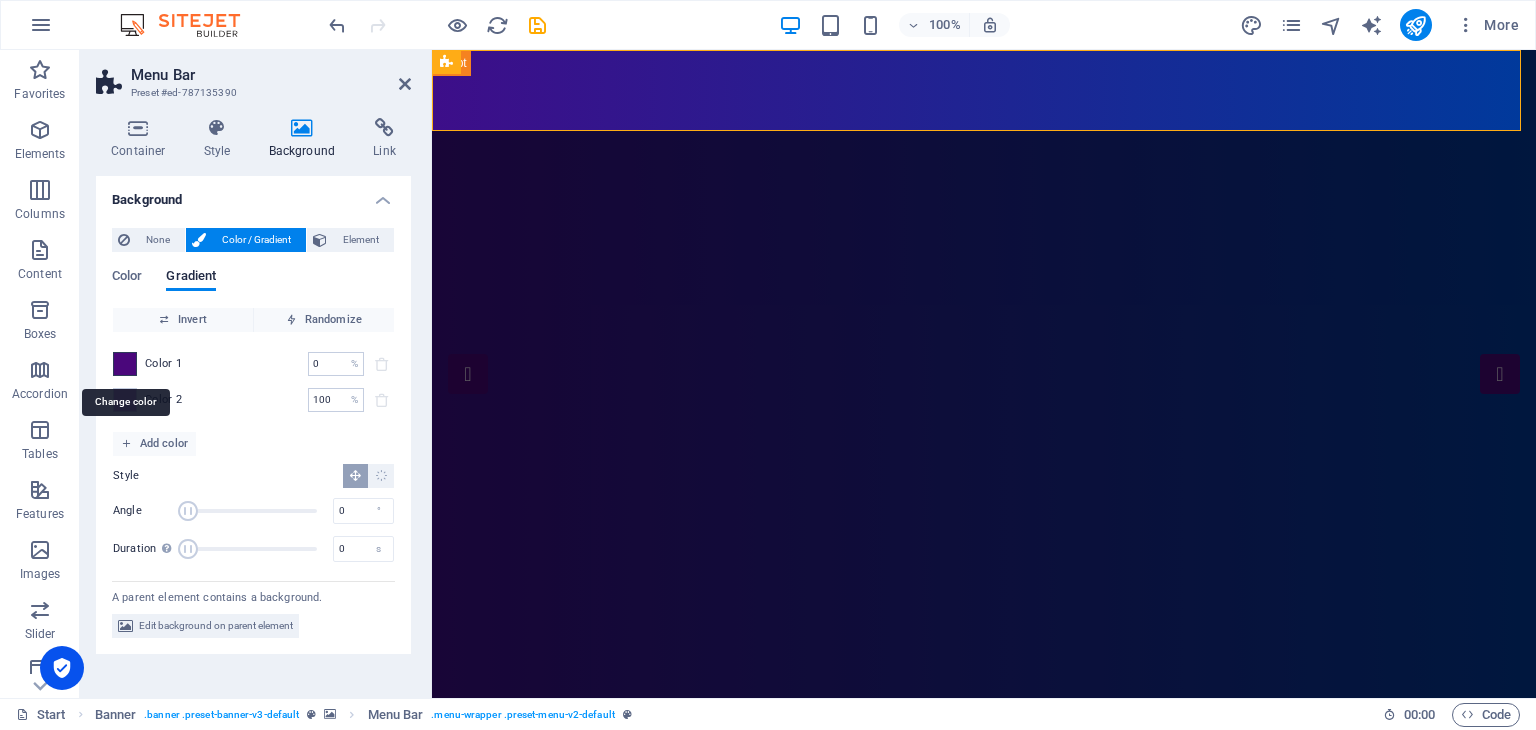 click at bounding box center (125, 364) 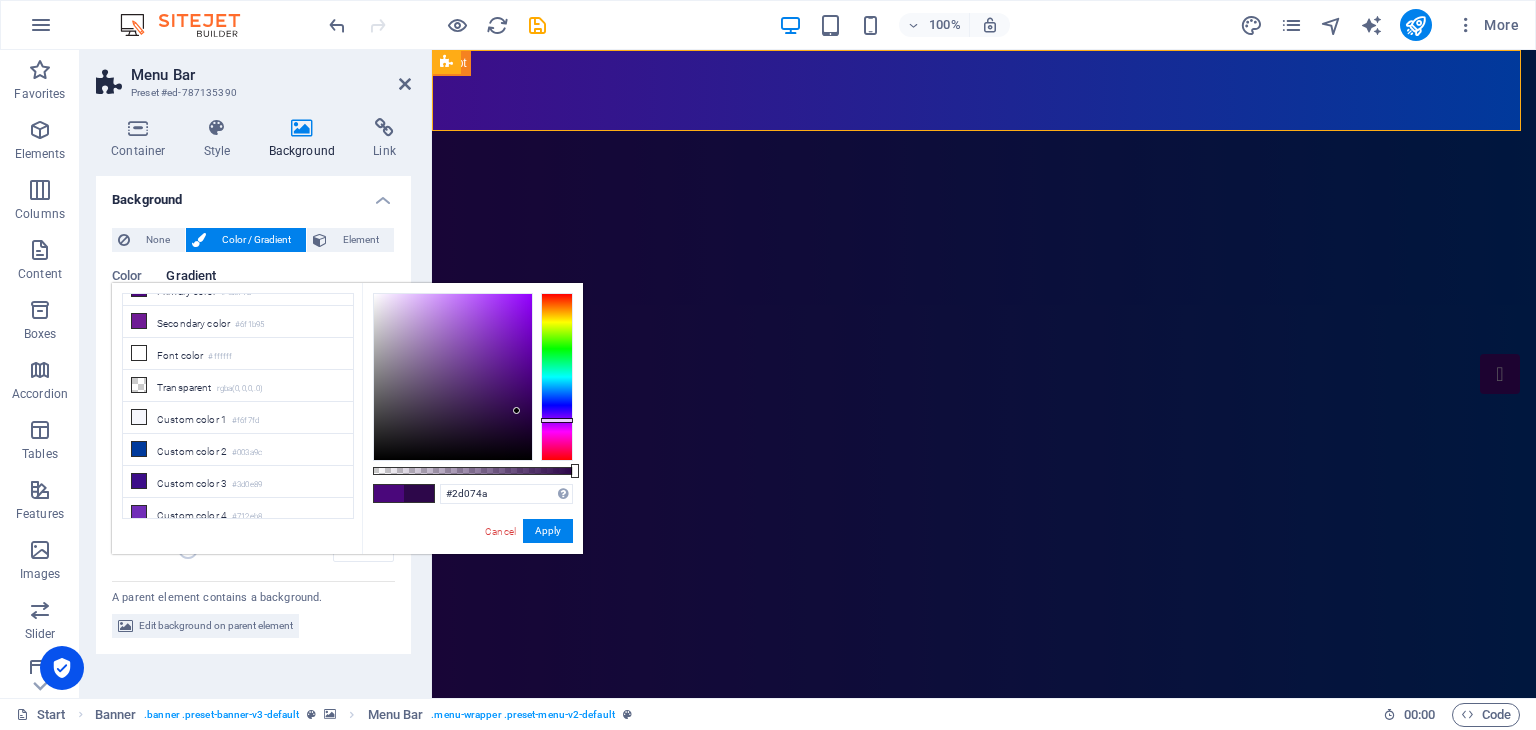 drag, startPoint x: 520, startPoint y: 378, endPoint x: 517, endPoint y: 411, distance: 33.13608 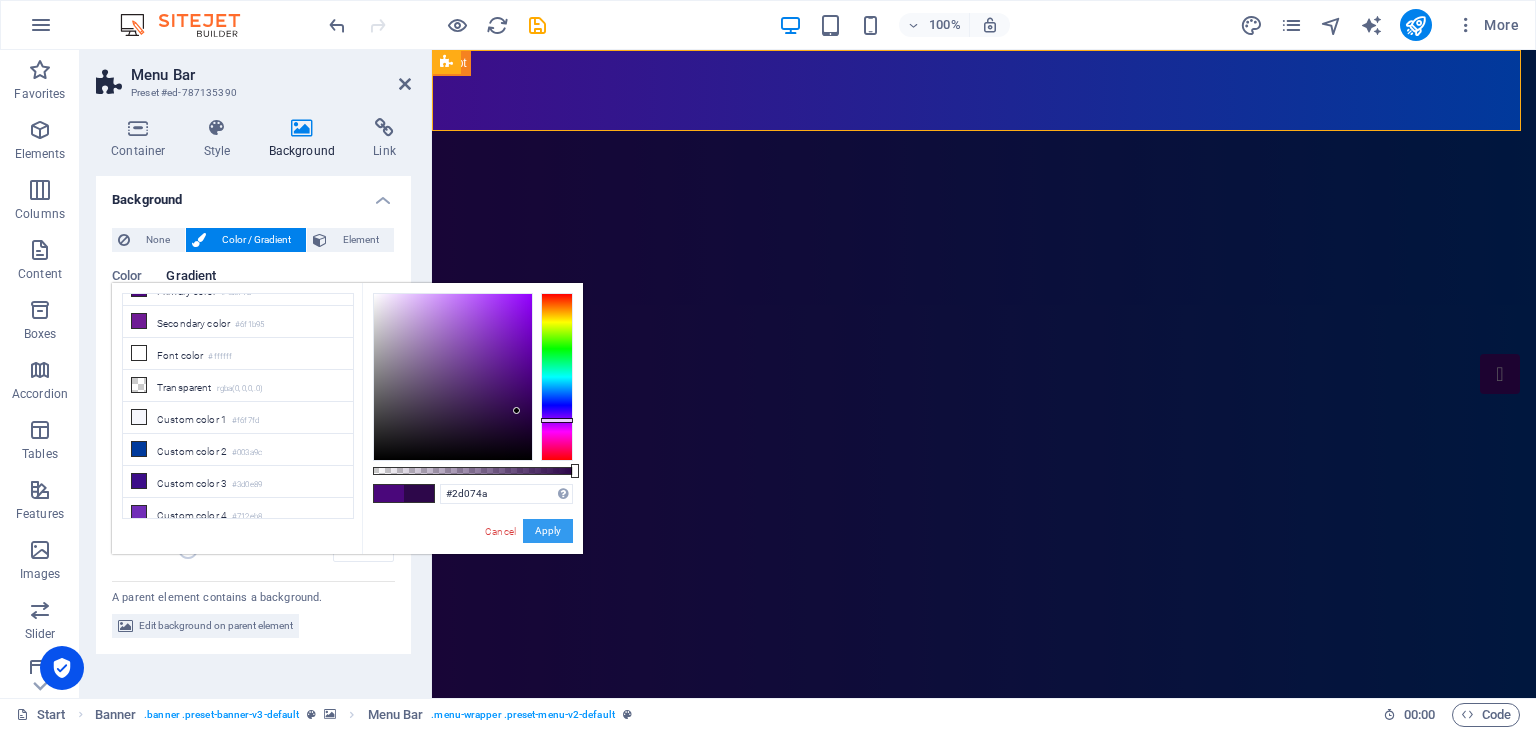 click on "Apply" at bounding box center (548, 531) 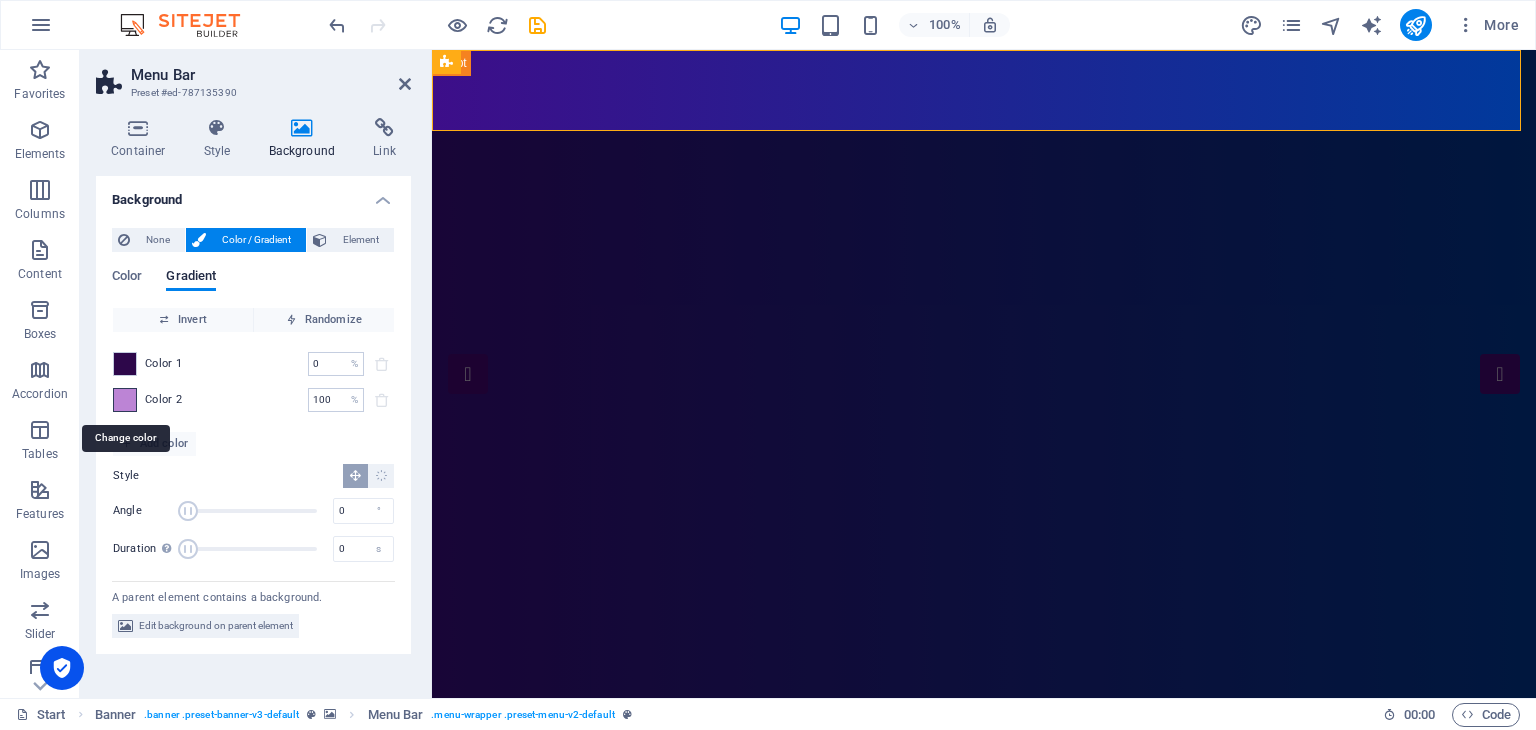 click at bounding box center [125, 400] 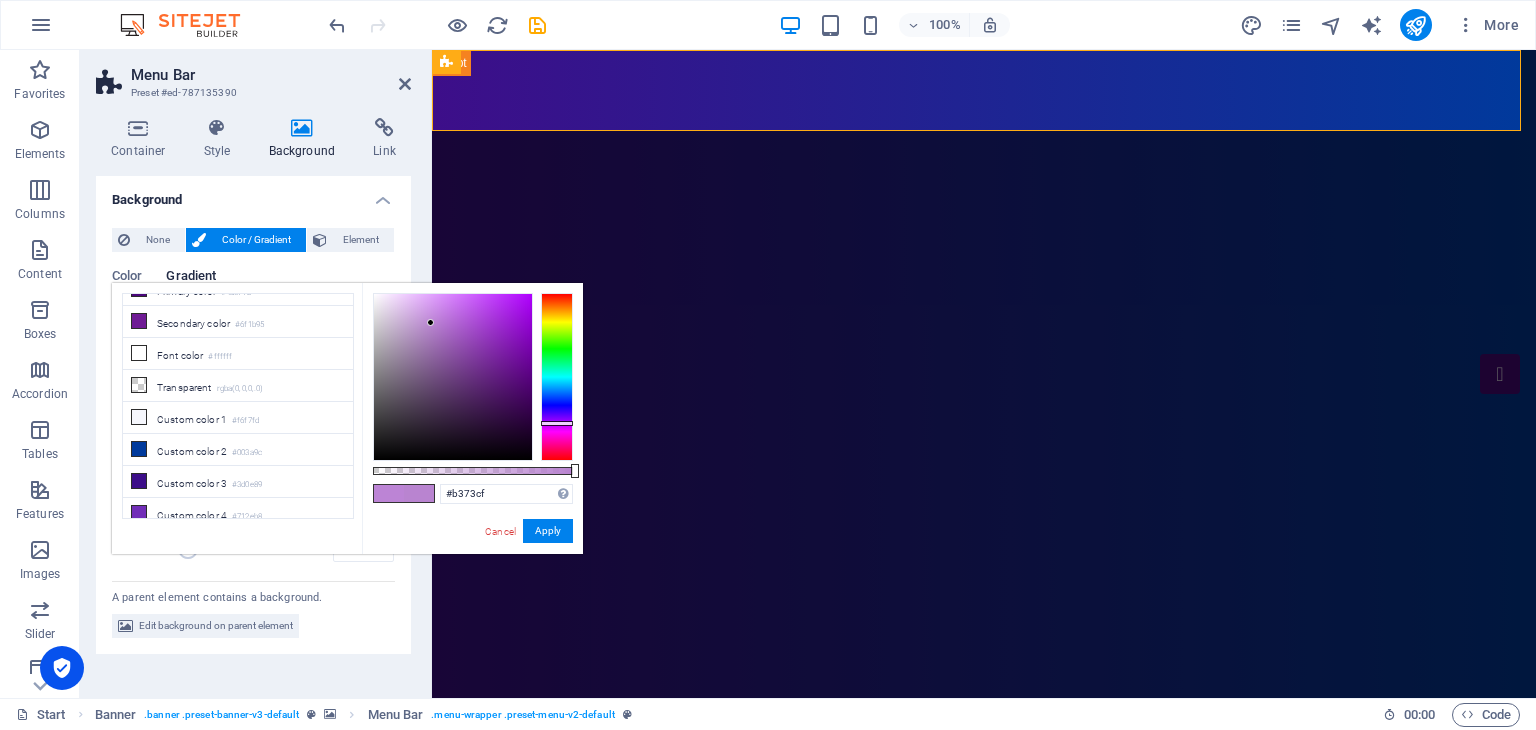type on "#b171cd" 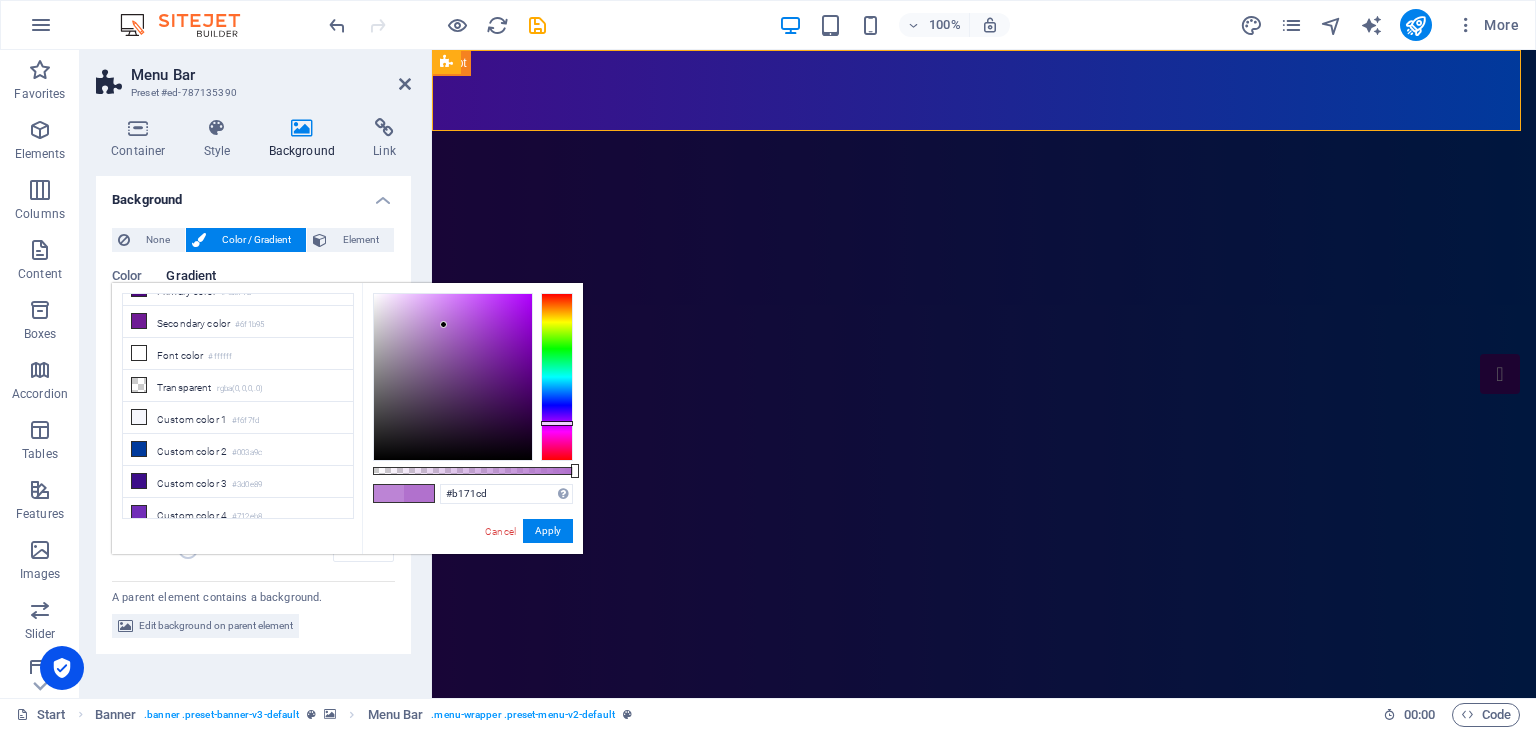 drag, startPoint x: 431, startPoint y: 323, endPoint x: 444, endPoint y: 325, distance: 13.152946 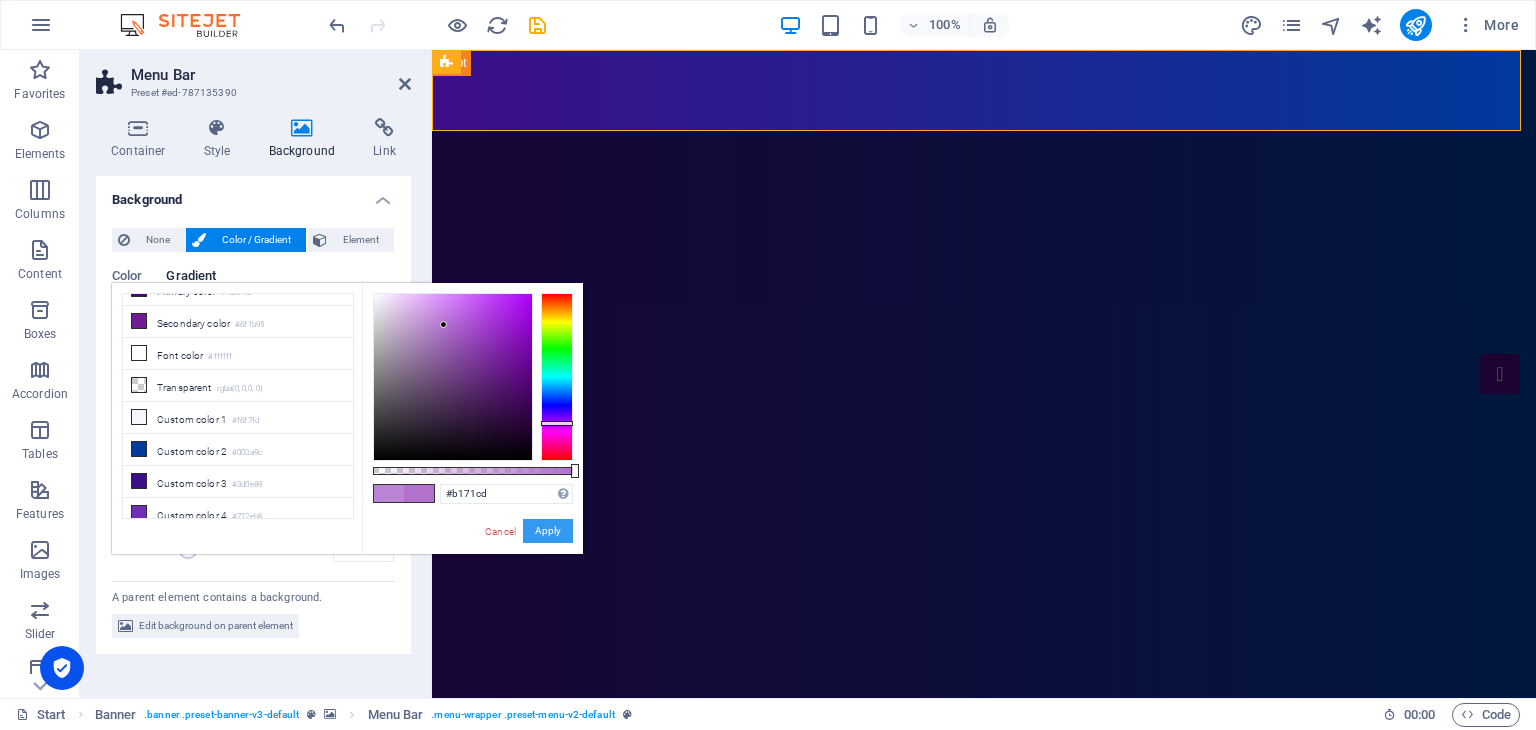 click on "Apply" at bounding box center [548, 531] 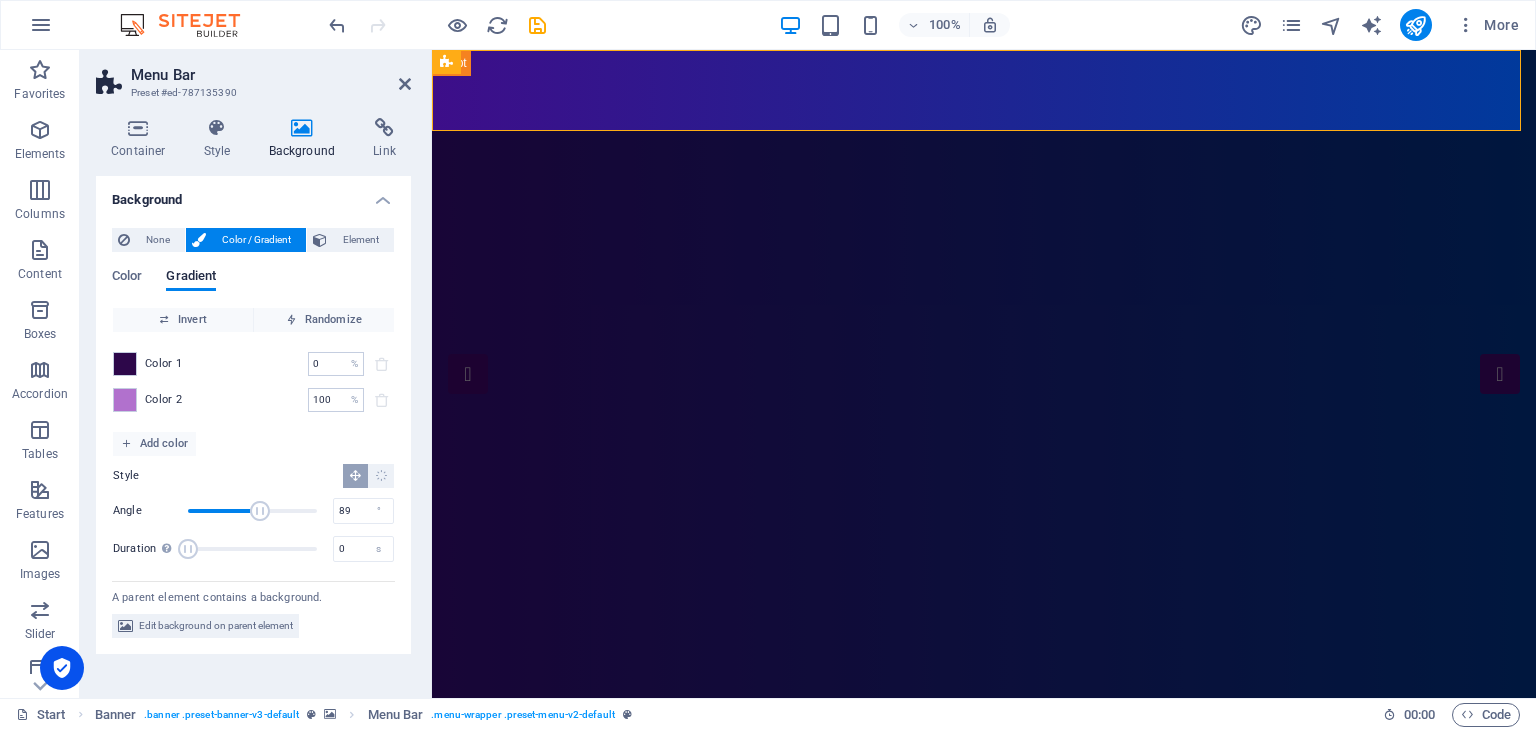 type on "87" 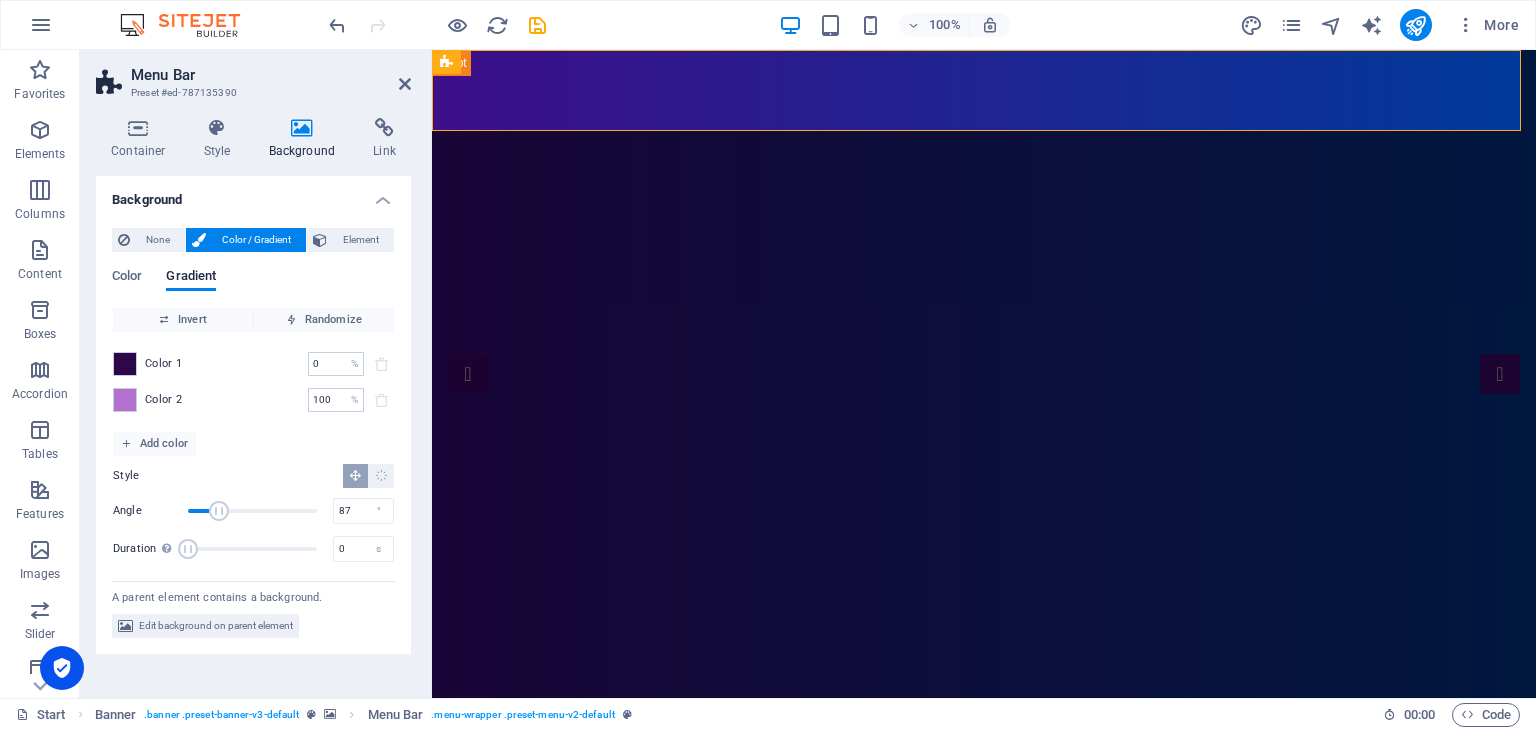 drag, startPoint x: 187, startPoint y: 509, endPoint x: 219, endPoint y: 516, distance: 32.75668 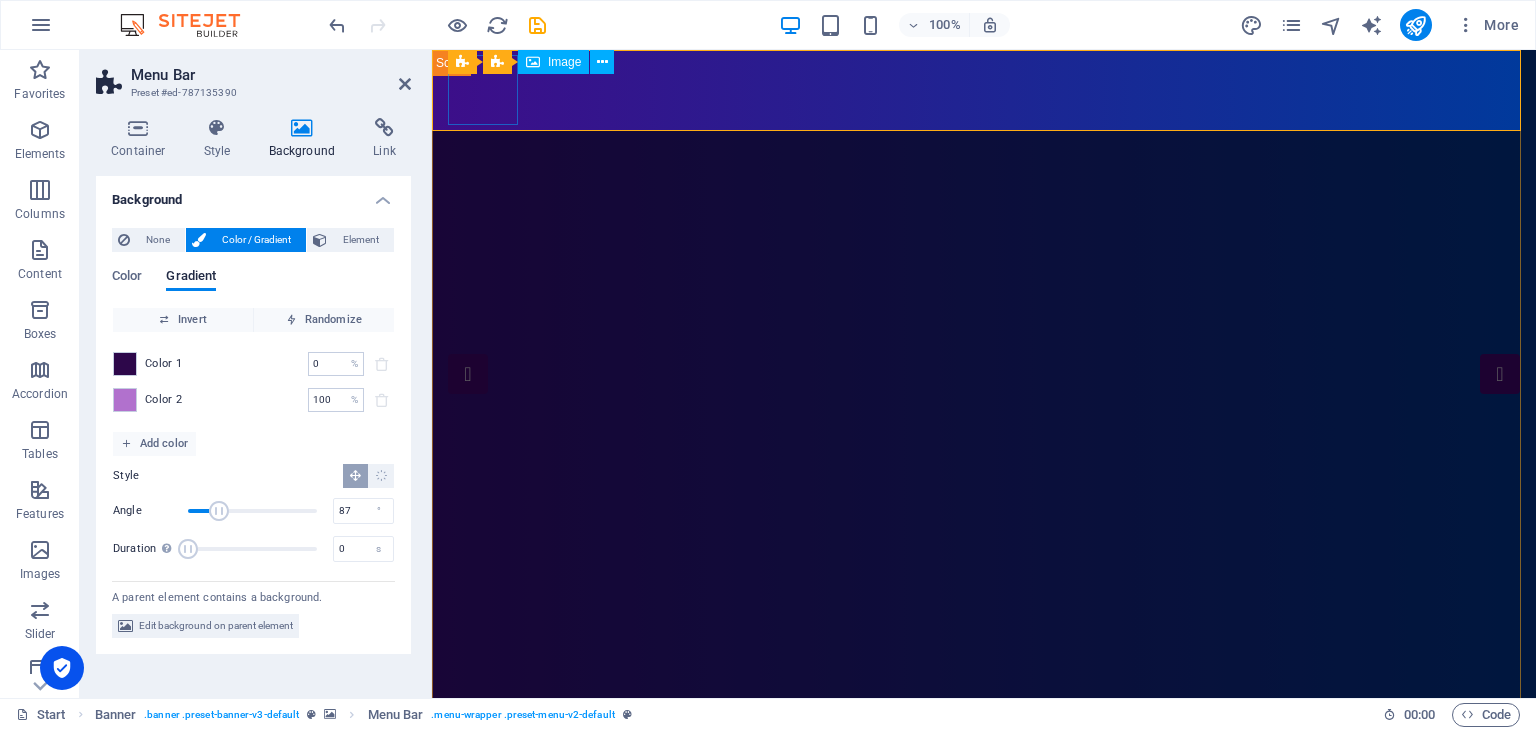 click at bounding box center [984, 808] 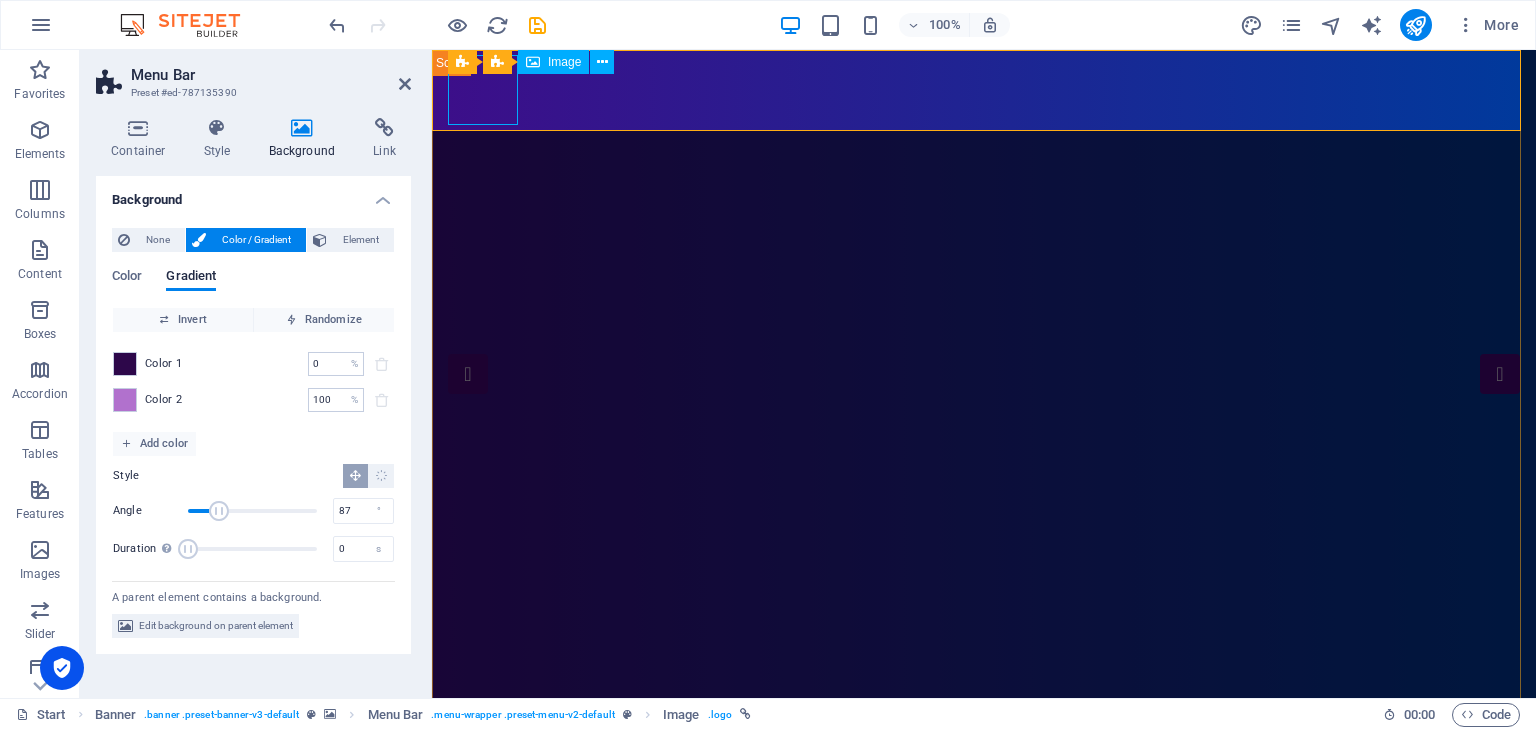 click at bounding box center (984, 808) 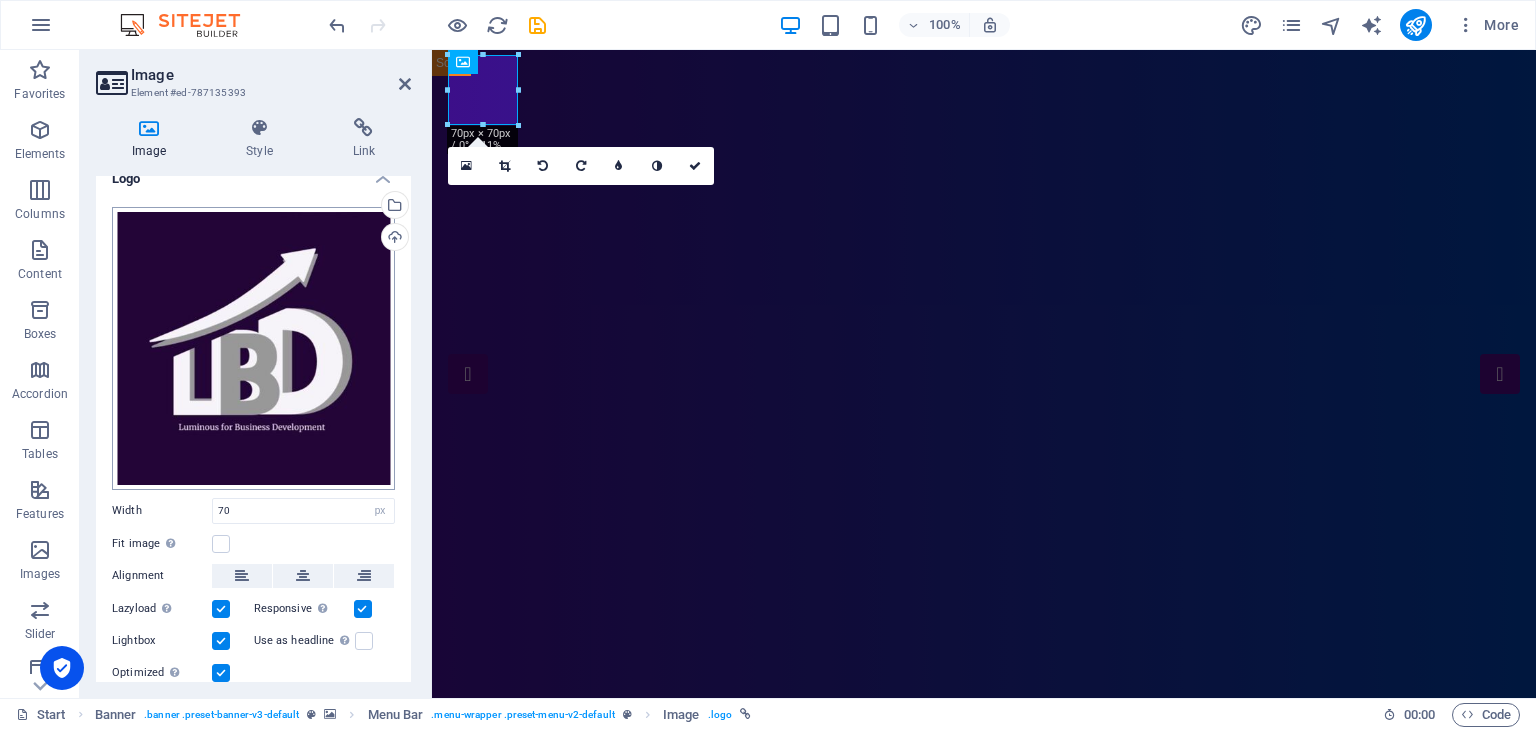 scroll, scrollTop: 0, scrollLeft: 0, axis: both 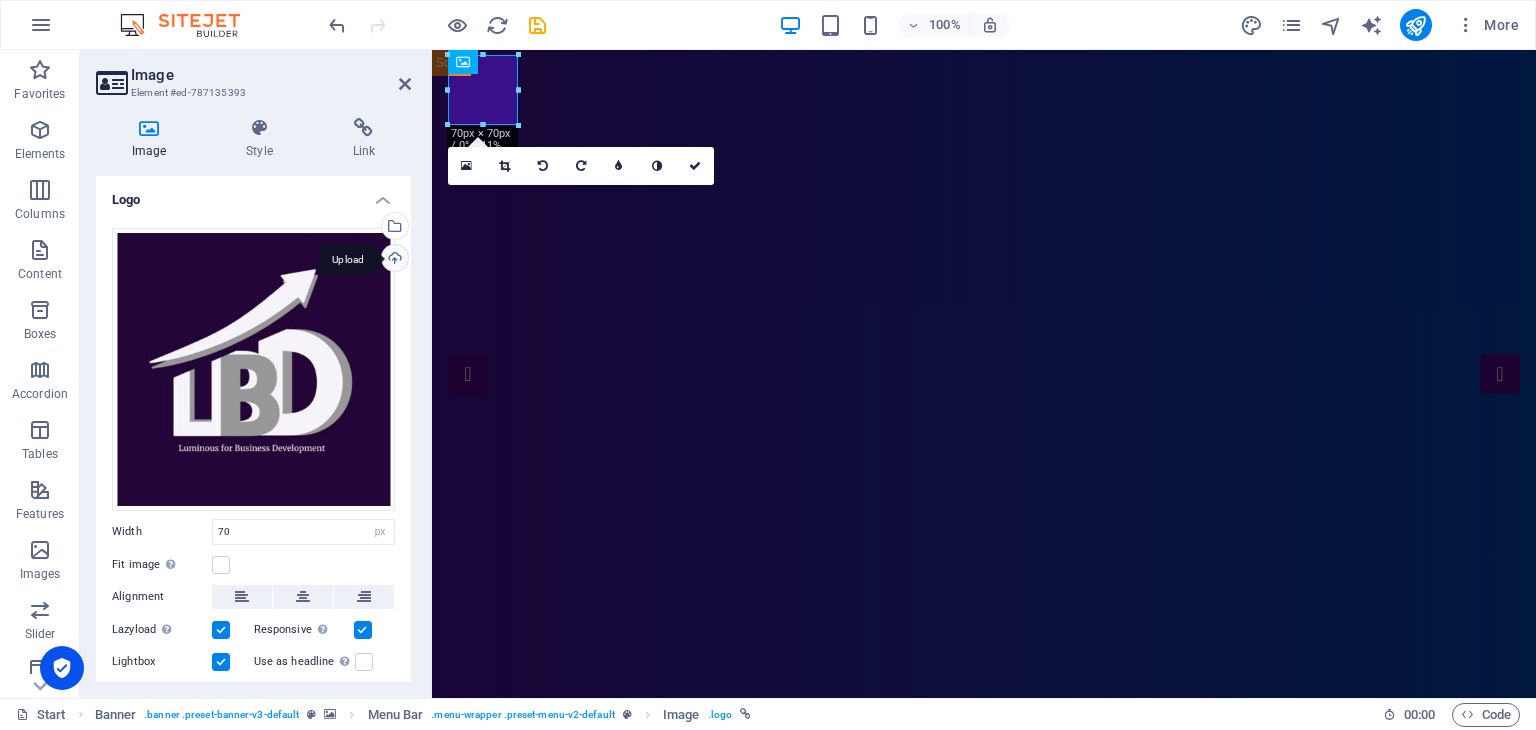 click on "Upload" at bounding box center [393, 260] 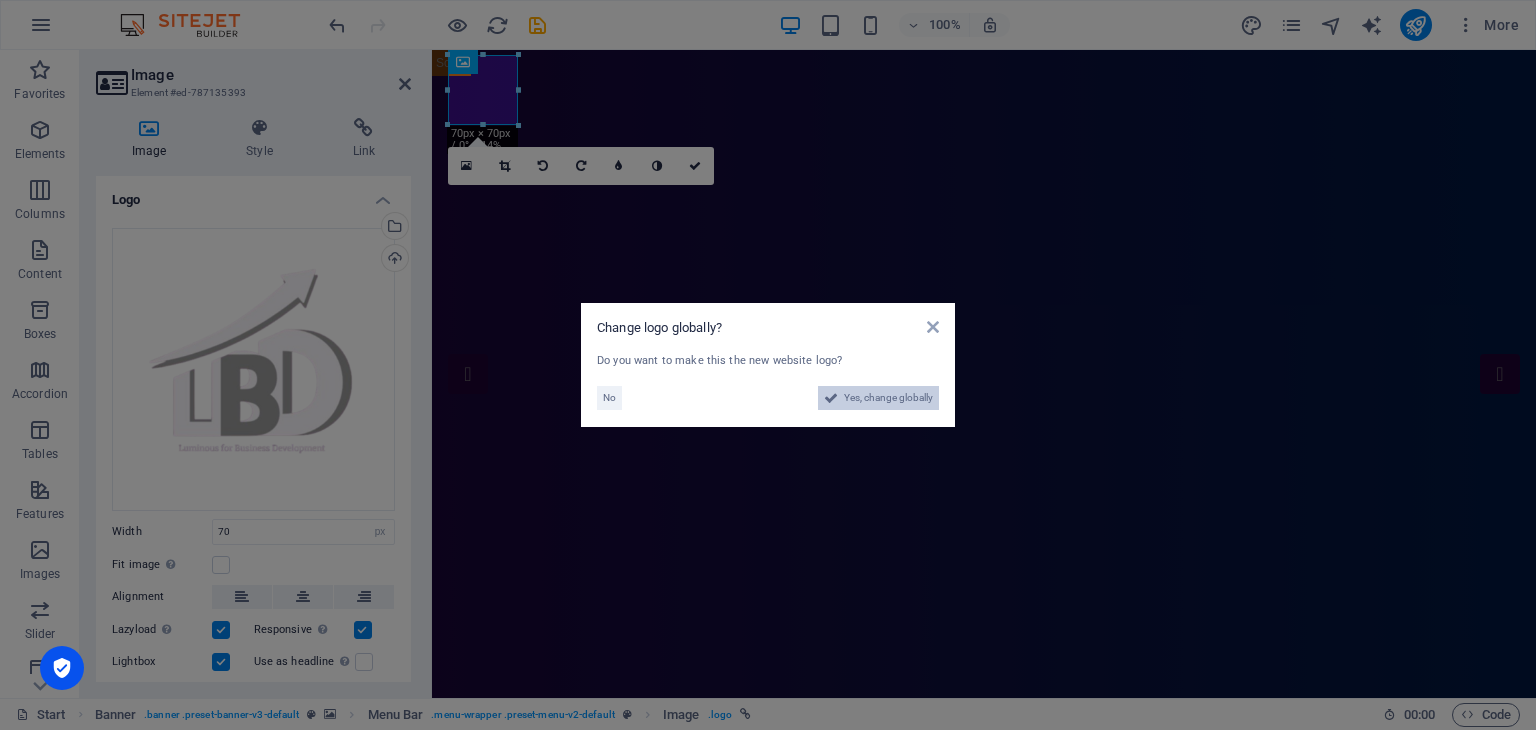 click on "Yes, change globally" at bounding box center [888, 398] 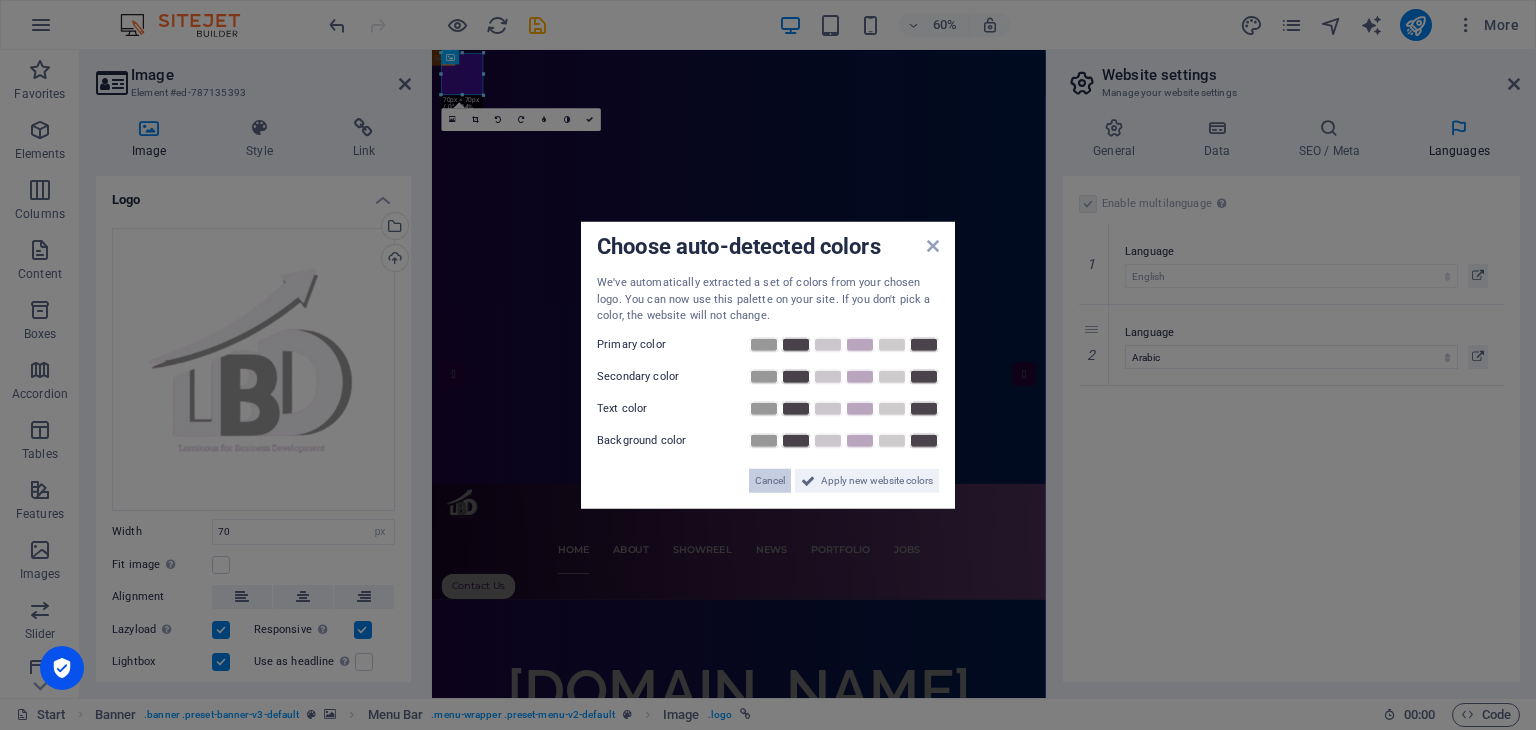 click on "Cancel" at bounding box center [770, 480] 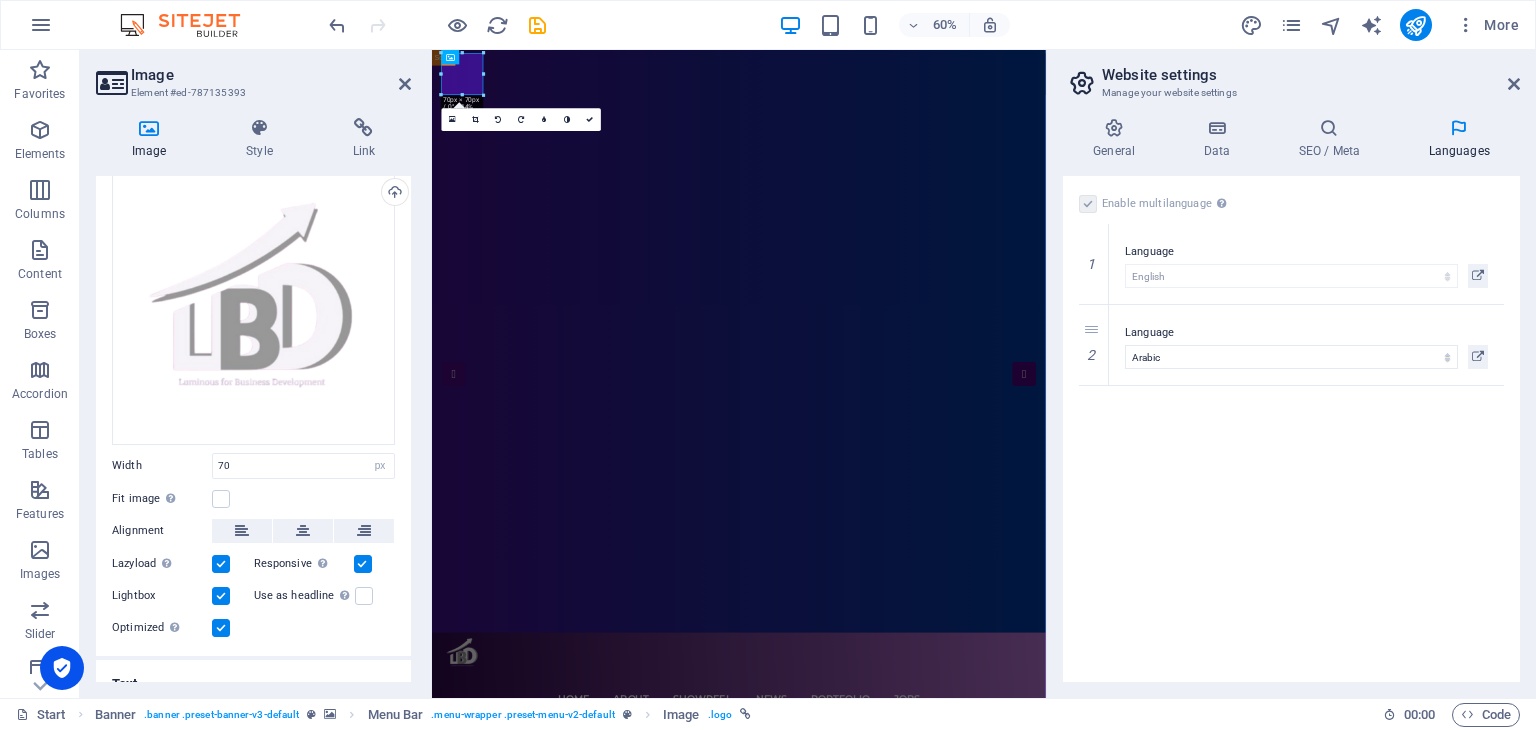 scroll, scrollTop: 87, scrollLeft: 0, axis: vertical 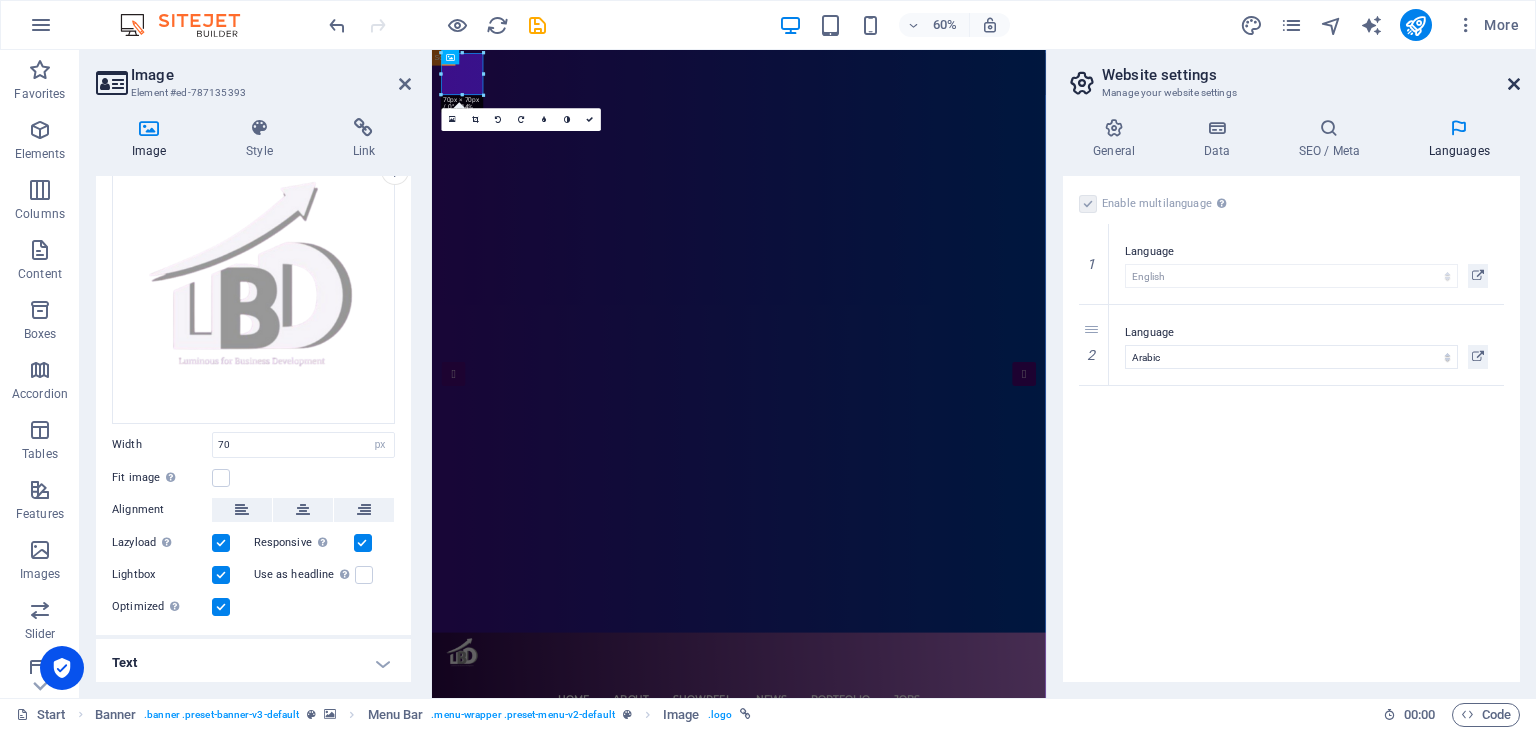 click at bounding box center [1514, 84] 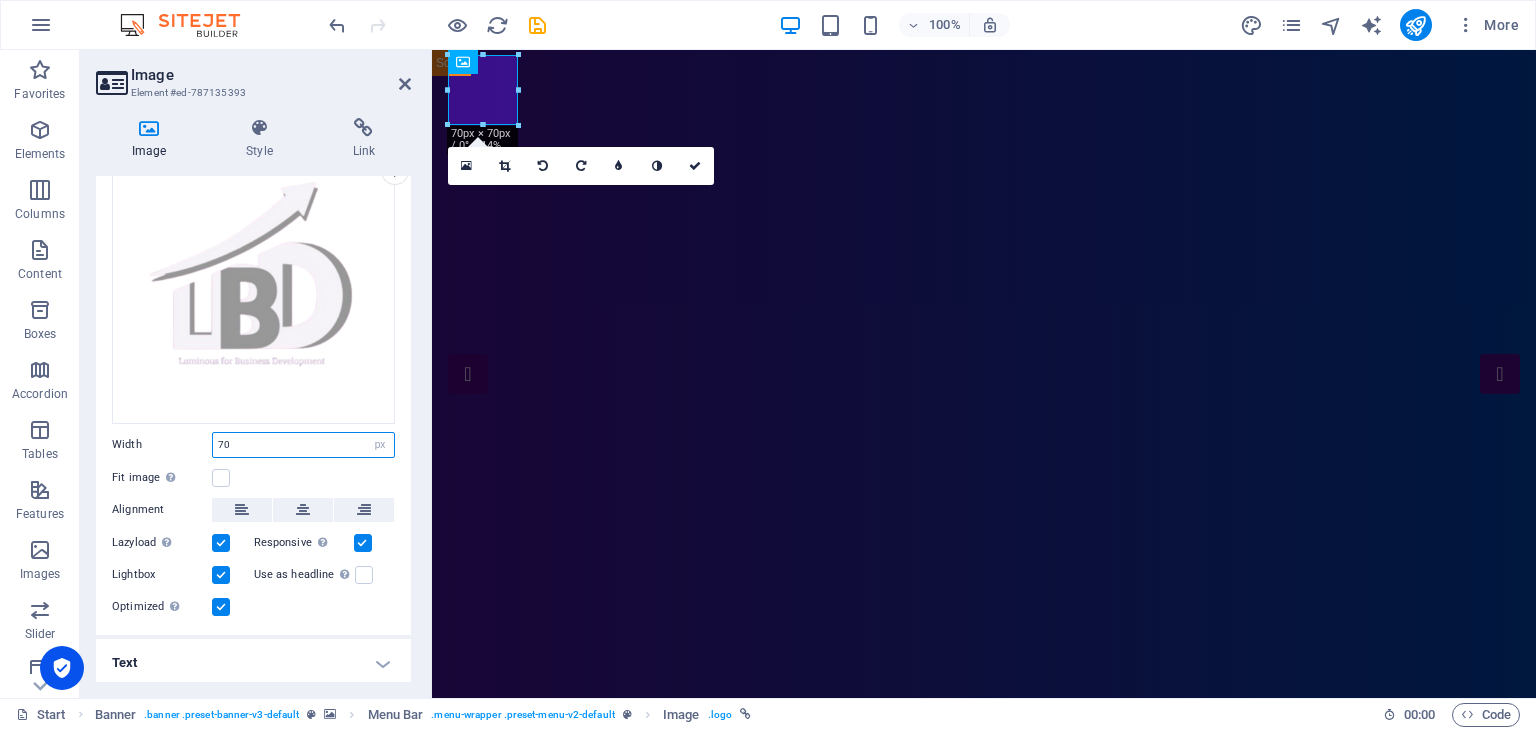 drag, startPoint x: 248, startPoint y: 437, endPoint x: 214, endPoint y: 441, distance: 34.234486 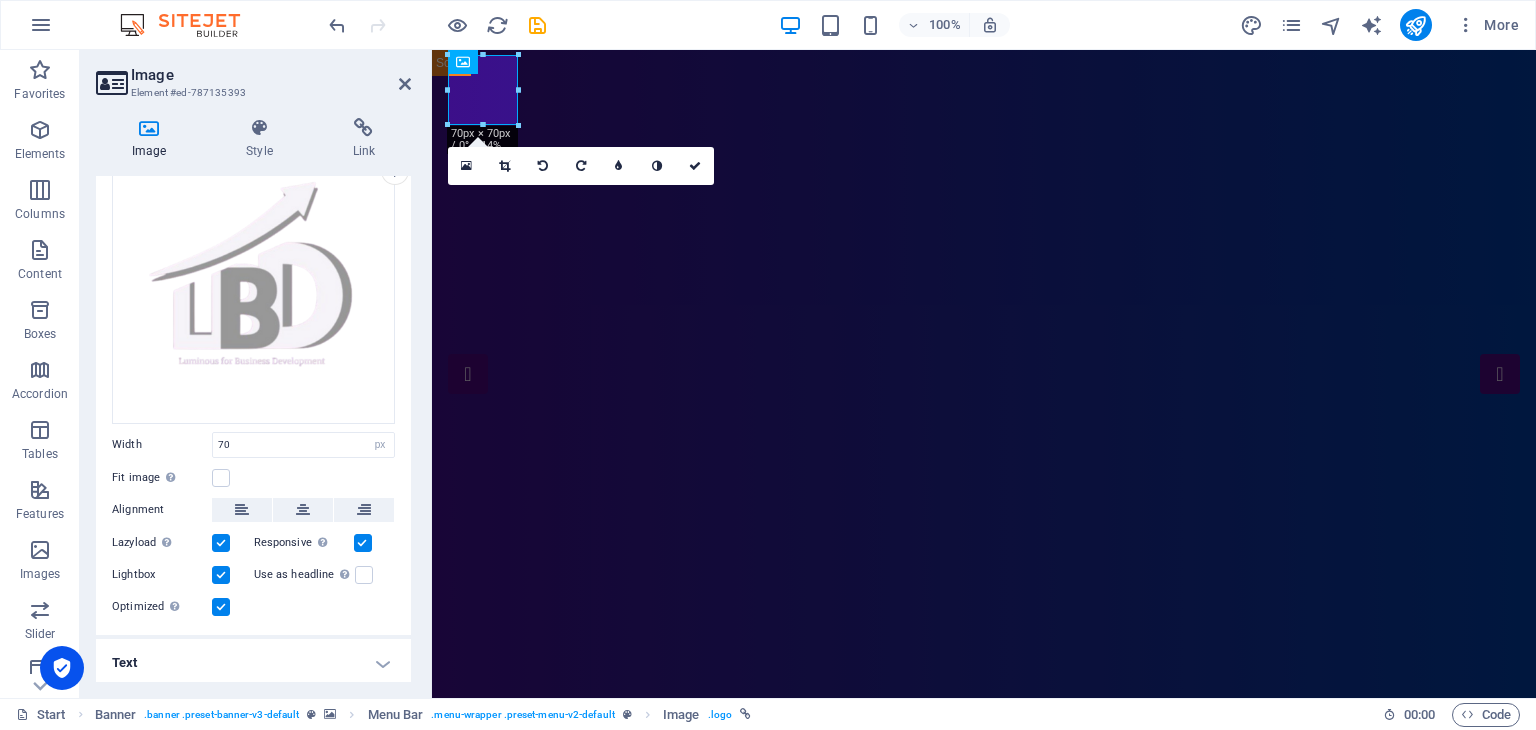click on "Optimized Images are compressed to improve page speed." at bounding box center [253, 607] 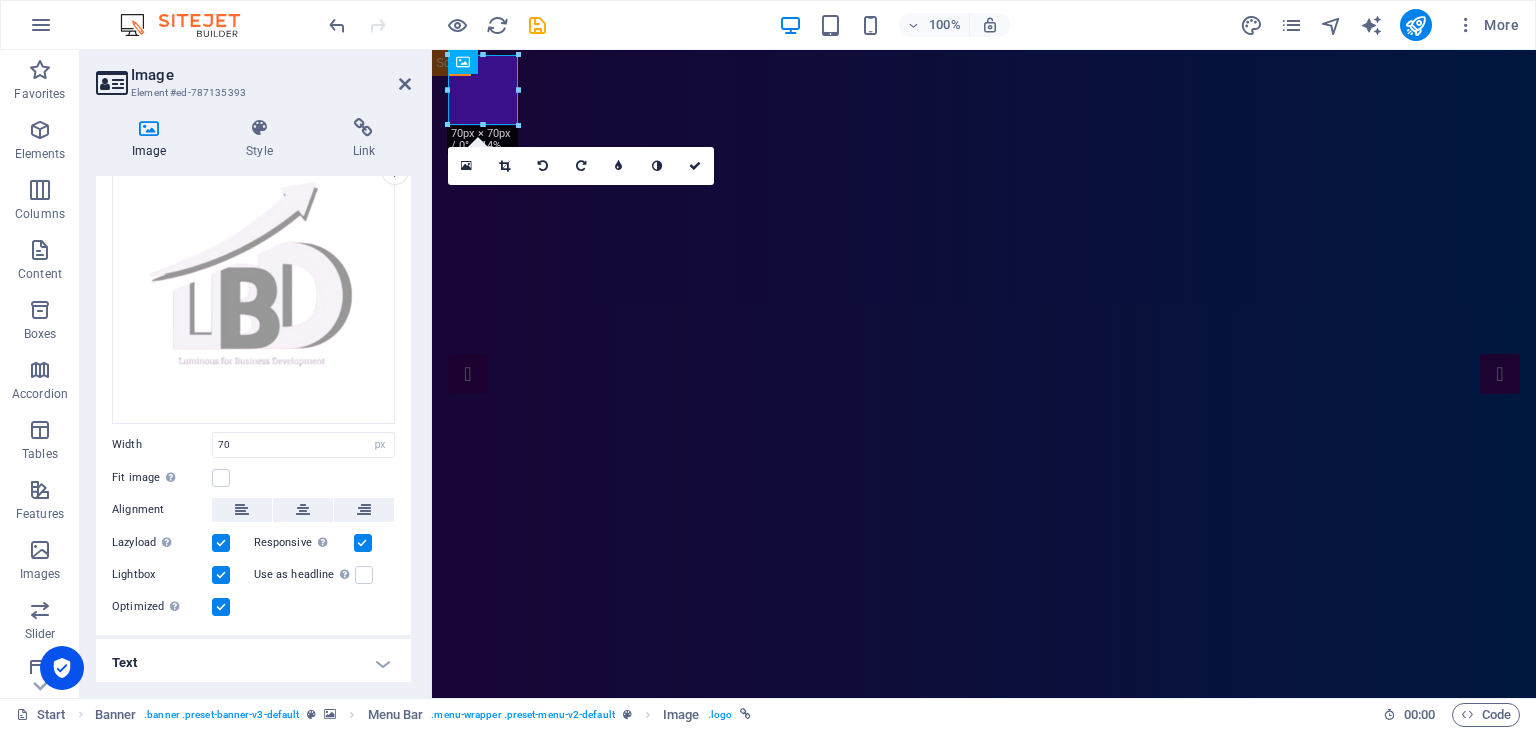 scroll, scrollTop: 0, scrollLeft: 0, axis: both 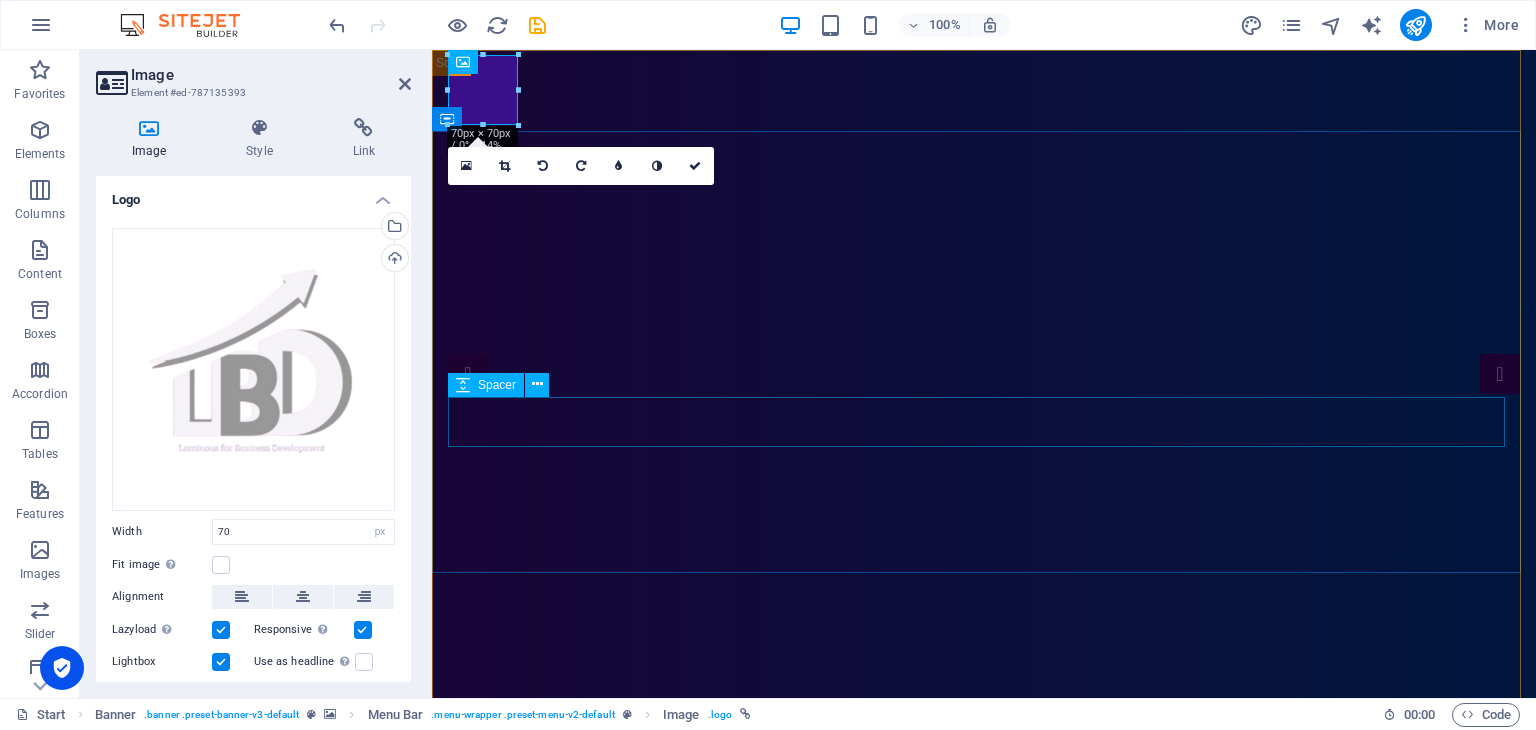click at bounding box center (984, 1505) 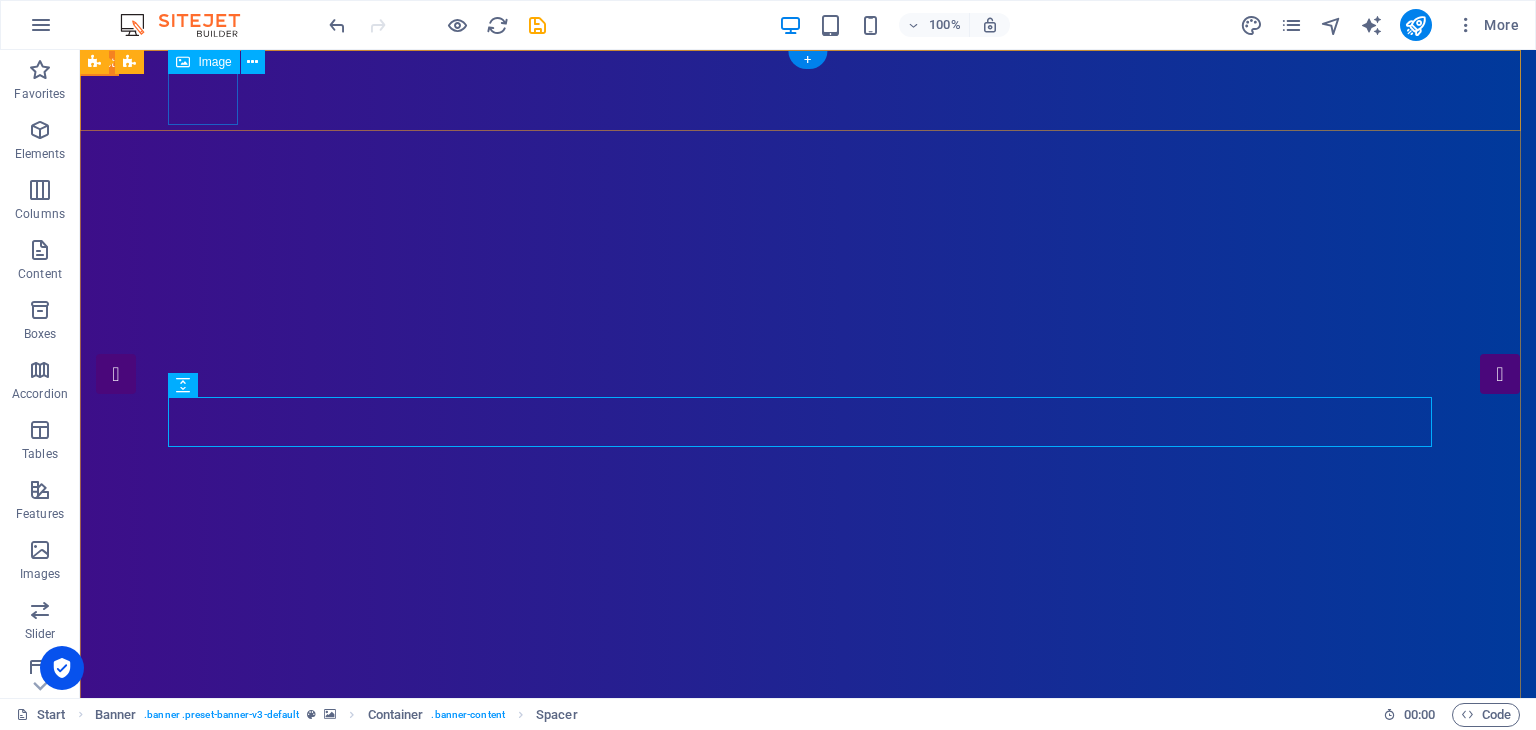 click at bounding box center [808, 1056] 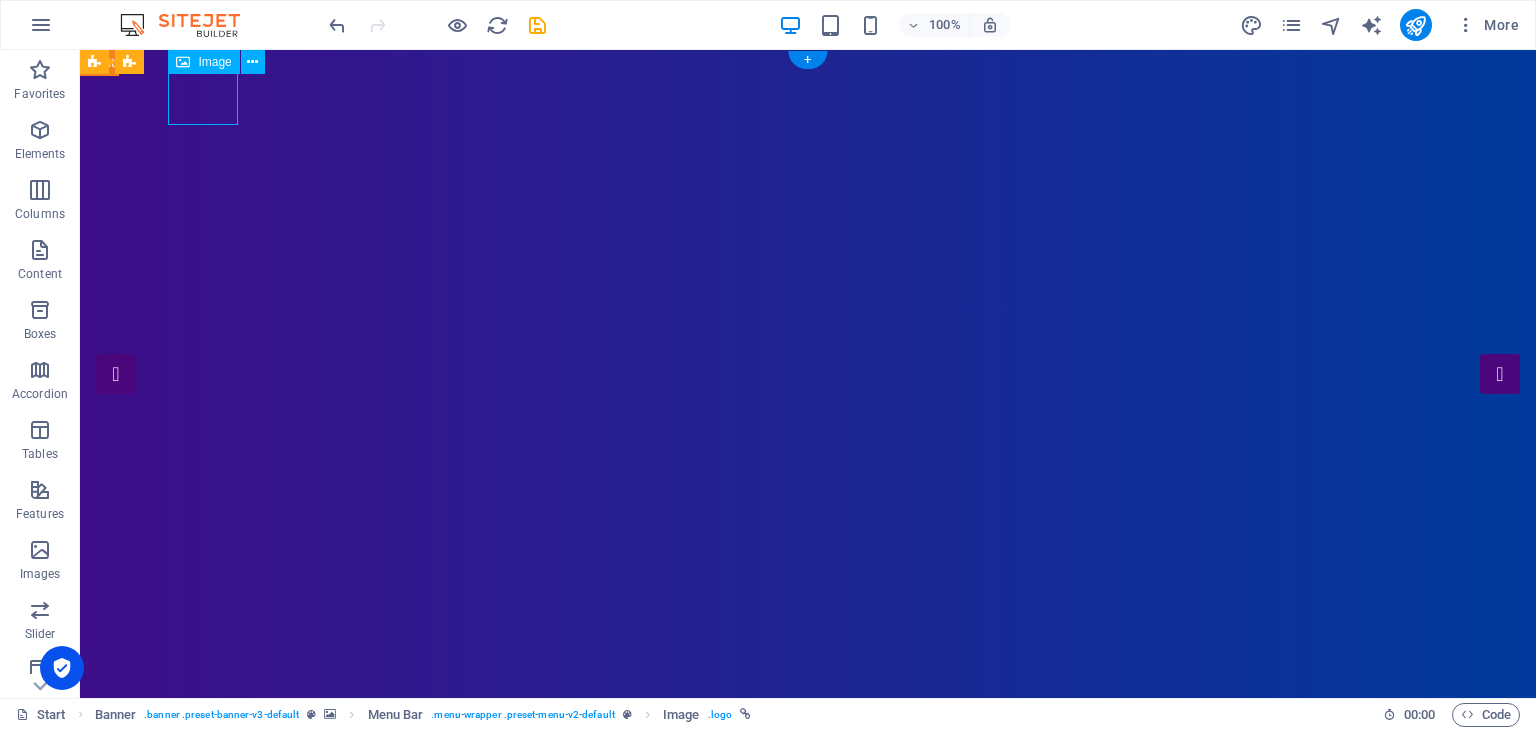 click at bounding box center (808, 1056) 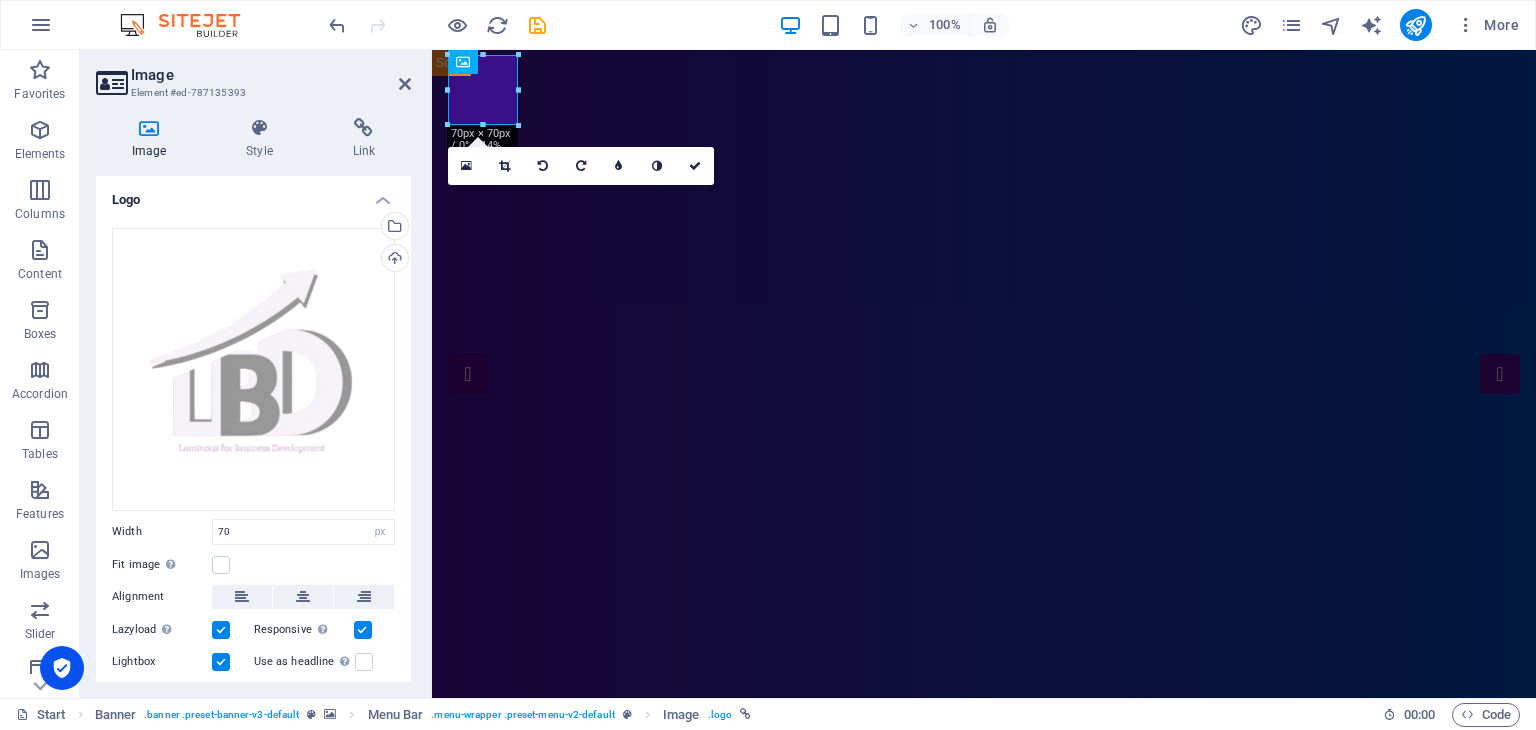 scroll, scrollTop: 87, scrollLeft: 0, axis: vertical 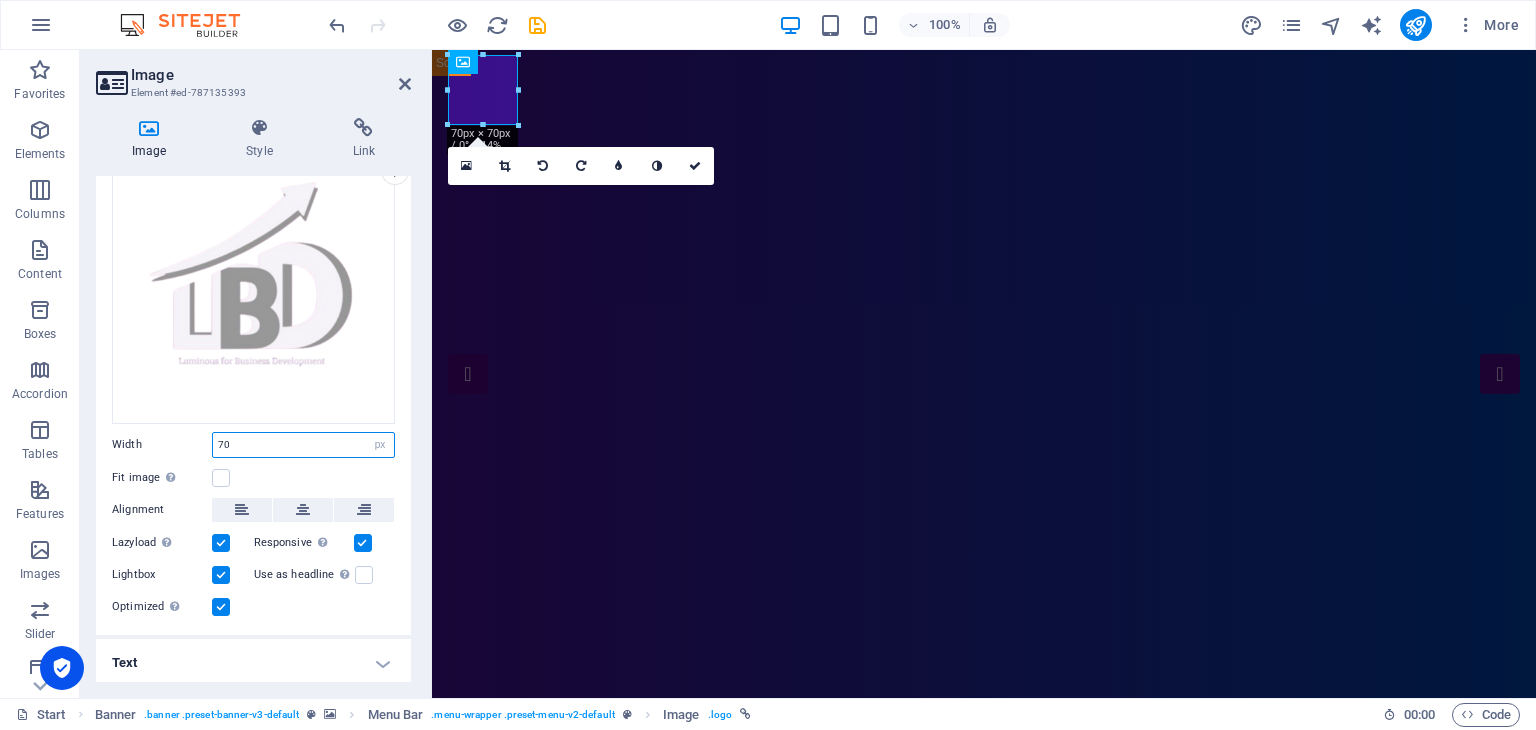 drag, startPoint x: 259, startPoint y: 437, endPoint x: 211, endPoint y: 425, distance: 49.47727 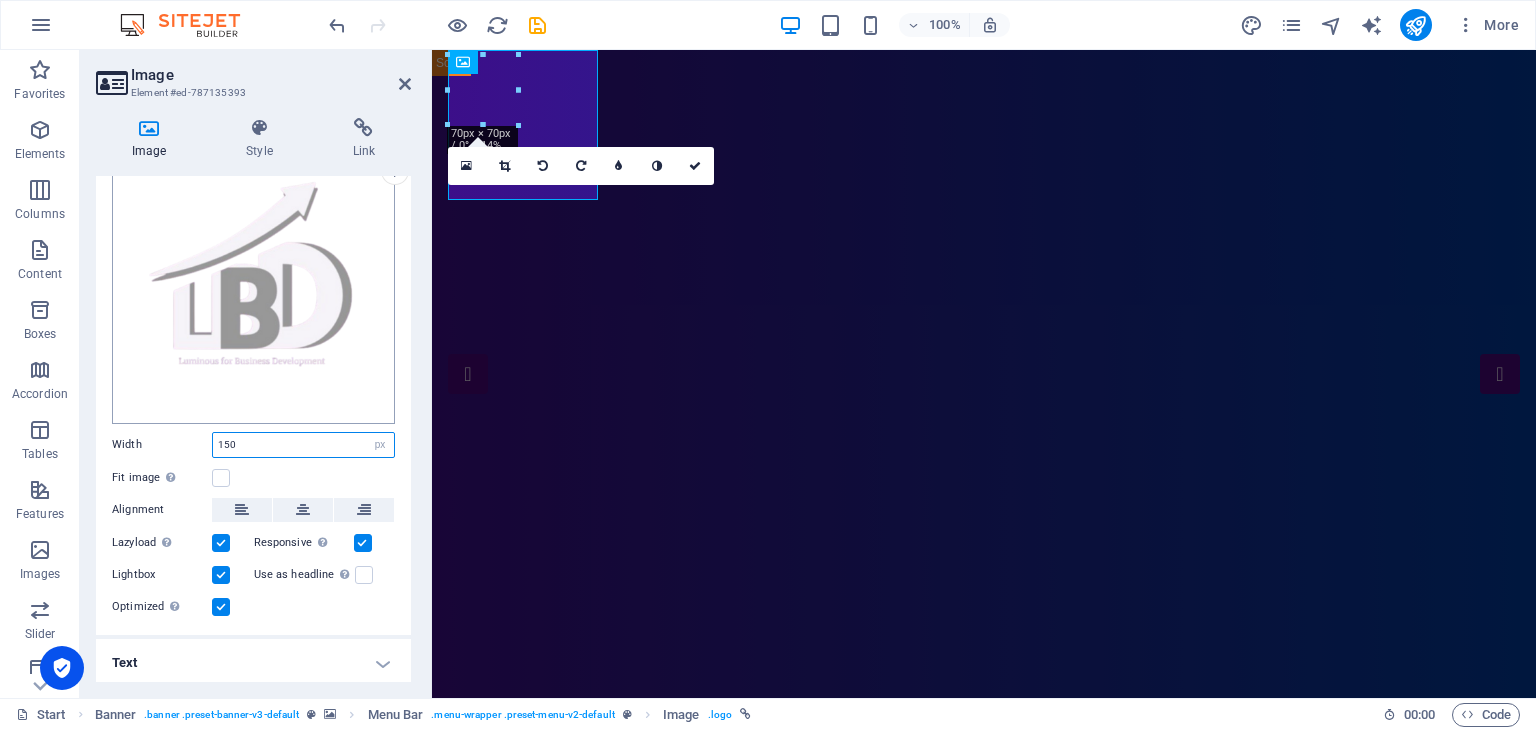 drag, startPoint x: 240, startPoint y: 441, endPoint x: 241, endPoint y: 415, distance: 26.019224 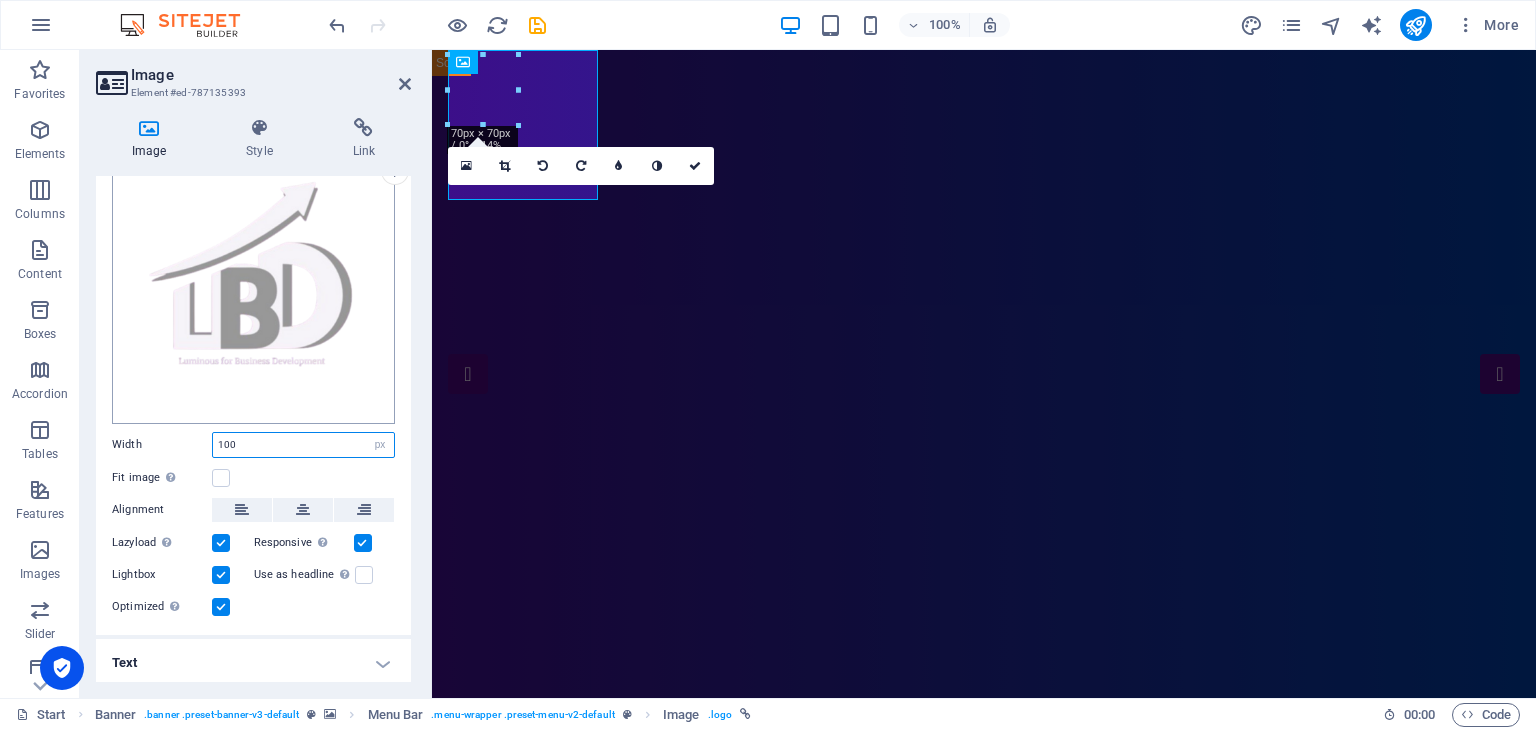 type on "100" 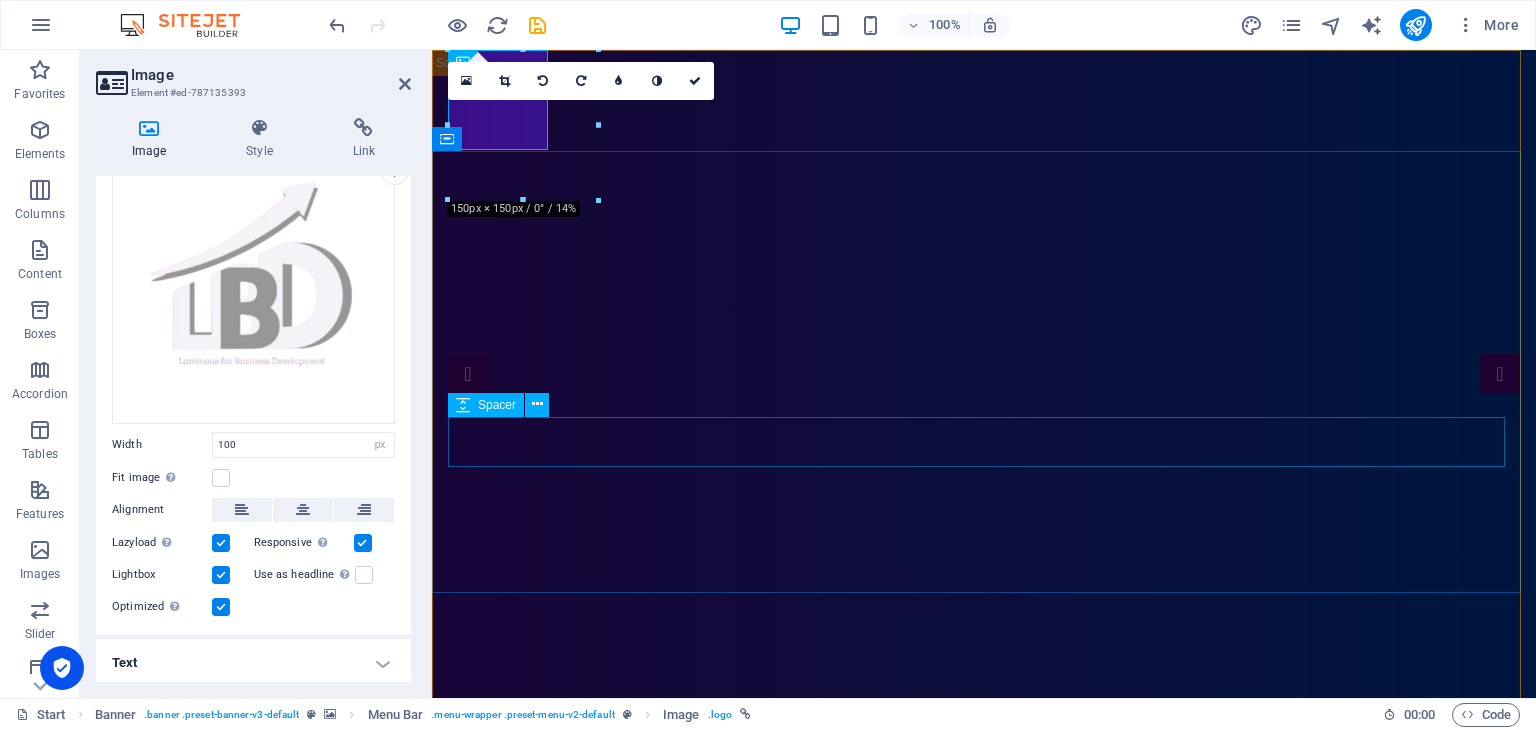 click at bounding box center [471, 1405] 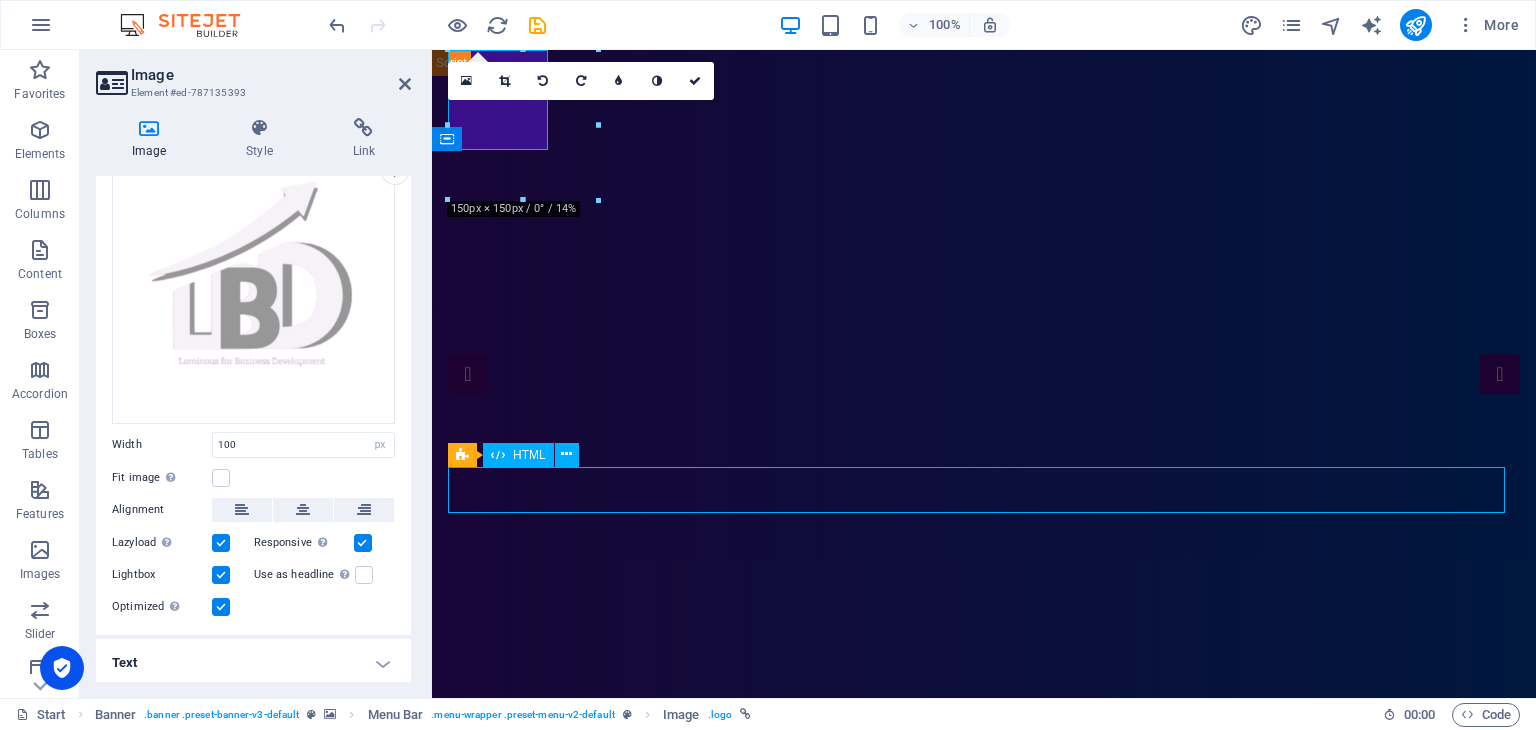 click at bounding box center [471, 1405] 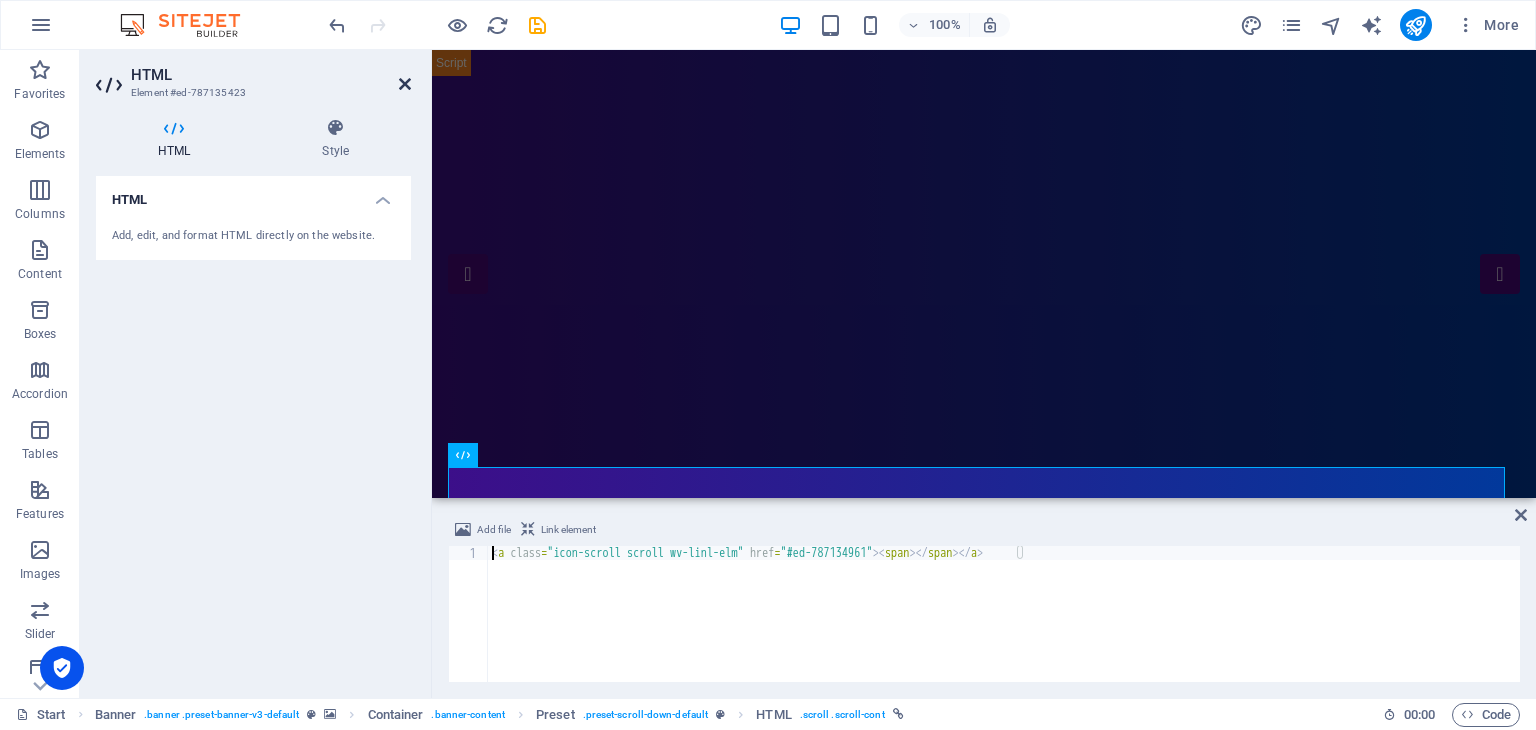 click at bounding box center (405, 84) 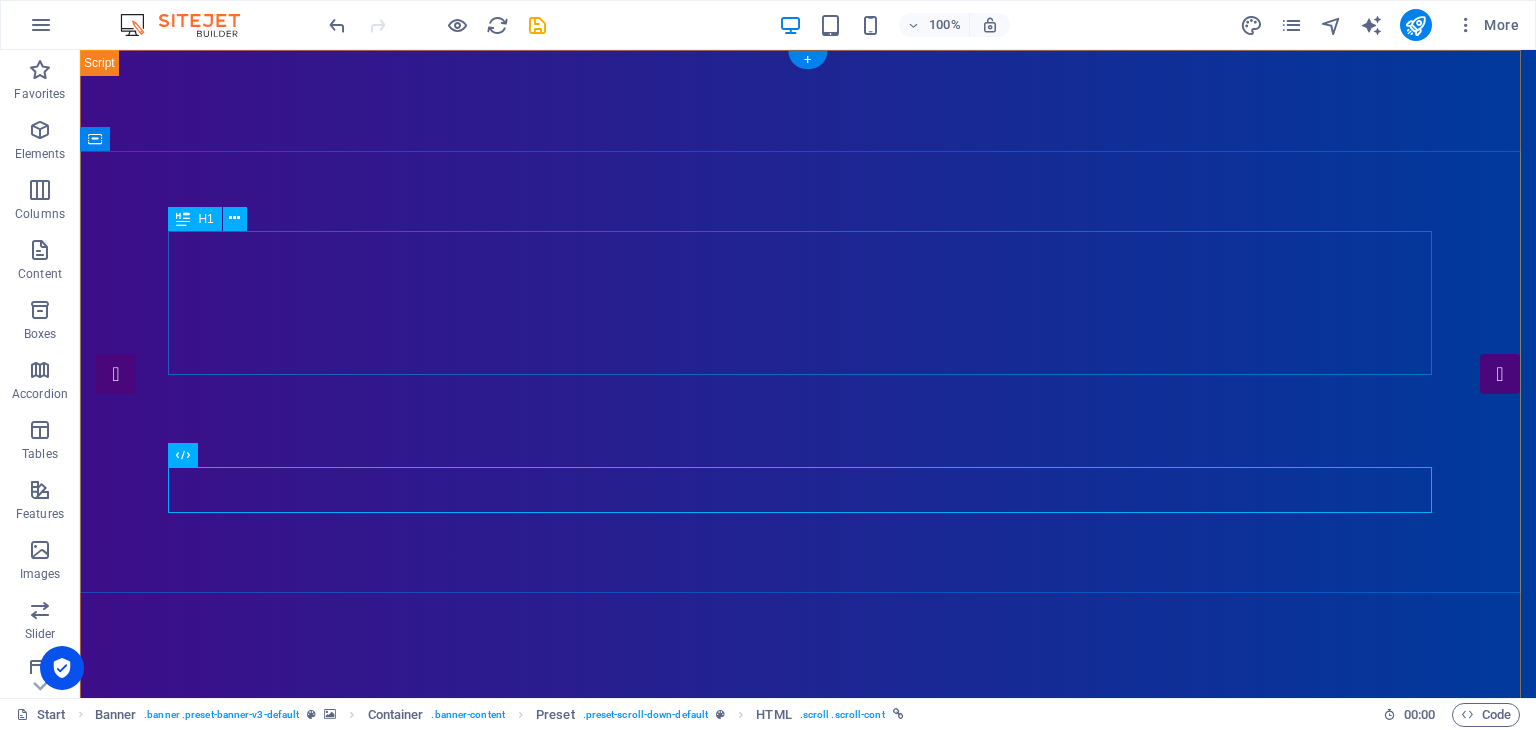 click on "[DOMAIN_NAME]" at bounding box center (808, 1218) 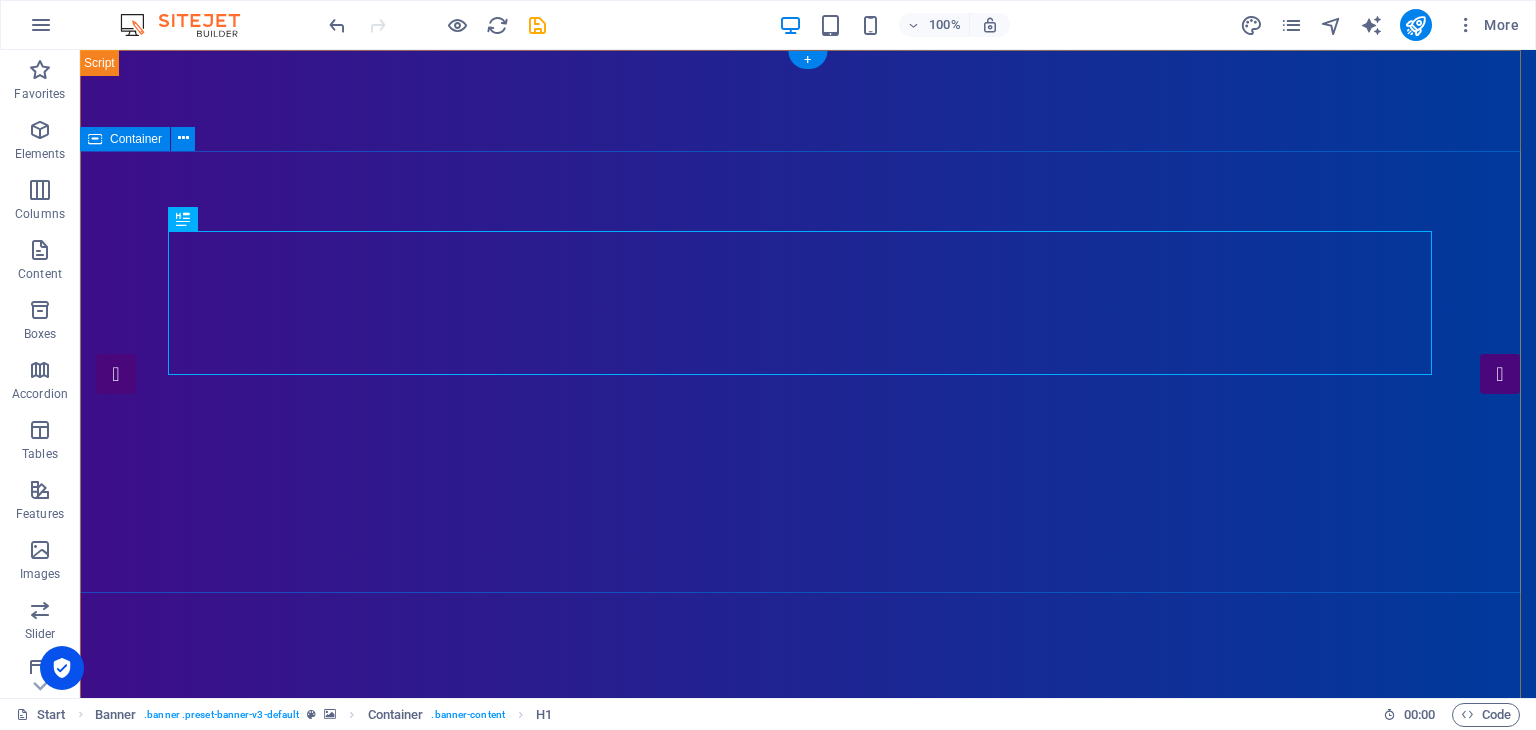 click on "[DOMAIN_NAME] Simply Fast Software" at bounding box center (808, 1287) 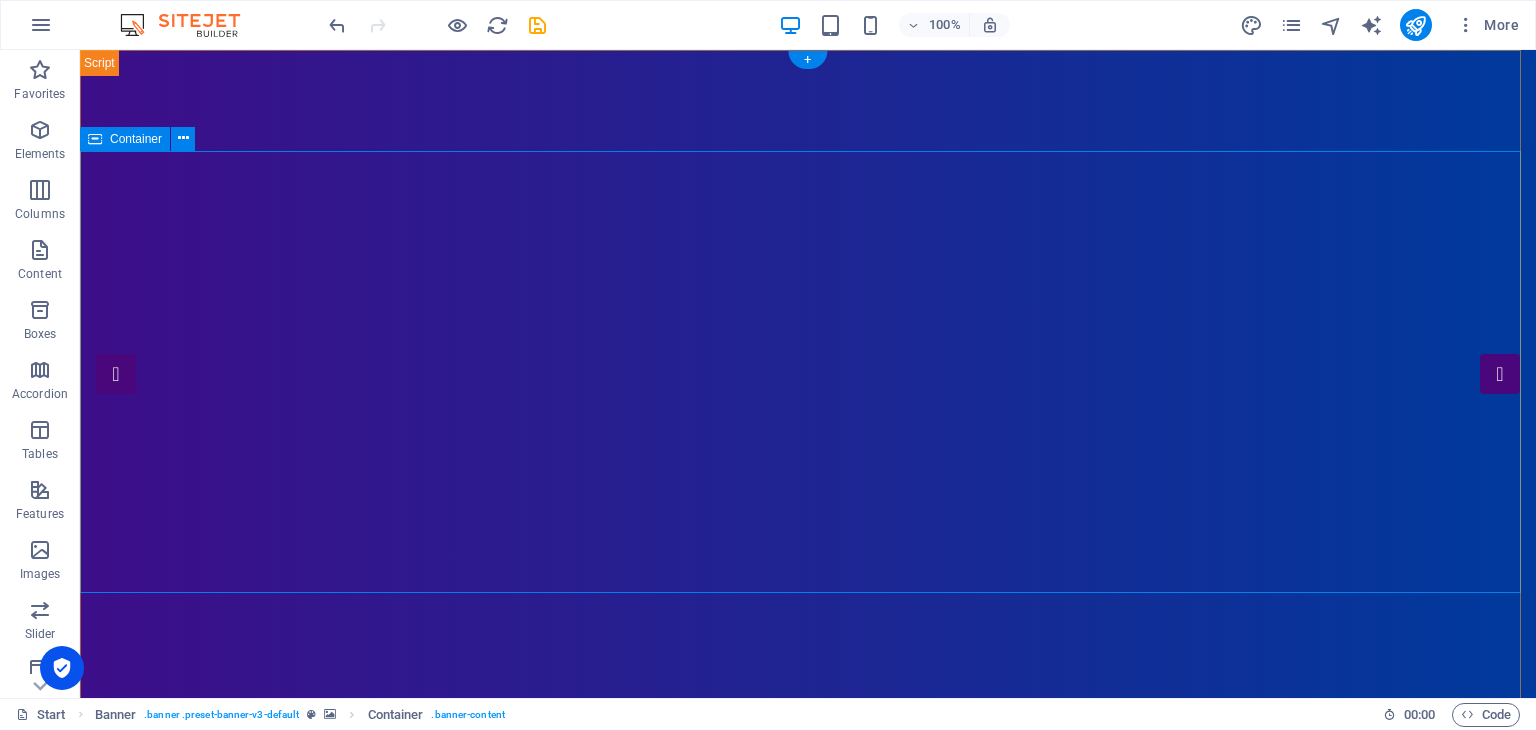 click on "[DOMAIN_NAME] Simply Fast Software" at bounding box center [808, 1287] 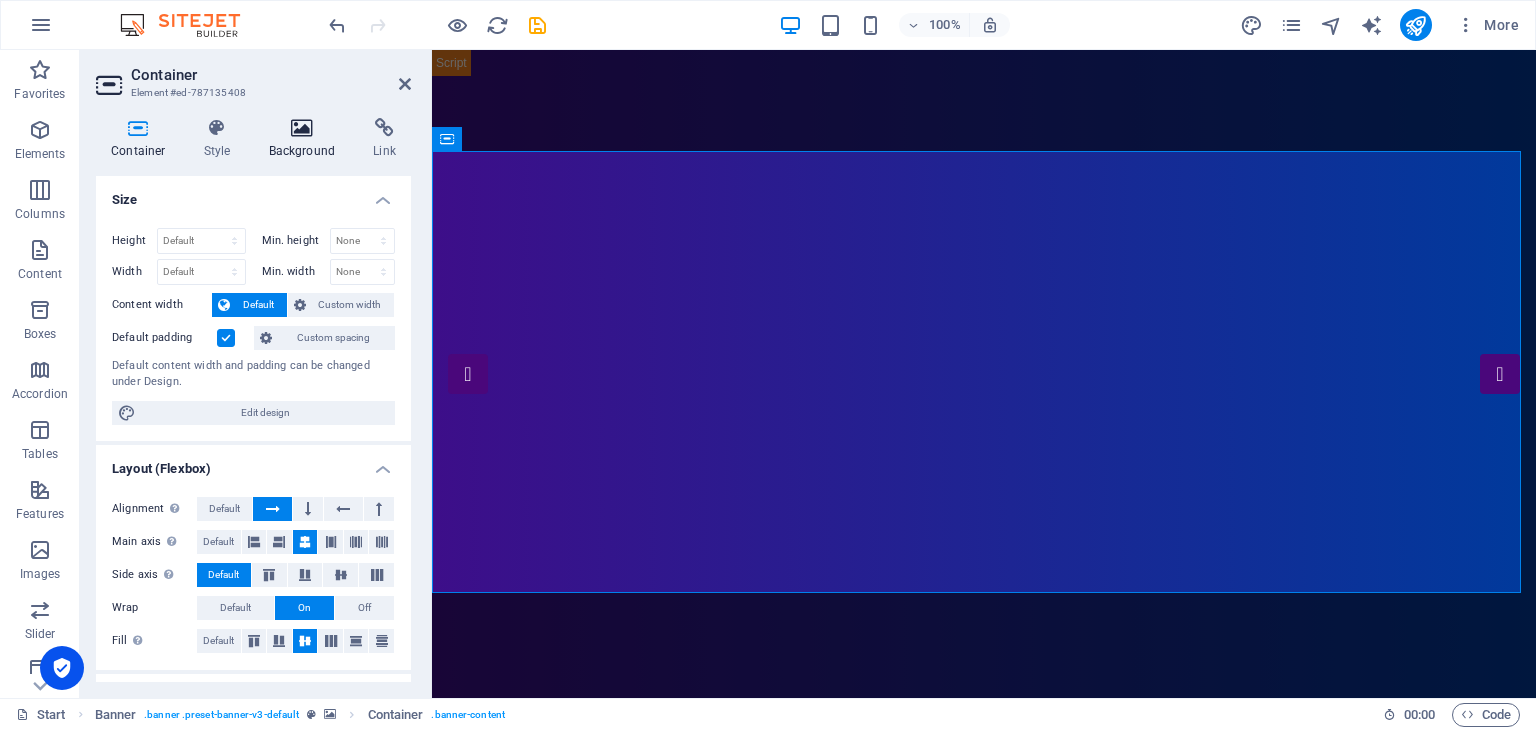 click on "Background" at bounding box center (306, 139) 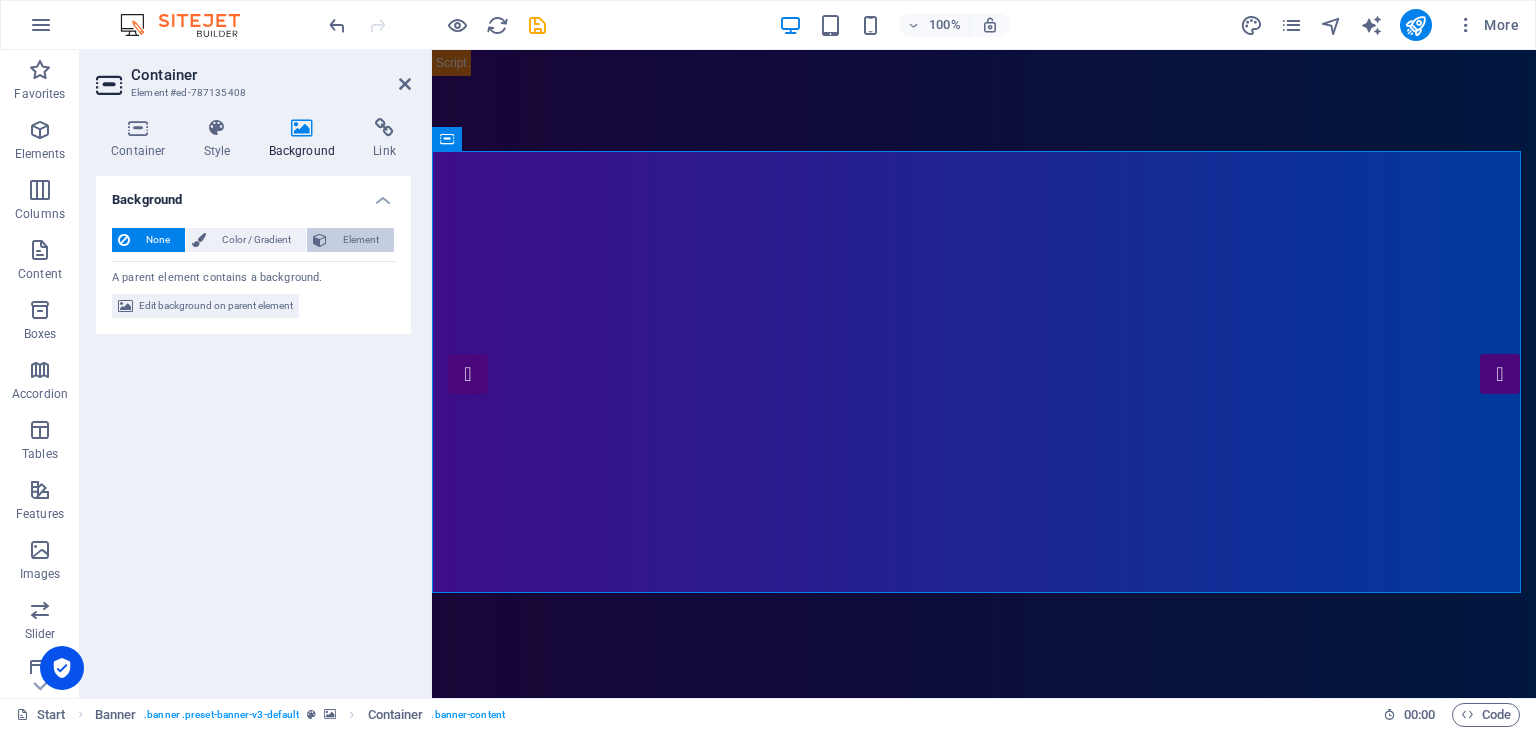 click on "Element" at bounding box center (360, 240) 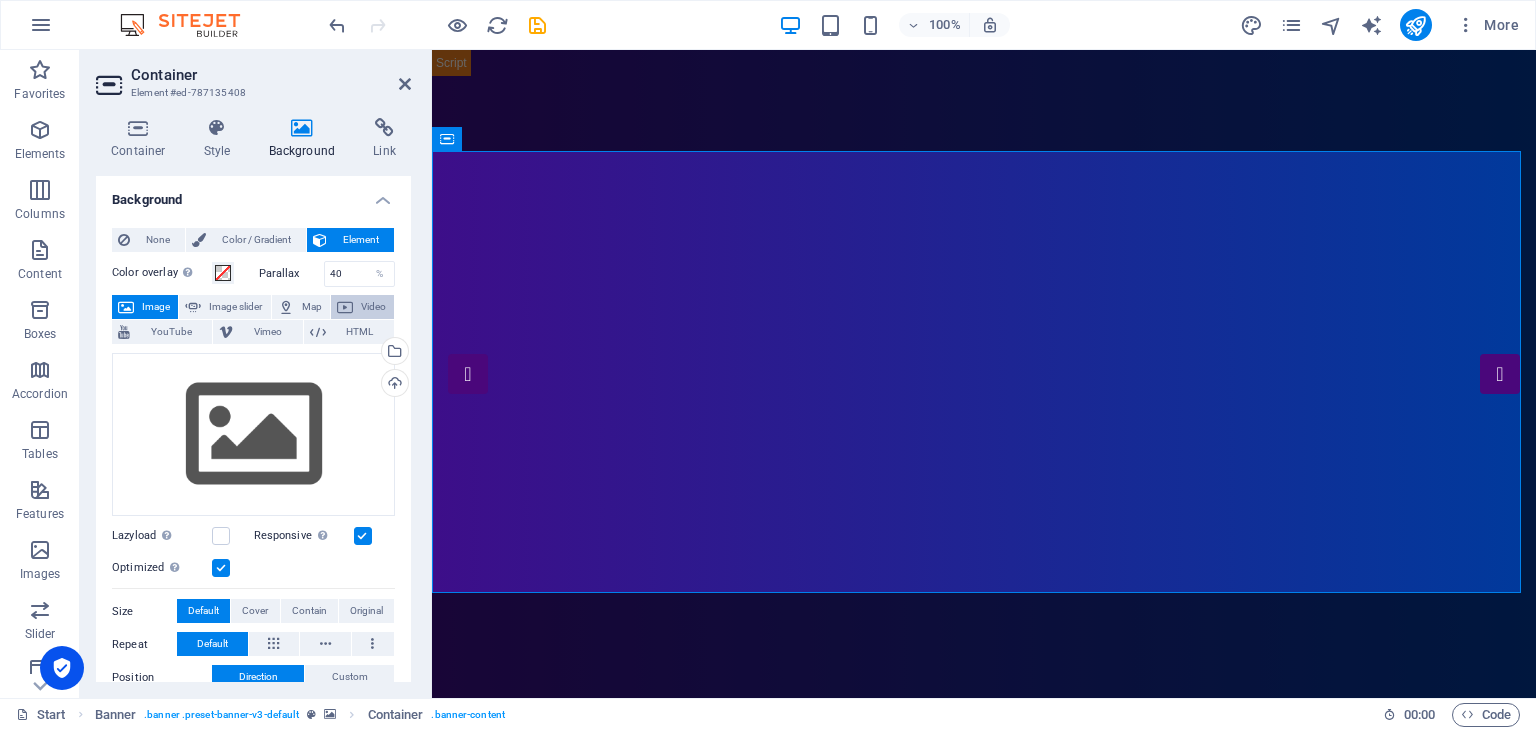 click at bounding box center (345, 307) 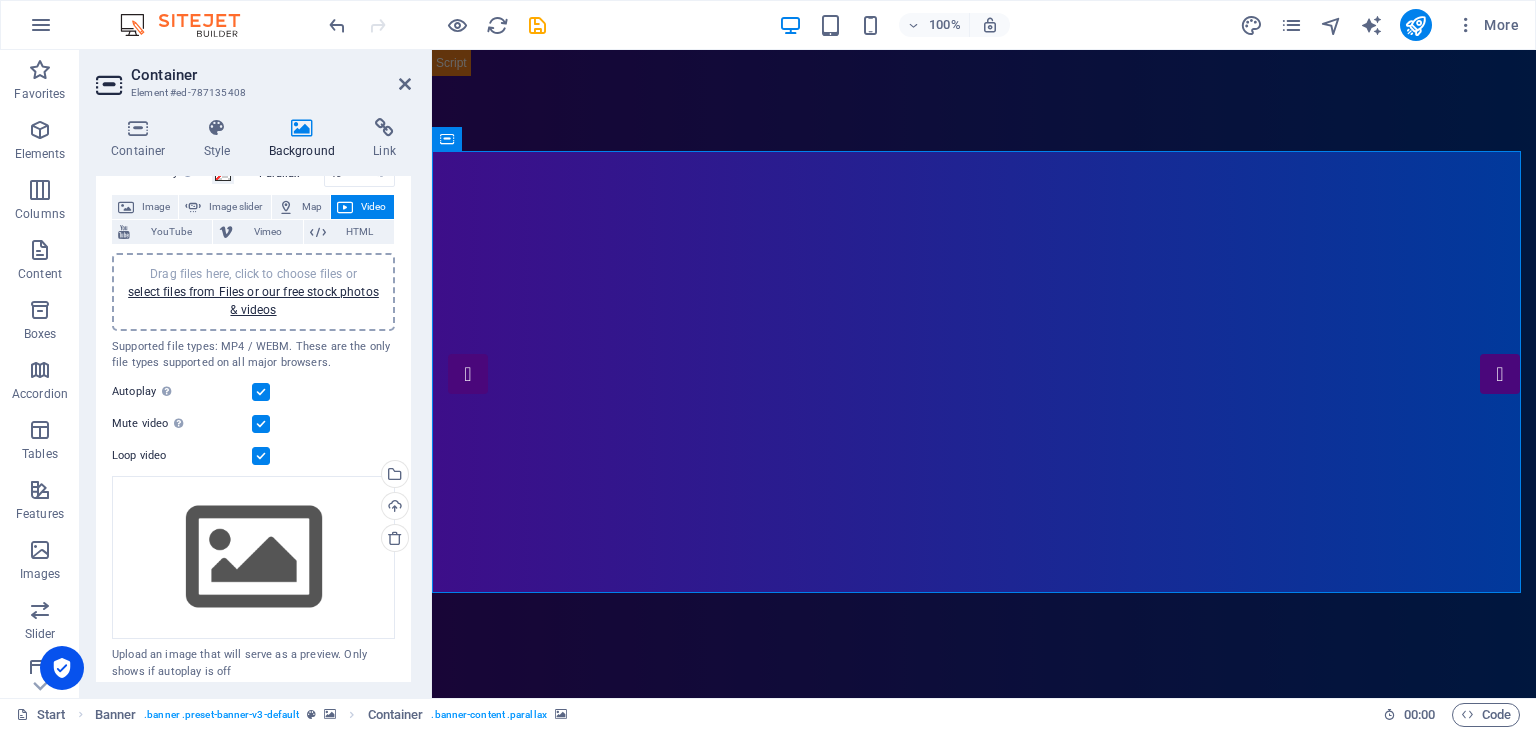 scroll, scrollTop: 176, scrollLeft: 0, axis: vertical 